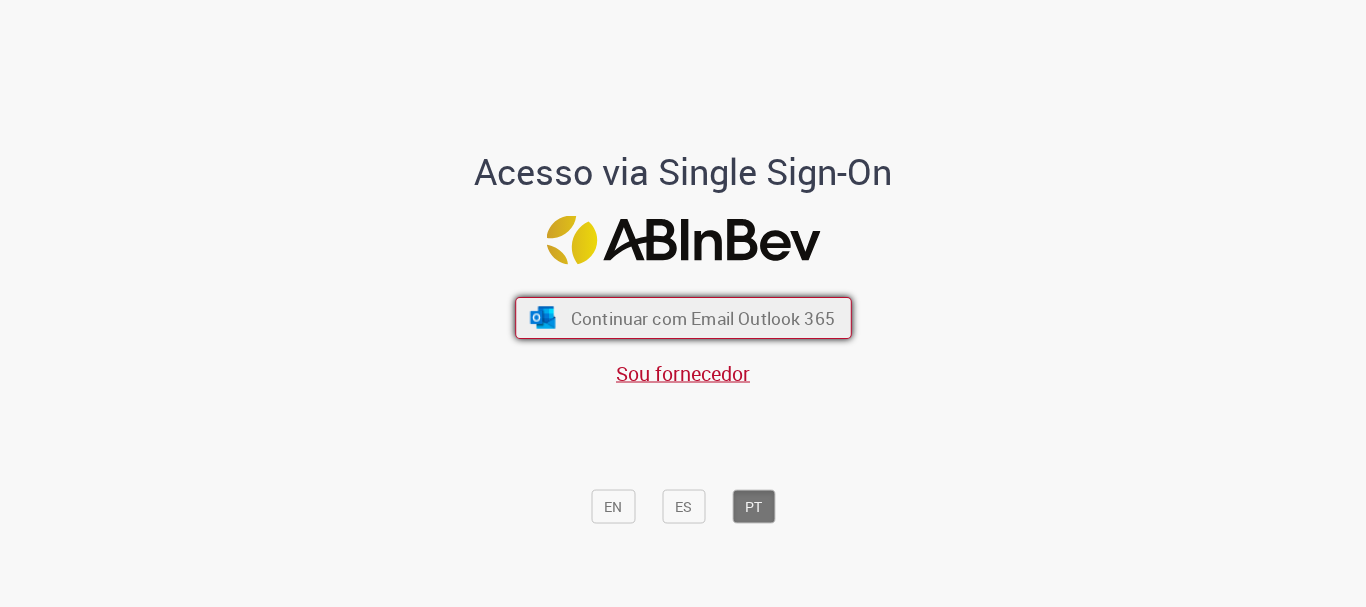 scroll, scrollTop: 0, scrollLeft: 0, axis: both 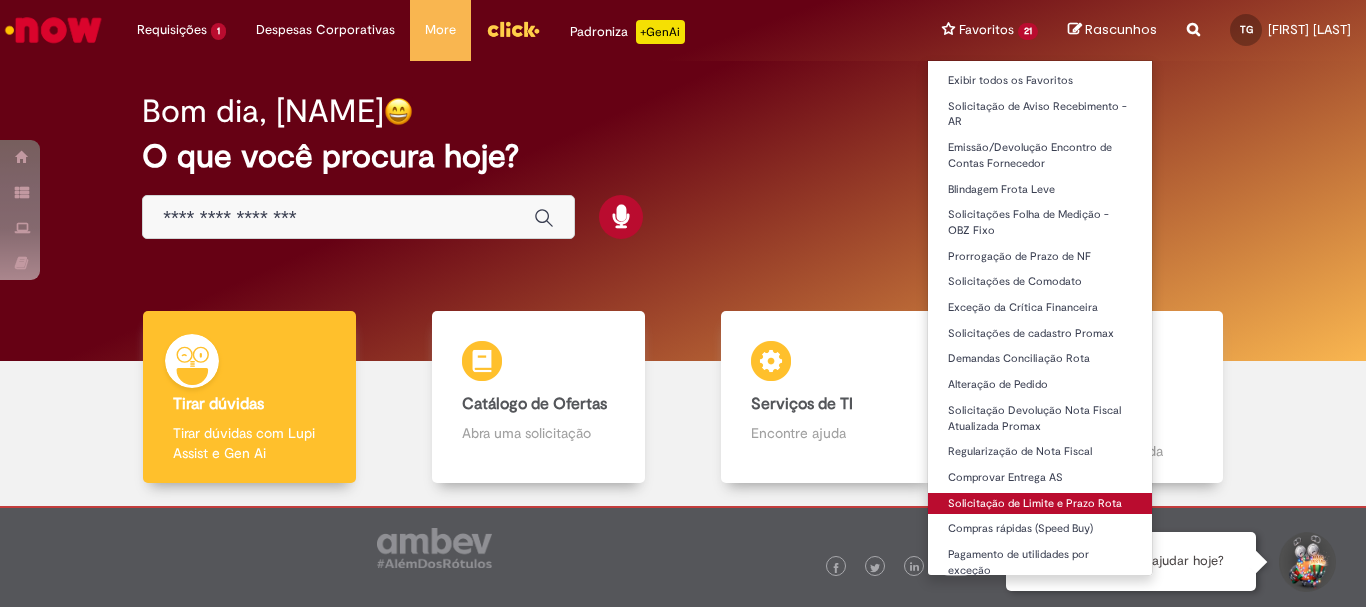 click on "Solicitação de Limite e Prazo Rota" at bounding box center (1040, 504) 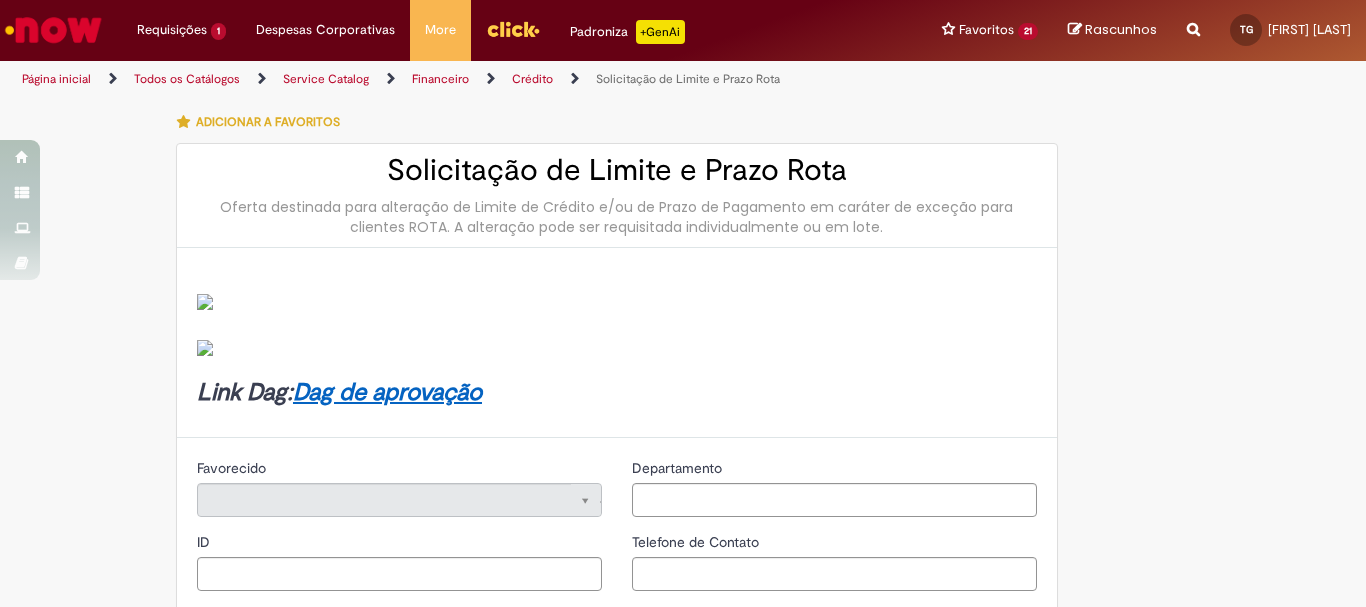 type on "********" 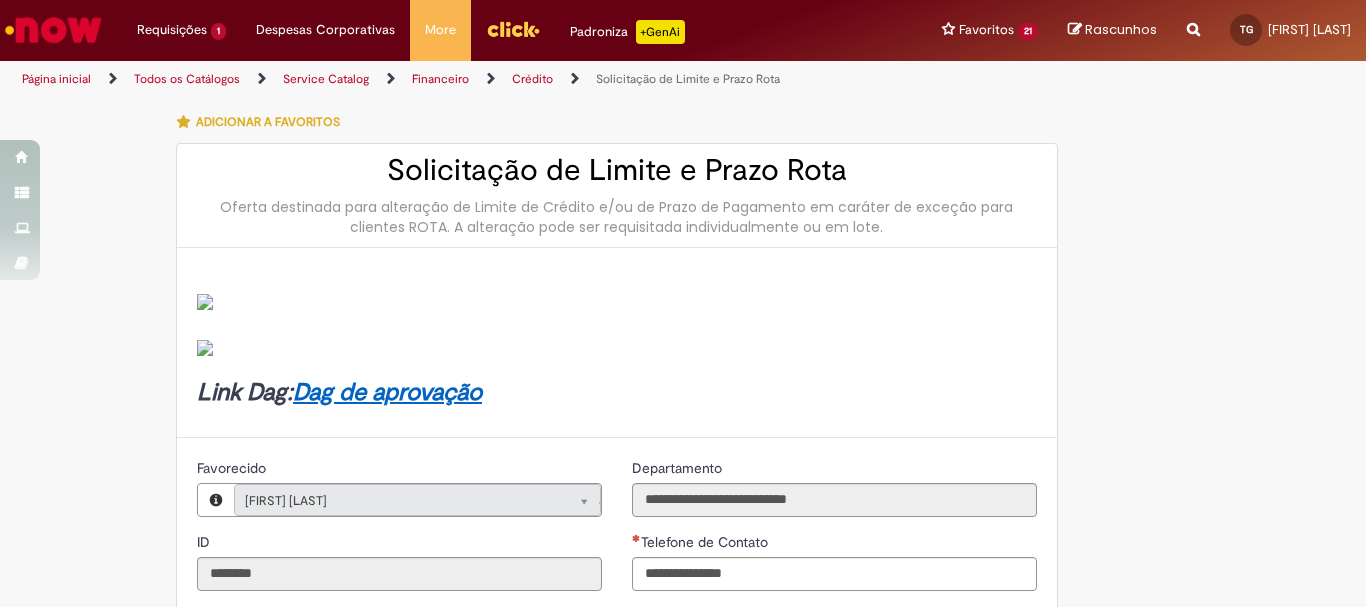 type on "**********" 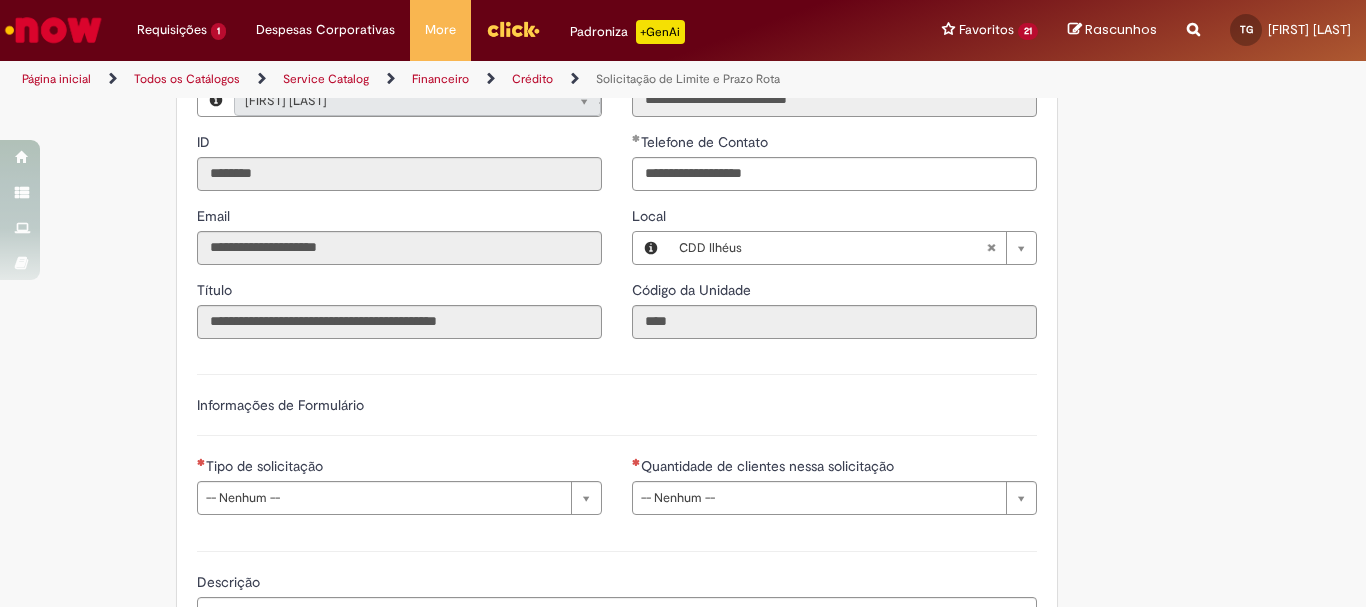 scroll, scrollTop: 600, scrollLeft: 0, axis: vertical 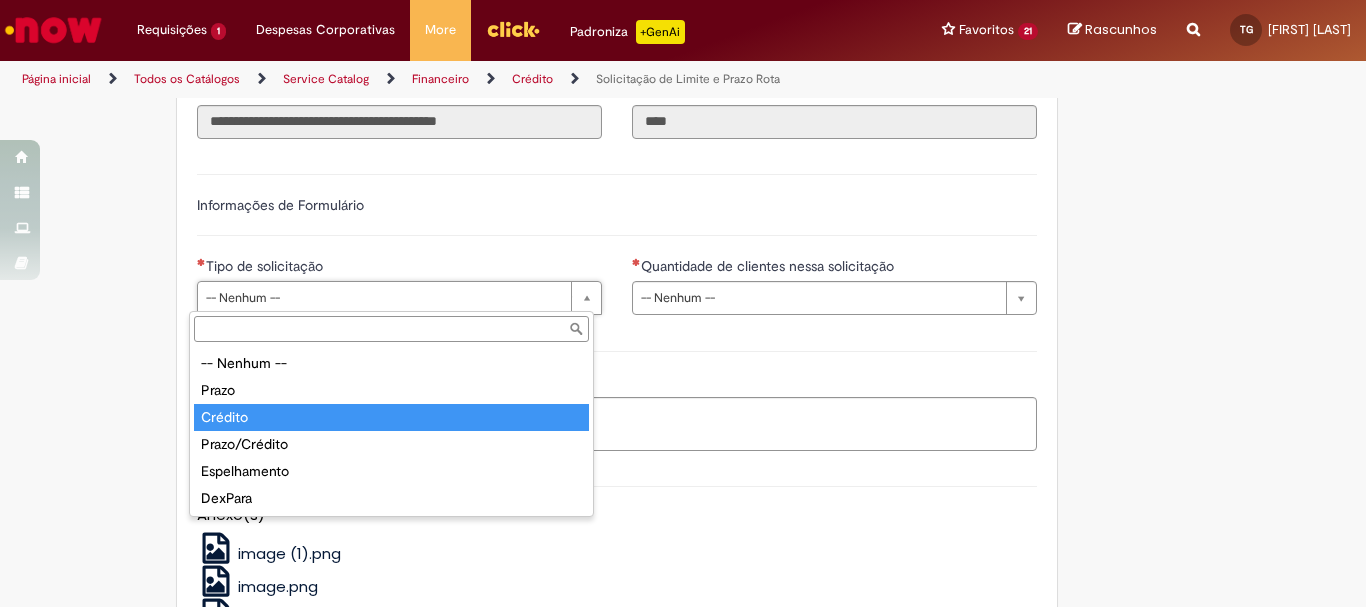 type on "*******" 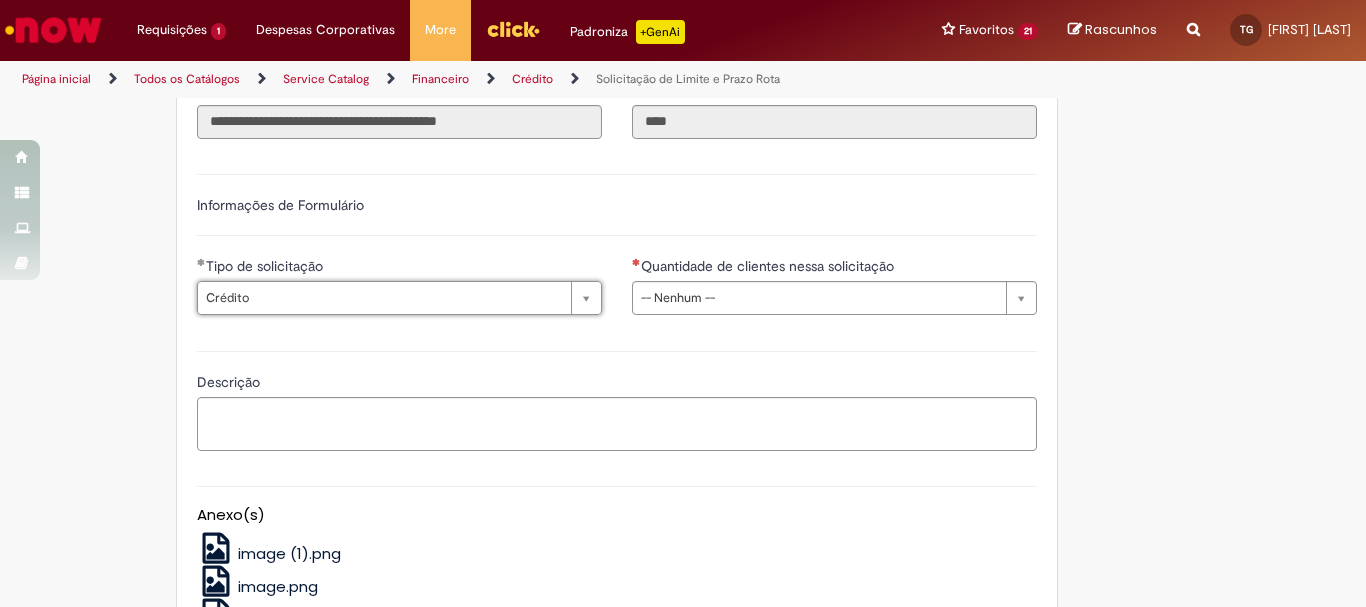 drag, startPoint x: 687, startPoint y: 274, endPoint x: 678, endPoint y: 290, distance: 18.35756 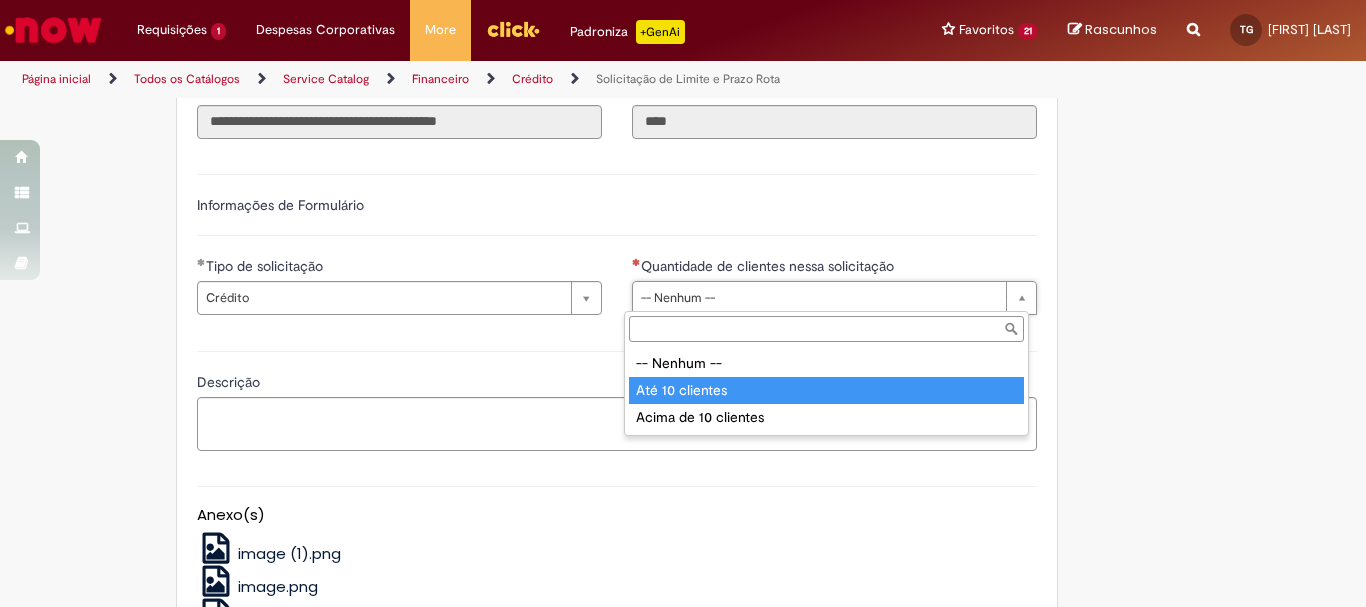 type on "**********" 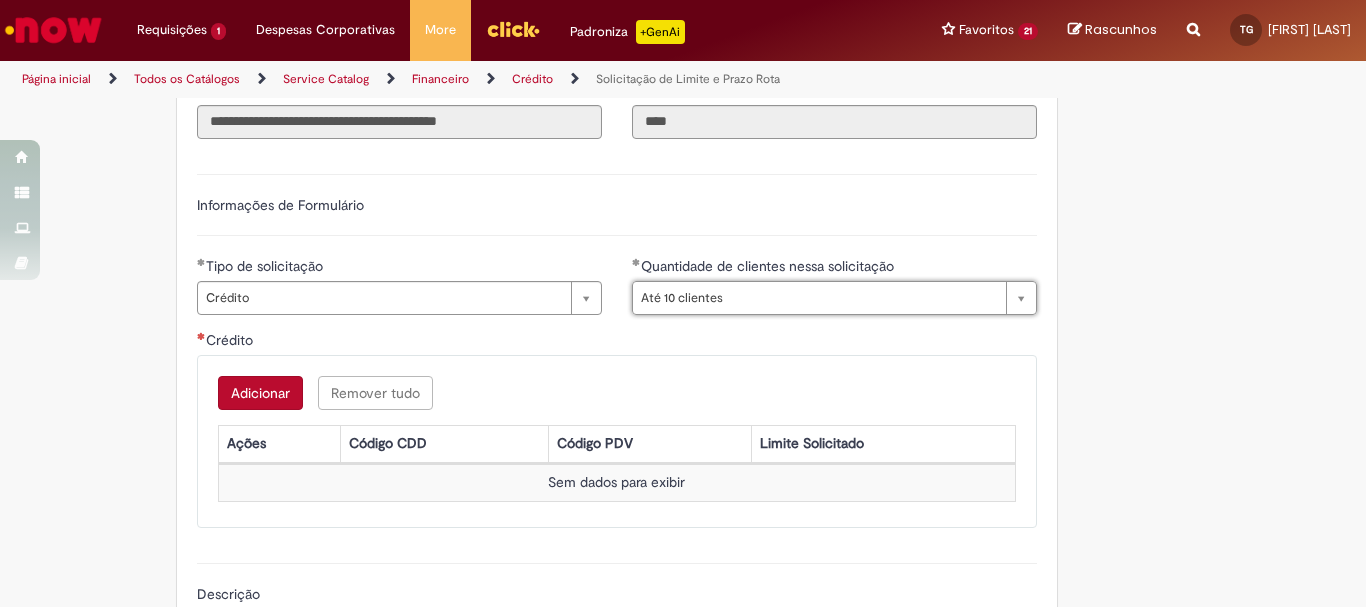 click on "Adicionar" at bounding box center [260, 393] 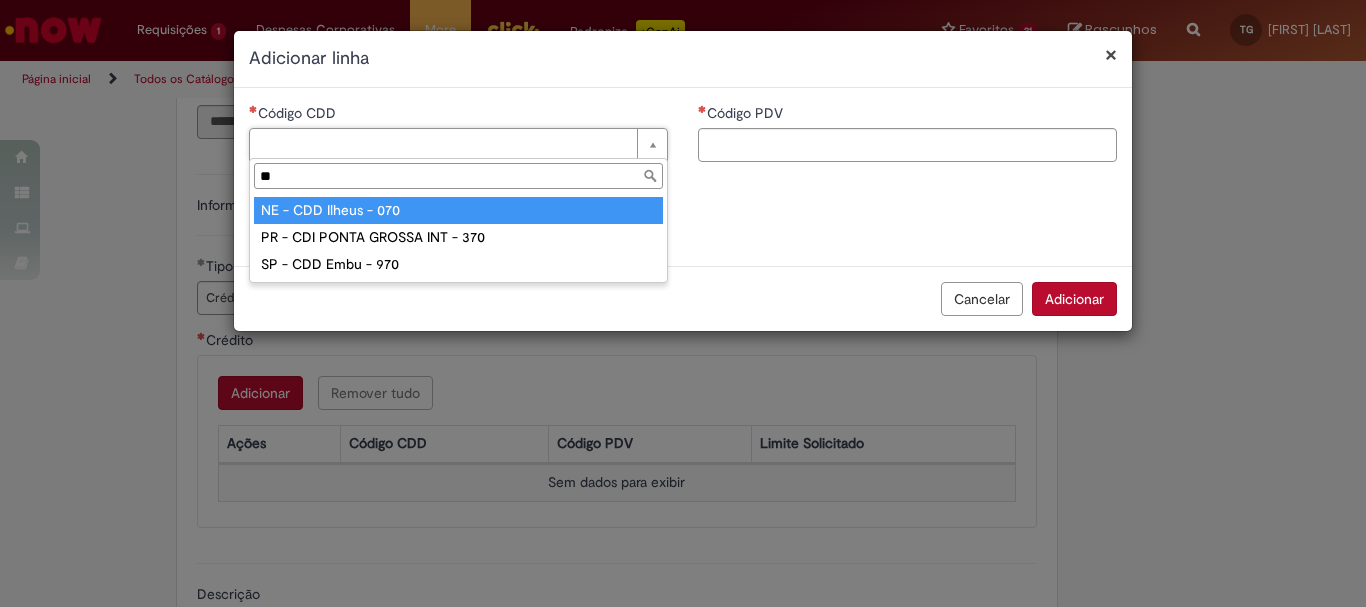type on "**" 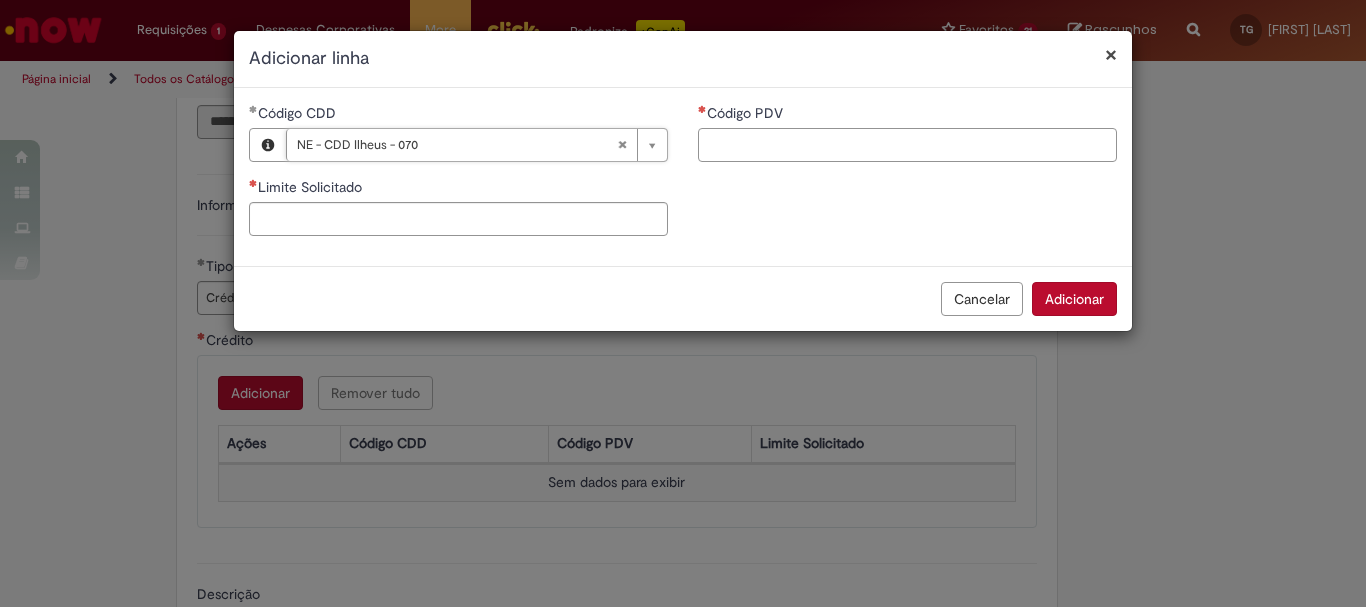 click on "Código PDV" at bounding box center [907, 145] 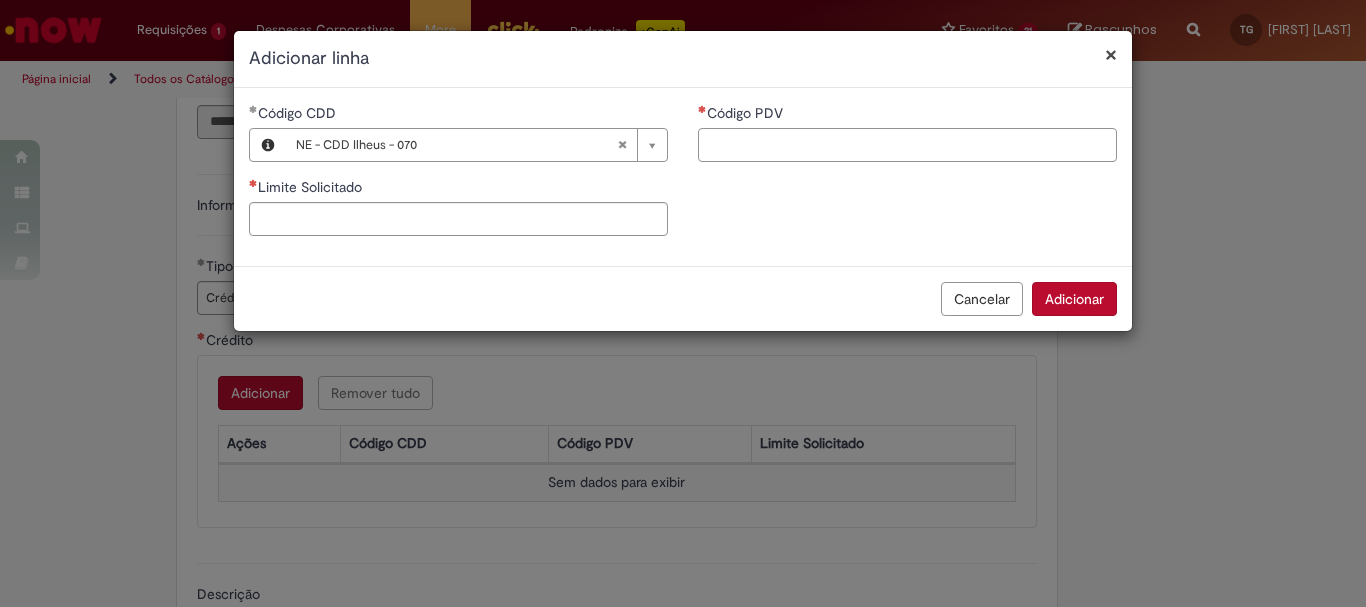 paste on "*****" 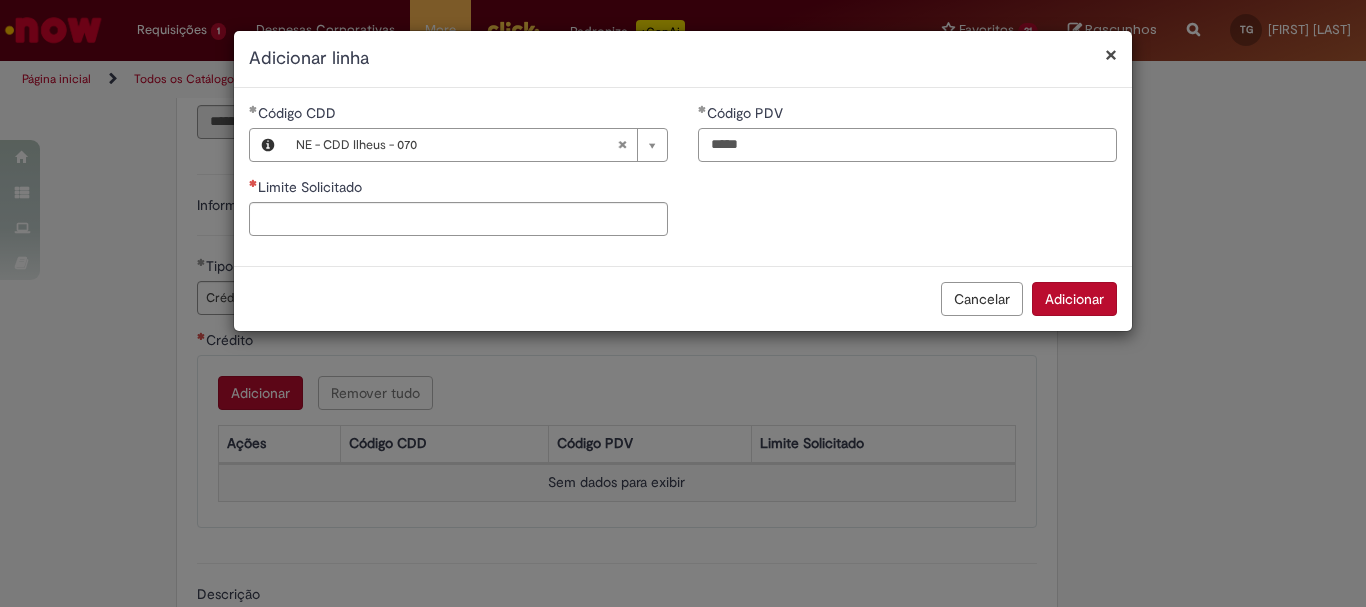 type on "*****" 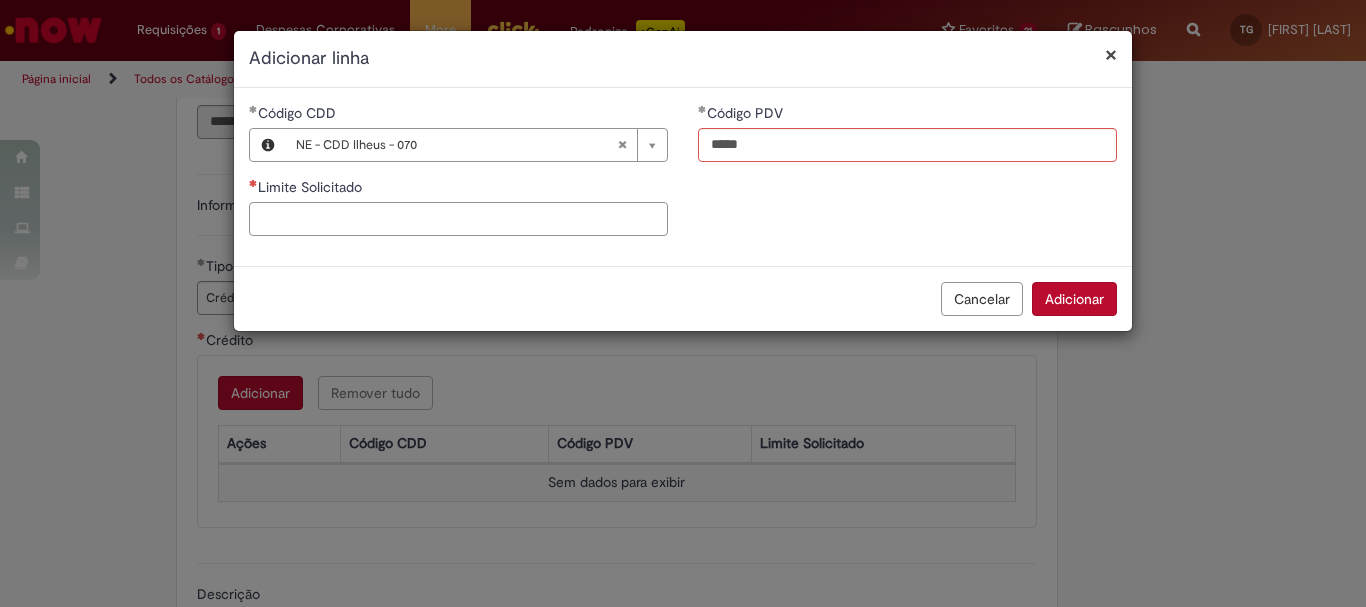 click on "Limite Solicitado" at bounding box center (458, 219) 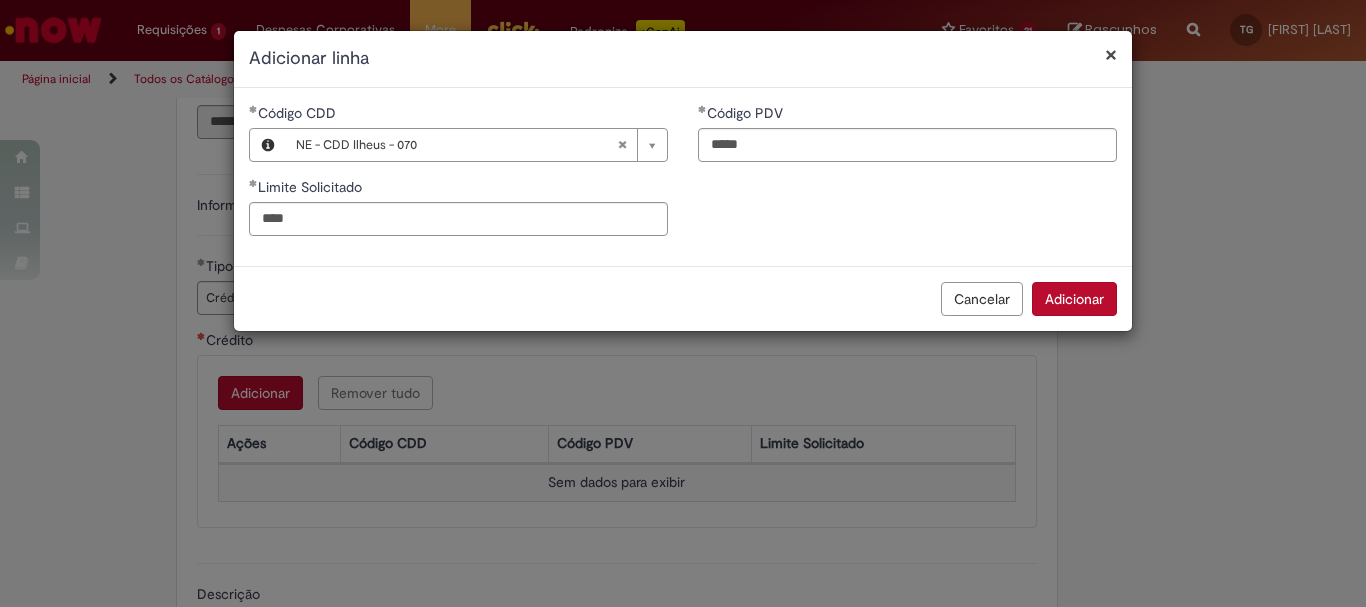 type on "********" 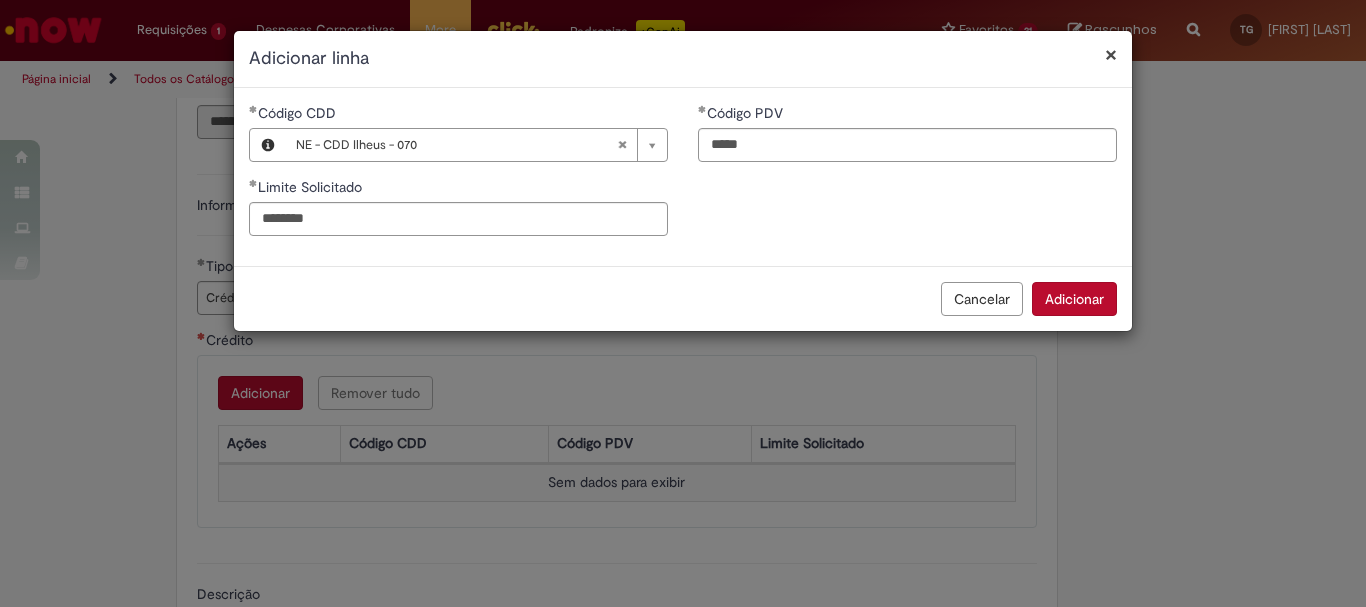 click on "Adicionar" at bounding box center [1074, 299] 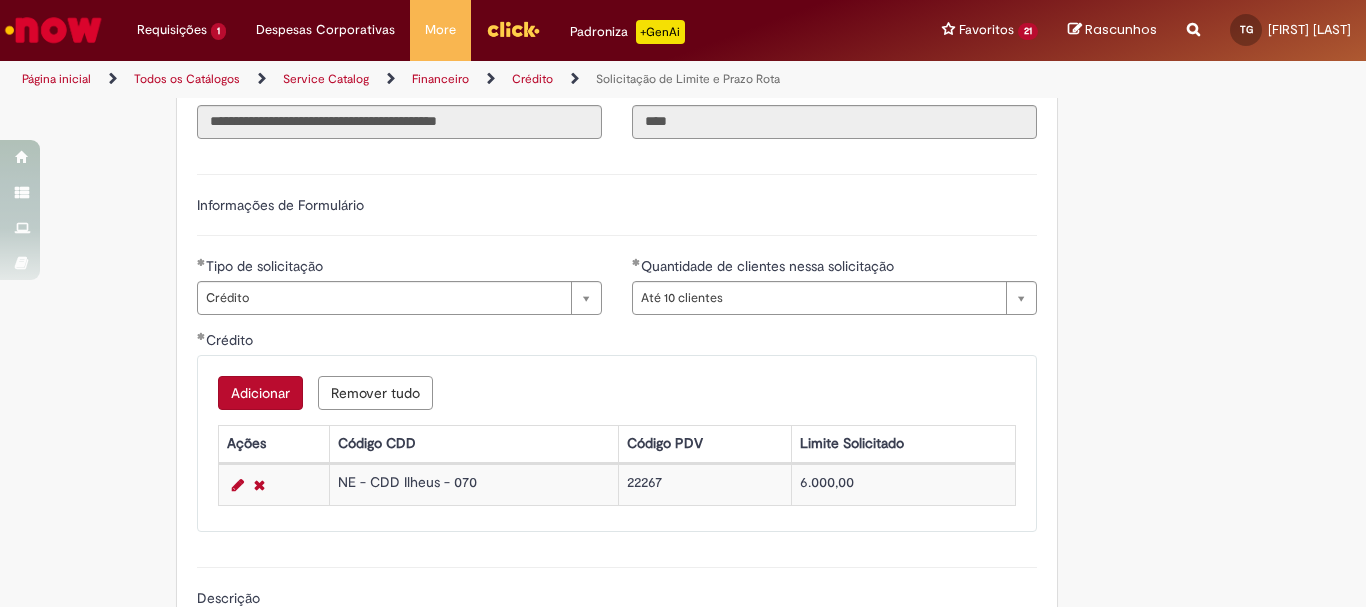 scroll, scrollTop: 900, scrollLeft: 0, axis: vertical 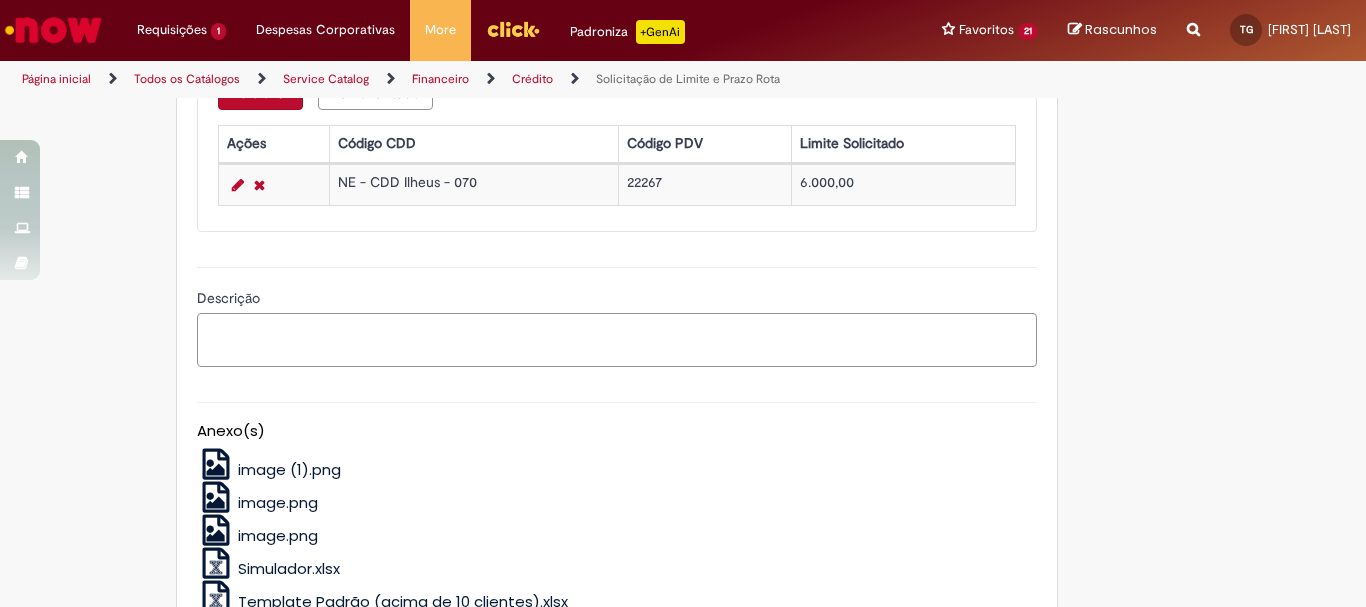 click on "Descrição" at bounding box center [617, 340] 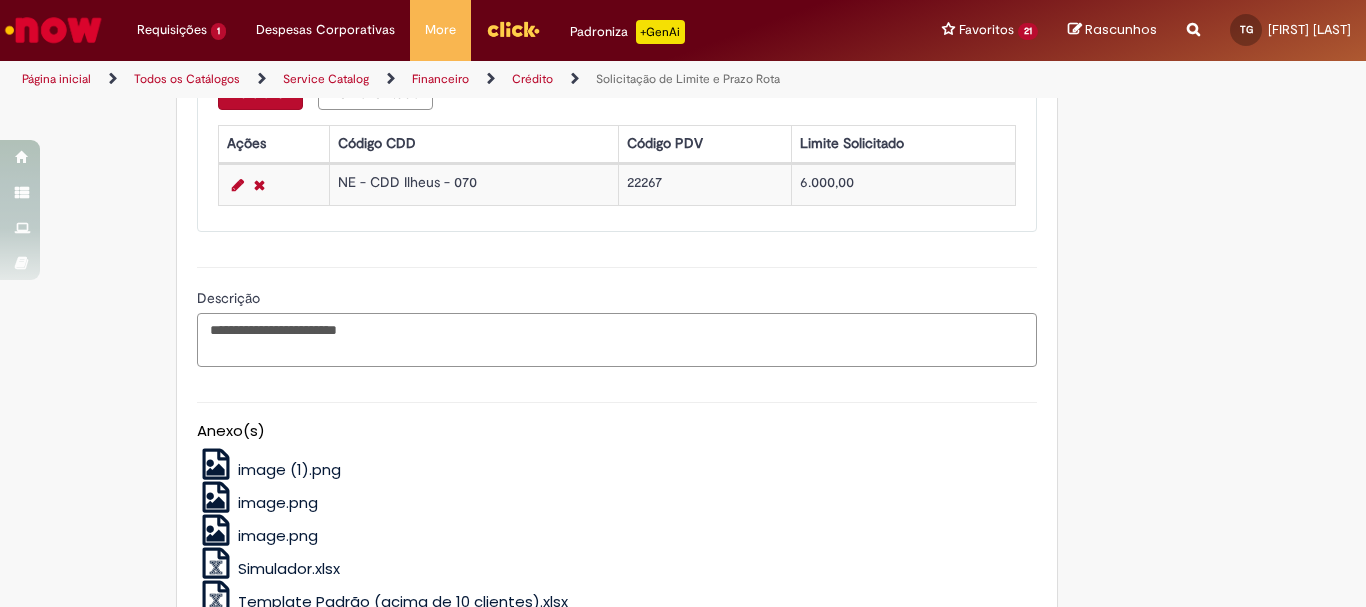 paste on "******" 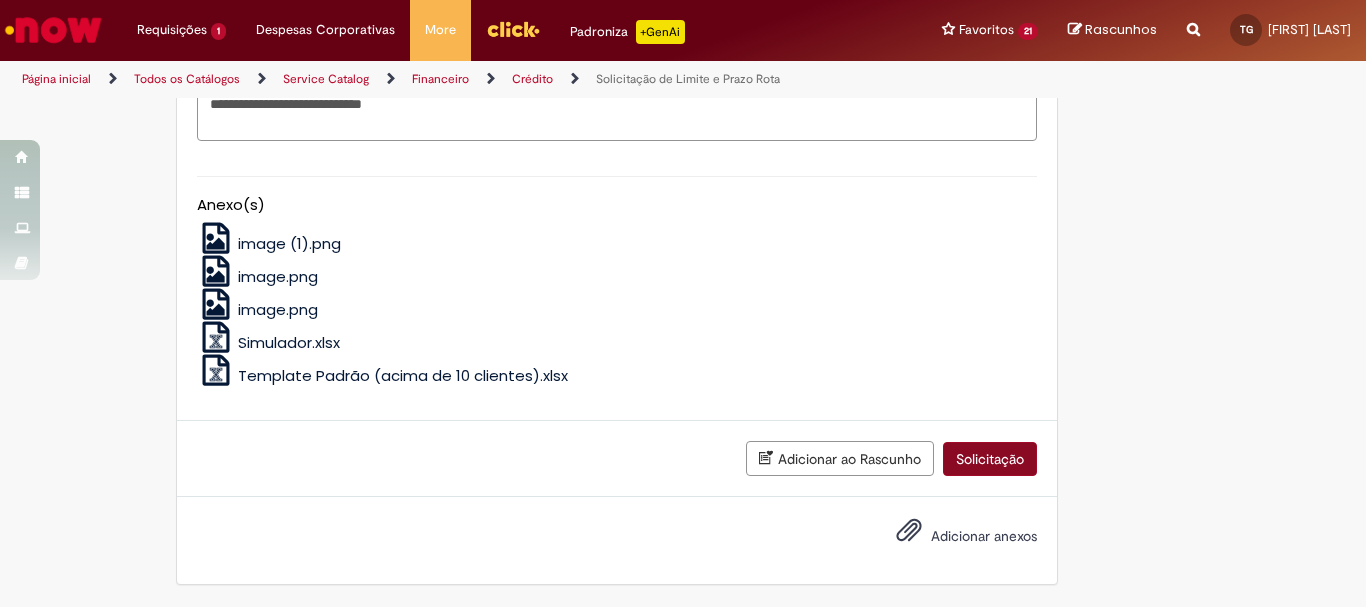 type on "**********" 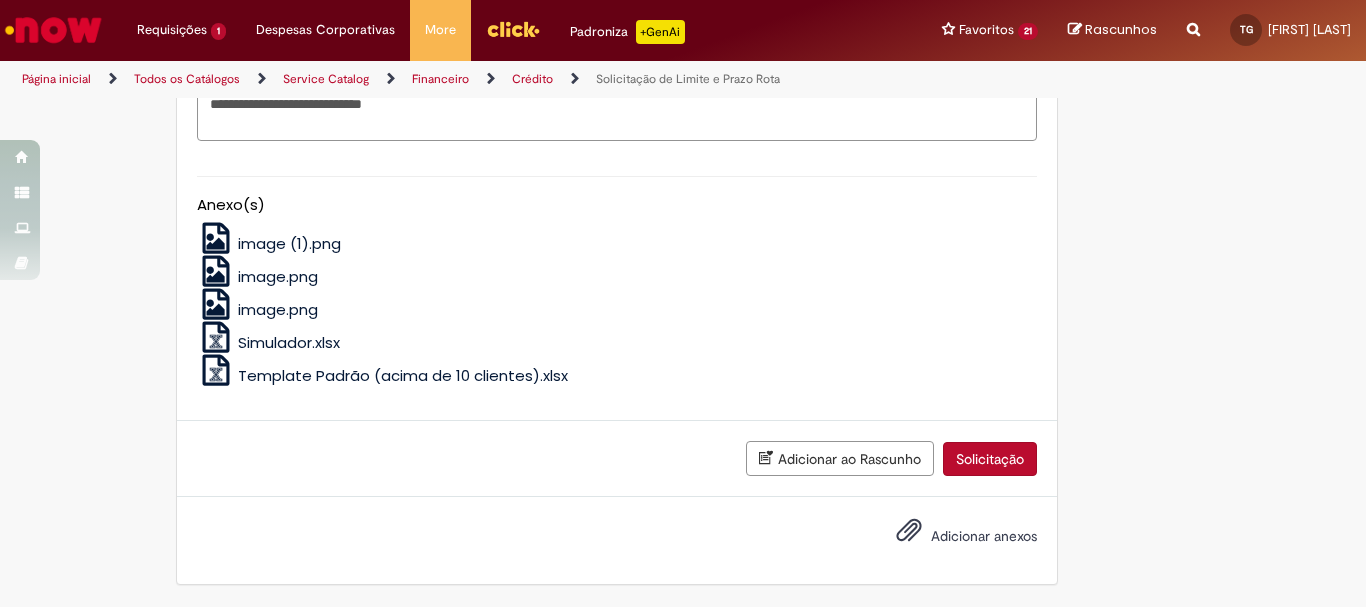 click on "Solicitação" at bounding box center [990, 459] 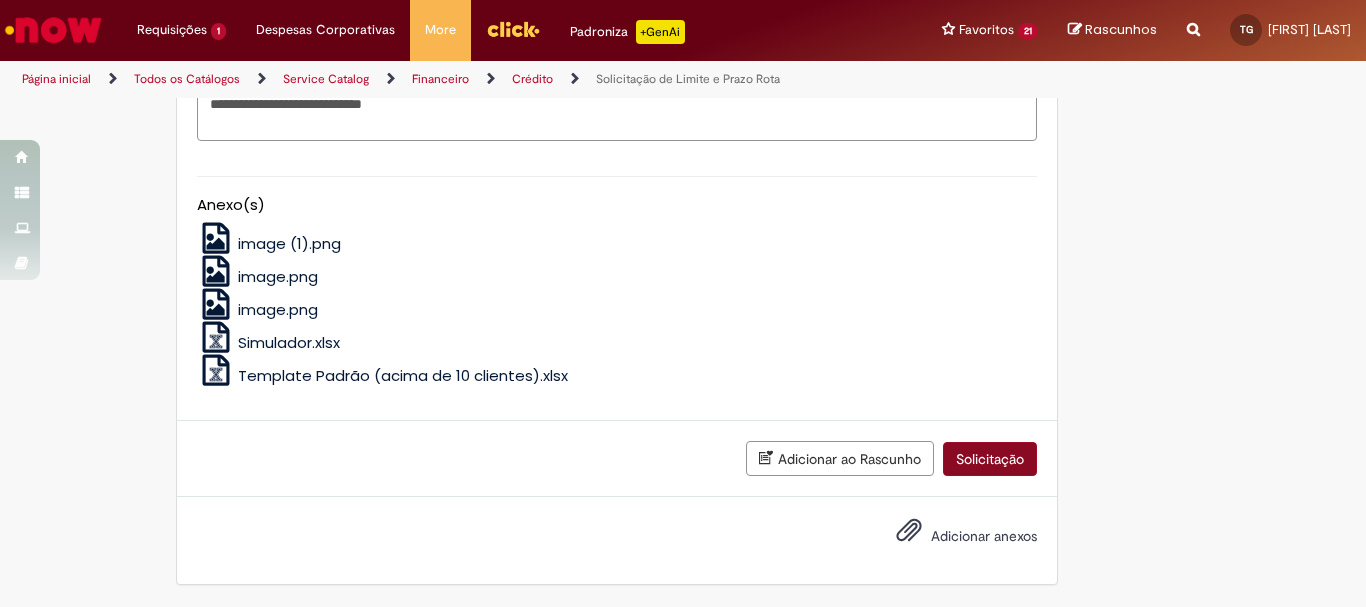 scroll, scrollTop: 1080, scrollLeft: 0, axis: vertical 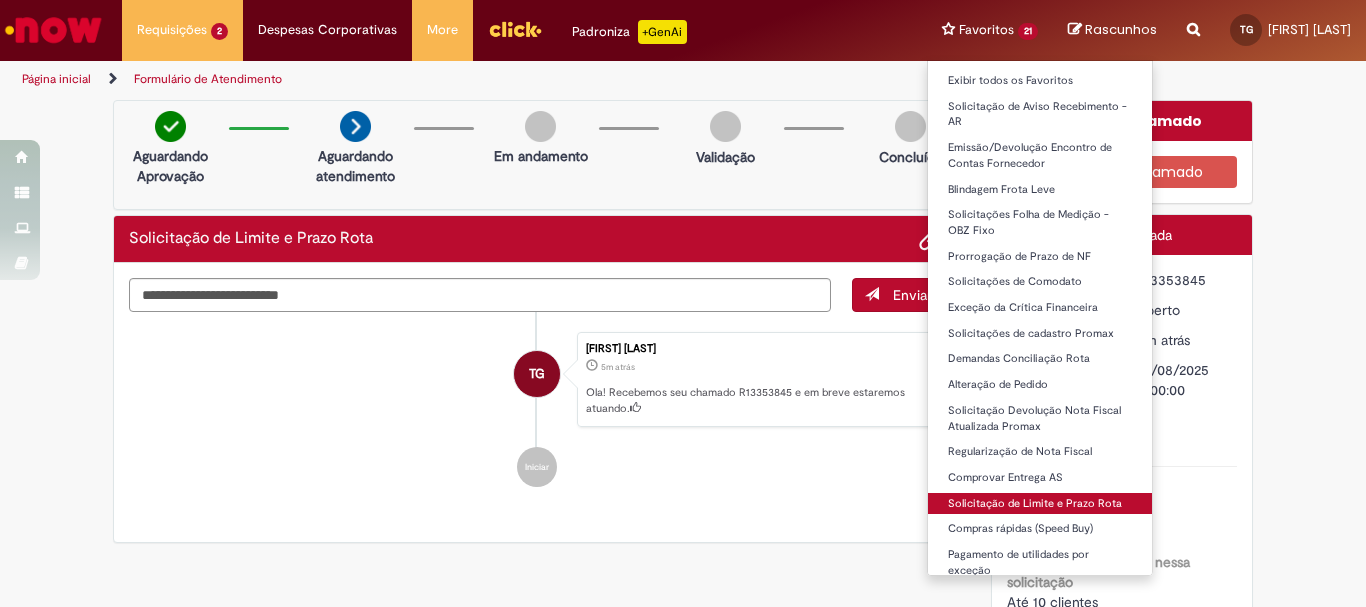 click on "Solicitação de Limite e Prazo Rota" at bounding box center (1040, 504) 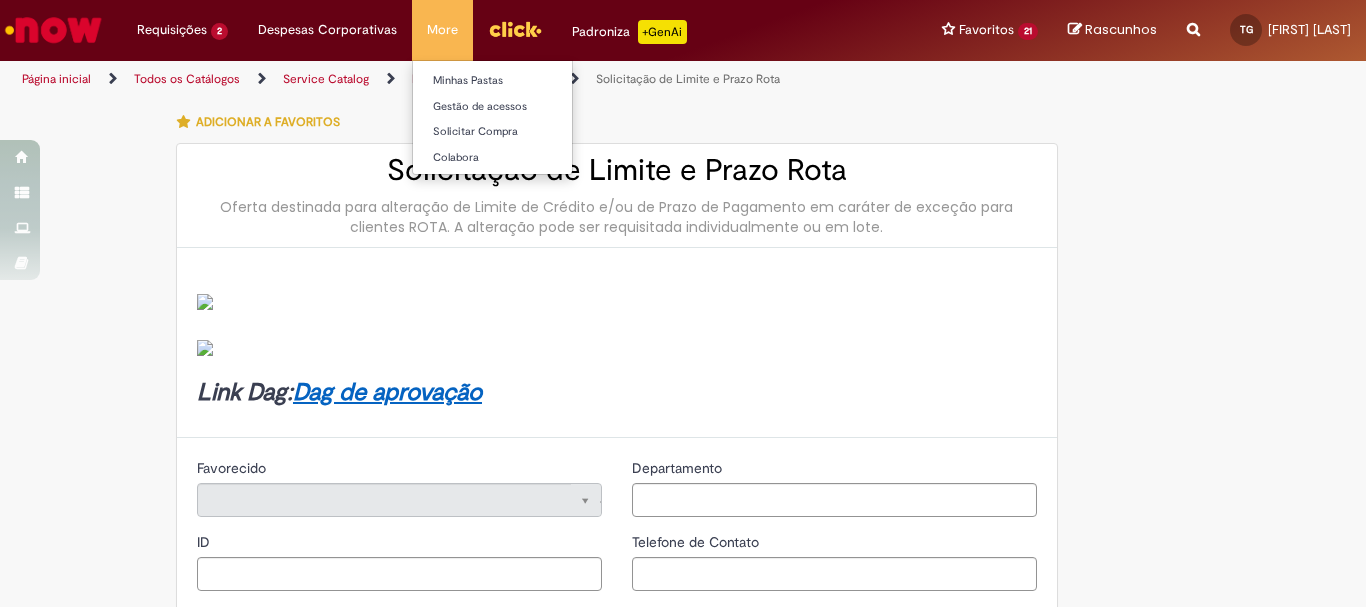 type on "********" 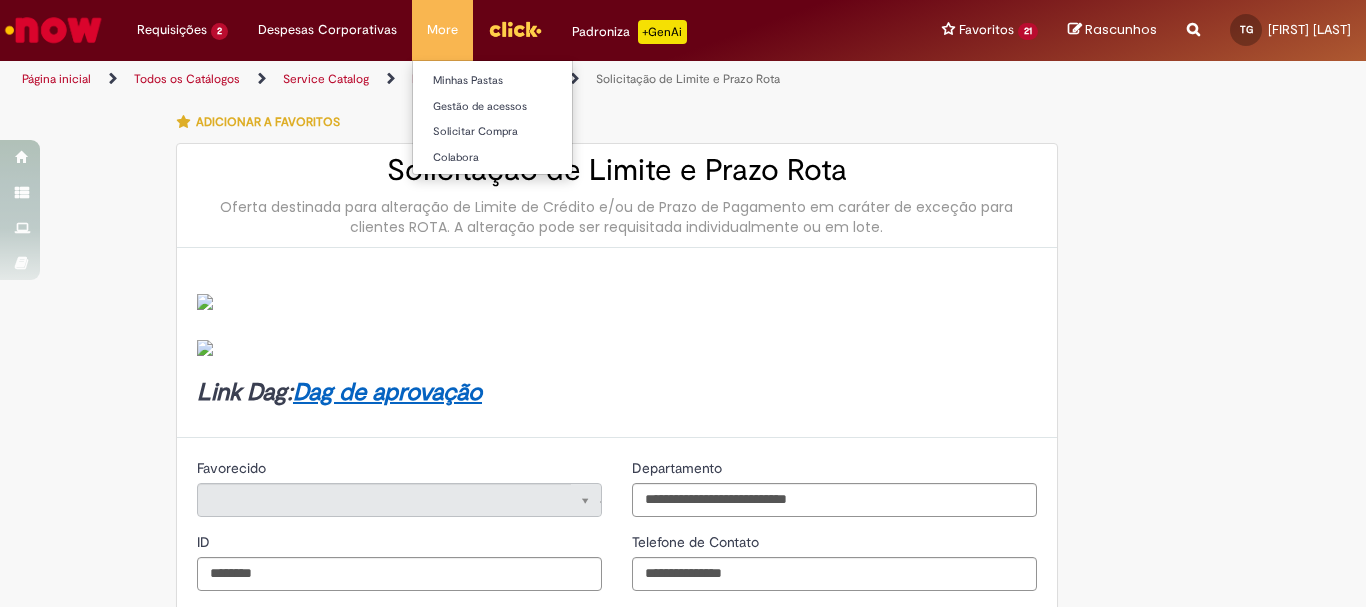type on "**********" 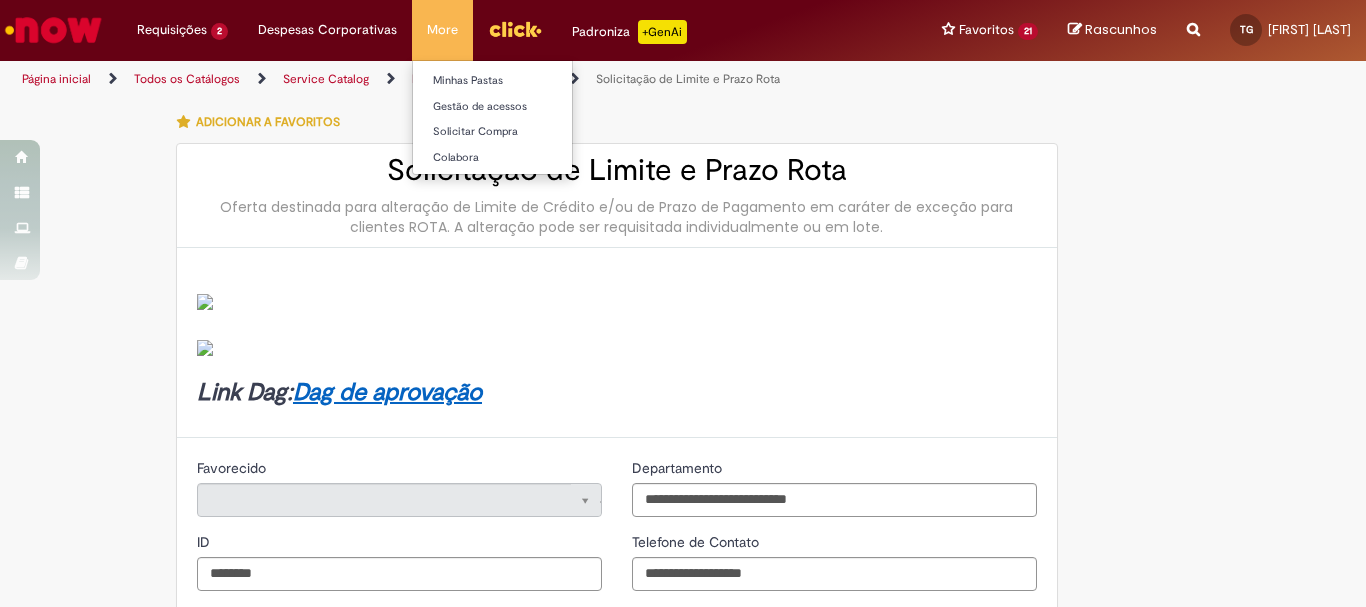 type on "**********" 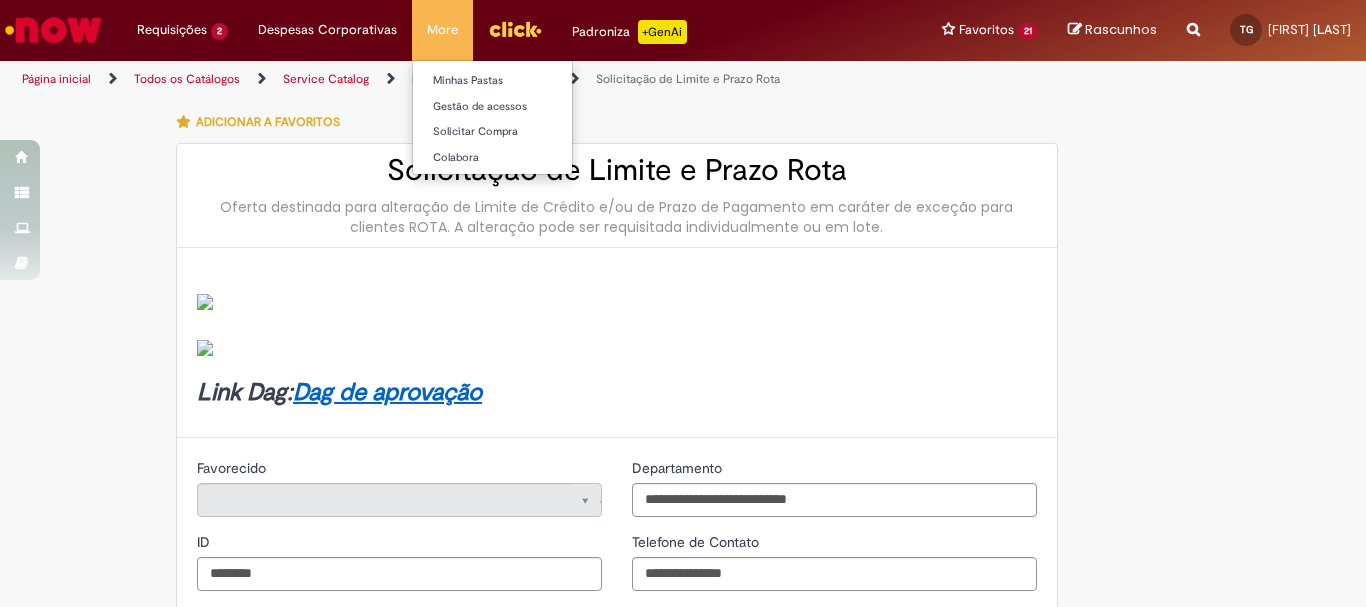 type on "**********" 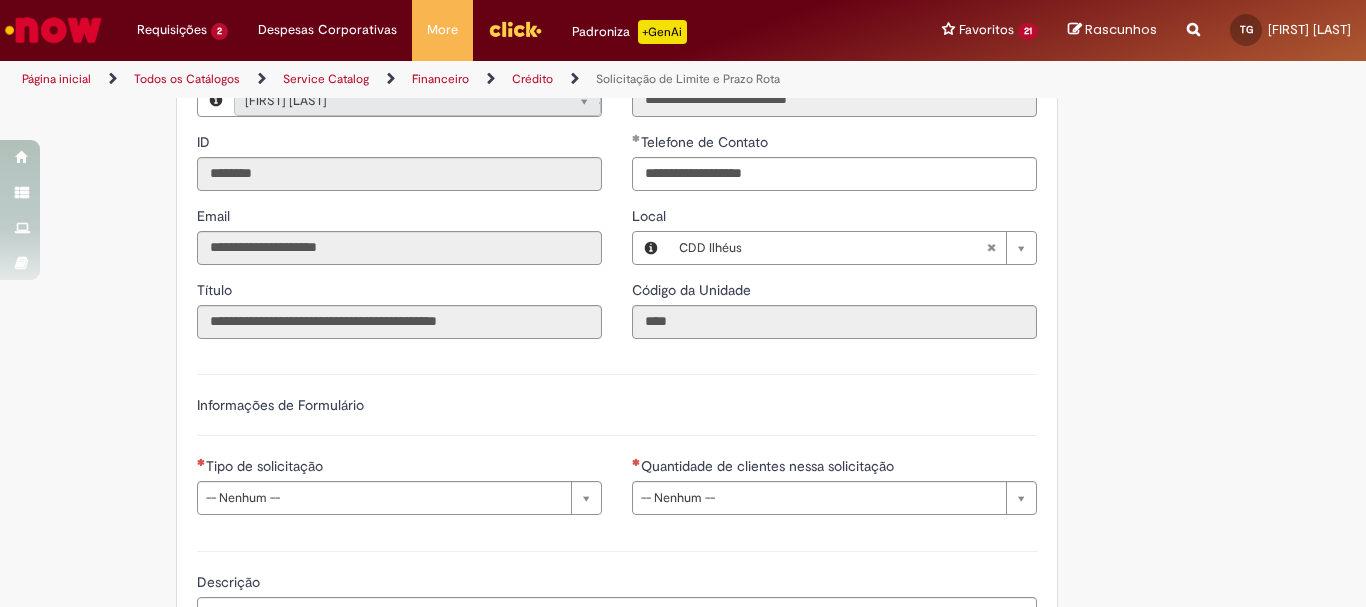 scroll, scrollTop: 700, scrollLeft: 0, axis: vertical 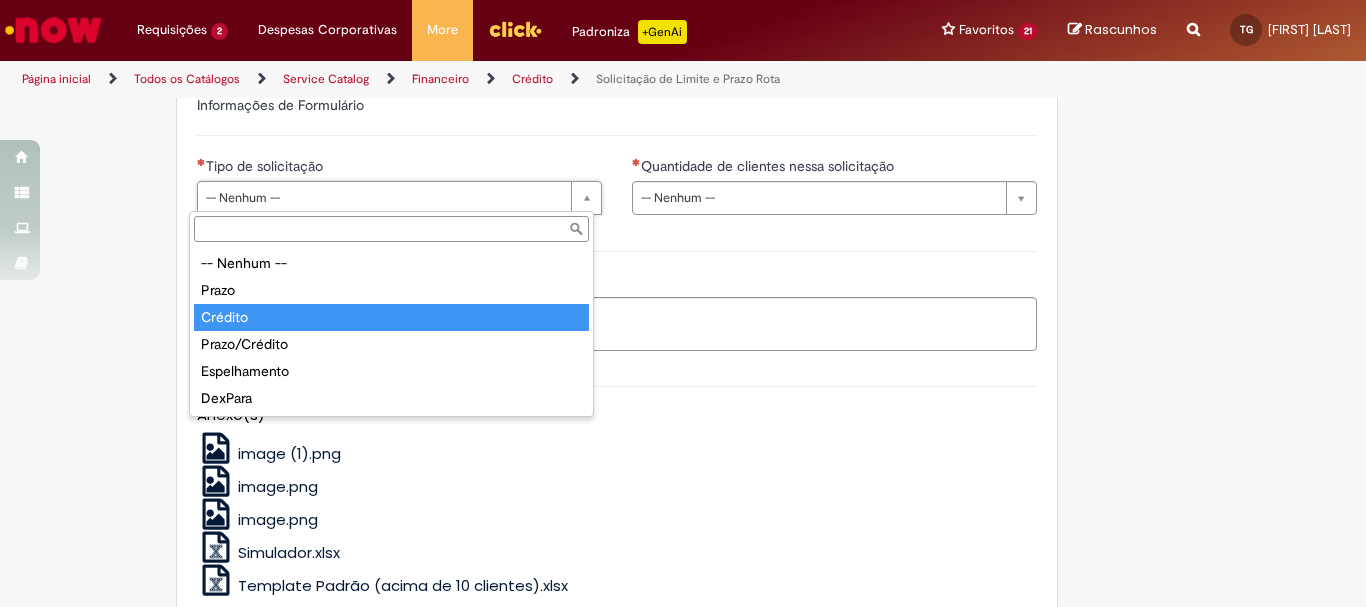type on "*******" 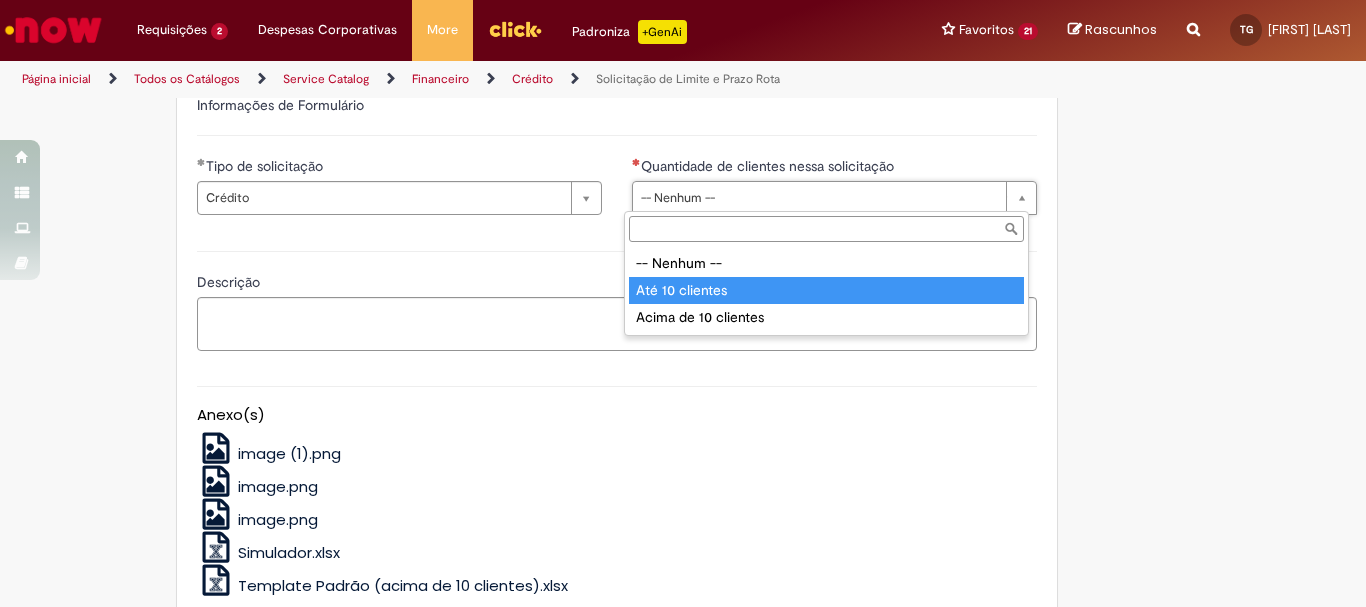 type on "**********" 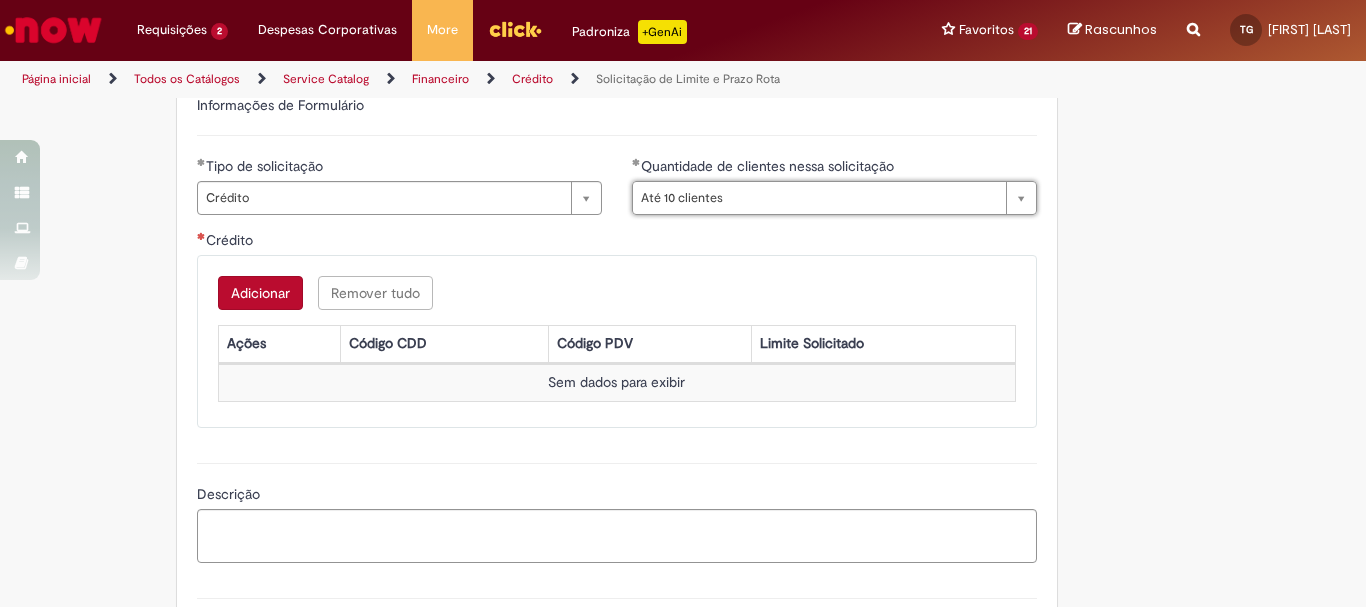 click on "Adicionar" at bounding box center (260, 293) 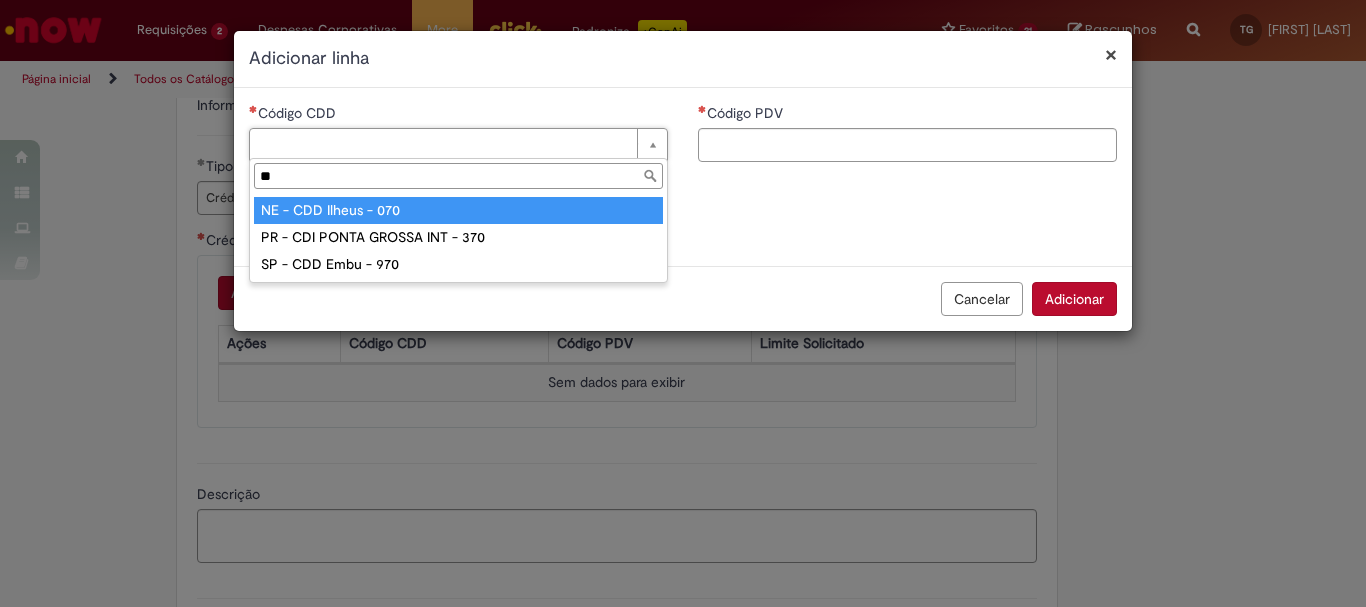 type on "**" 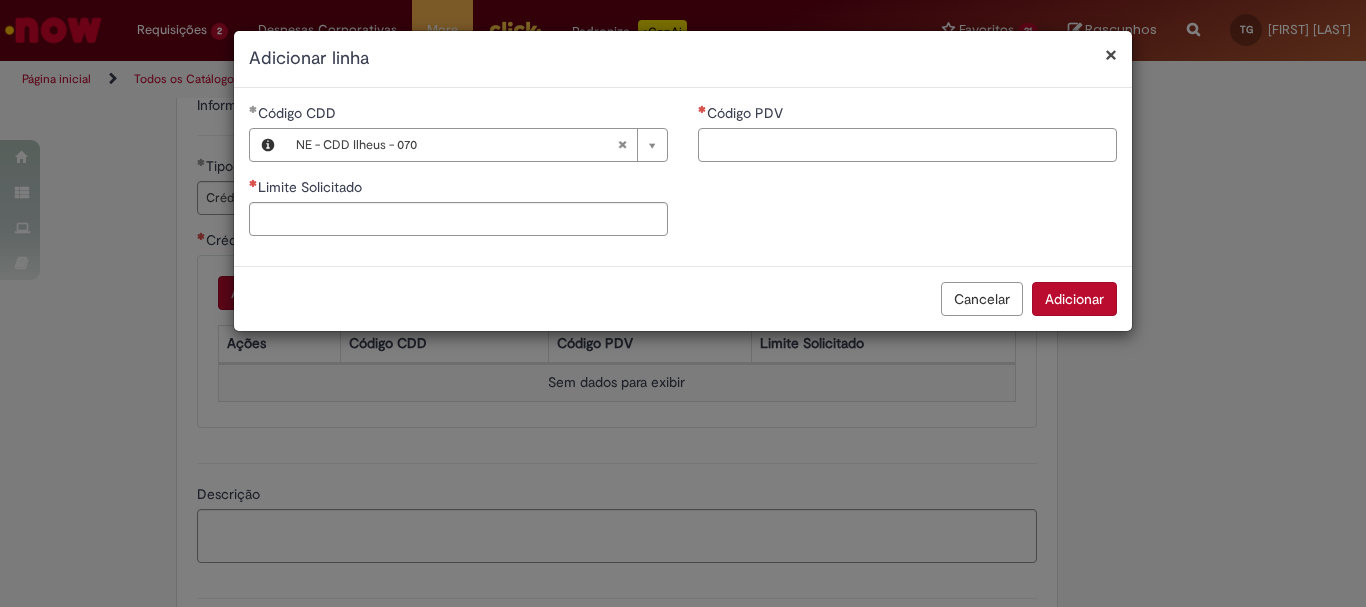 click on "Código PDV" at bounding box center [907, 145] 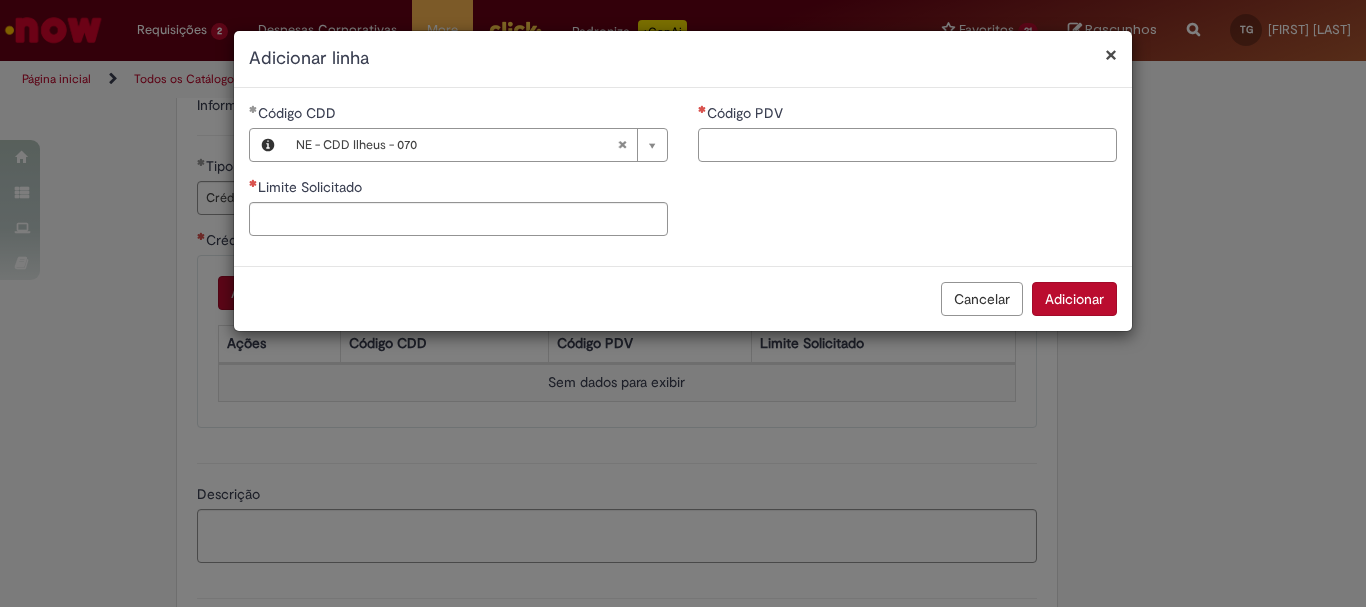 paste on "*****" 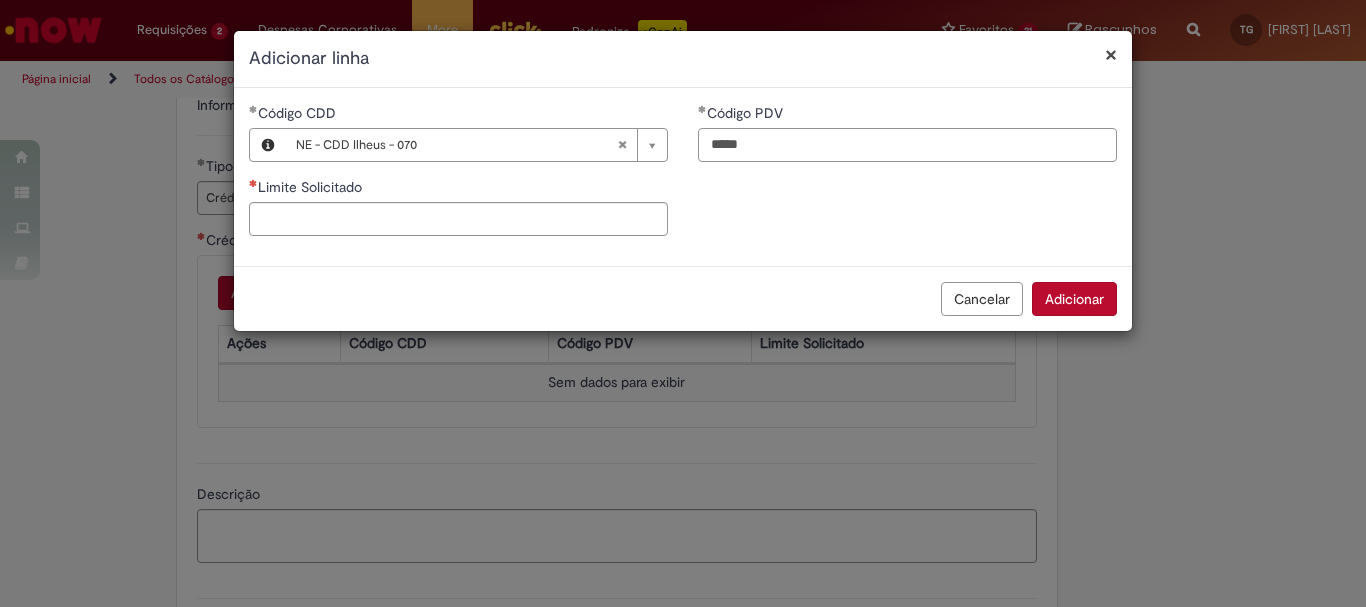 type on "*****" 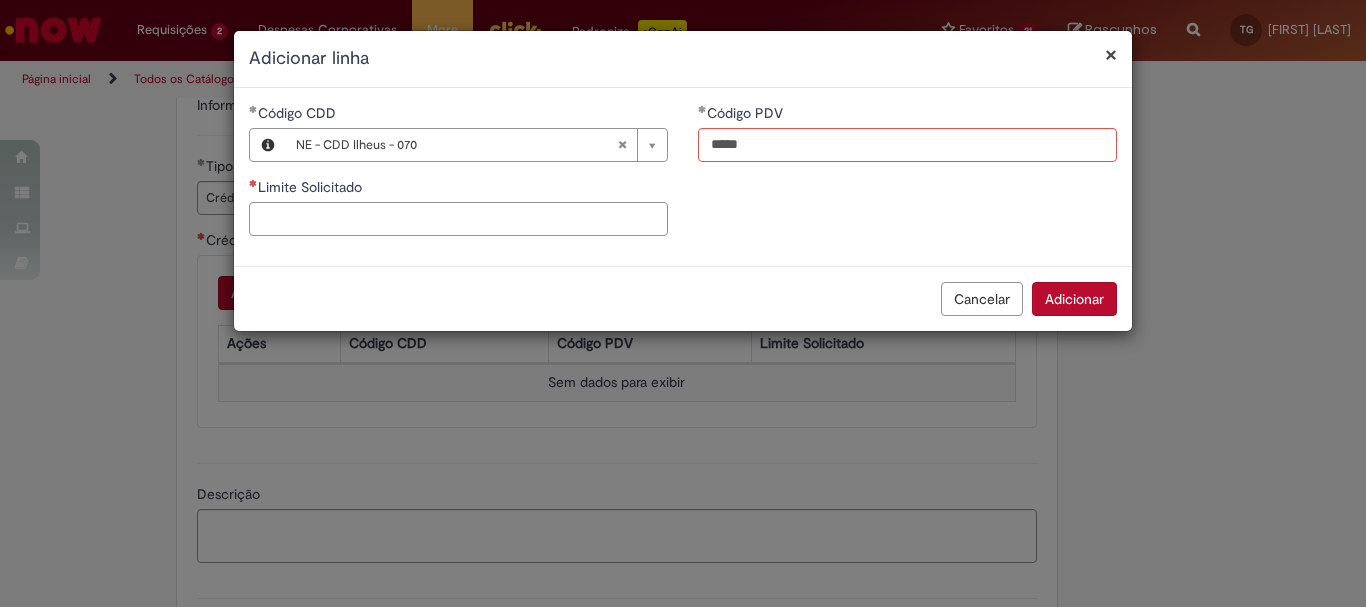 click on "Limite Solicitado" at bounding box center [458, 219] 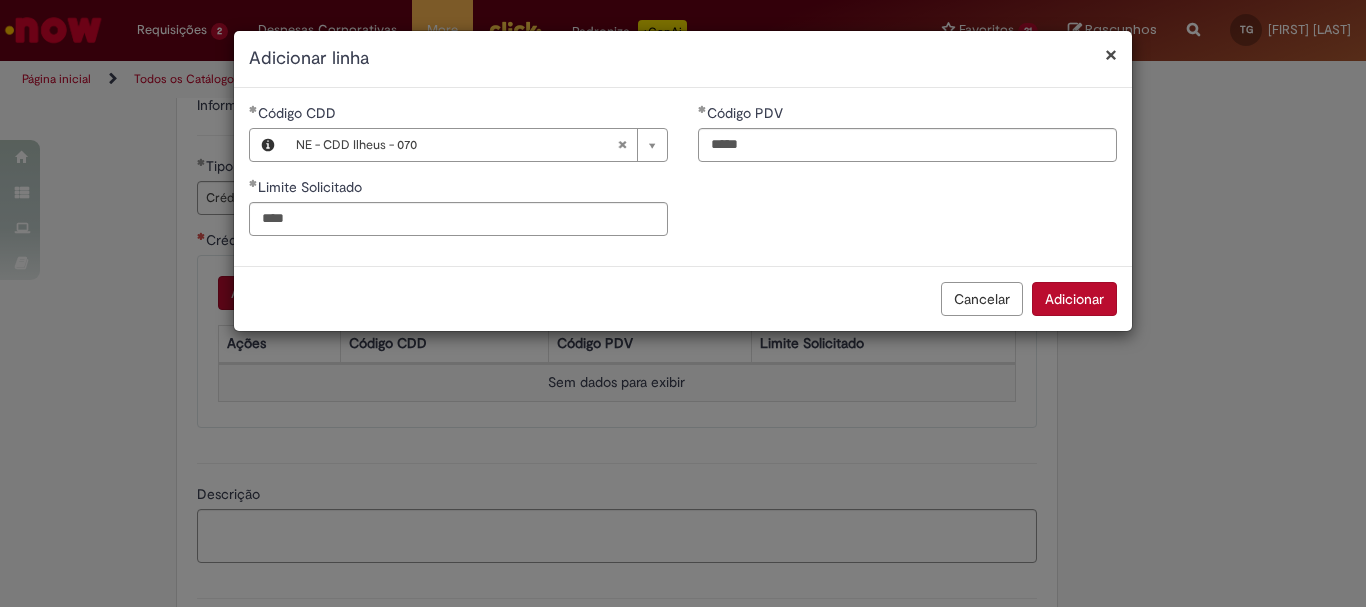 type on "********" 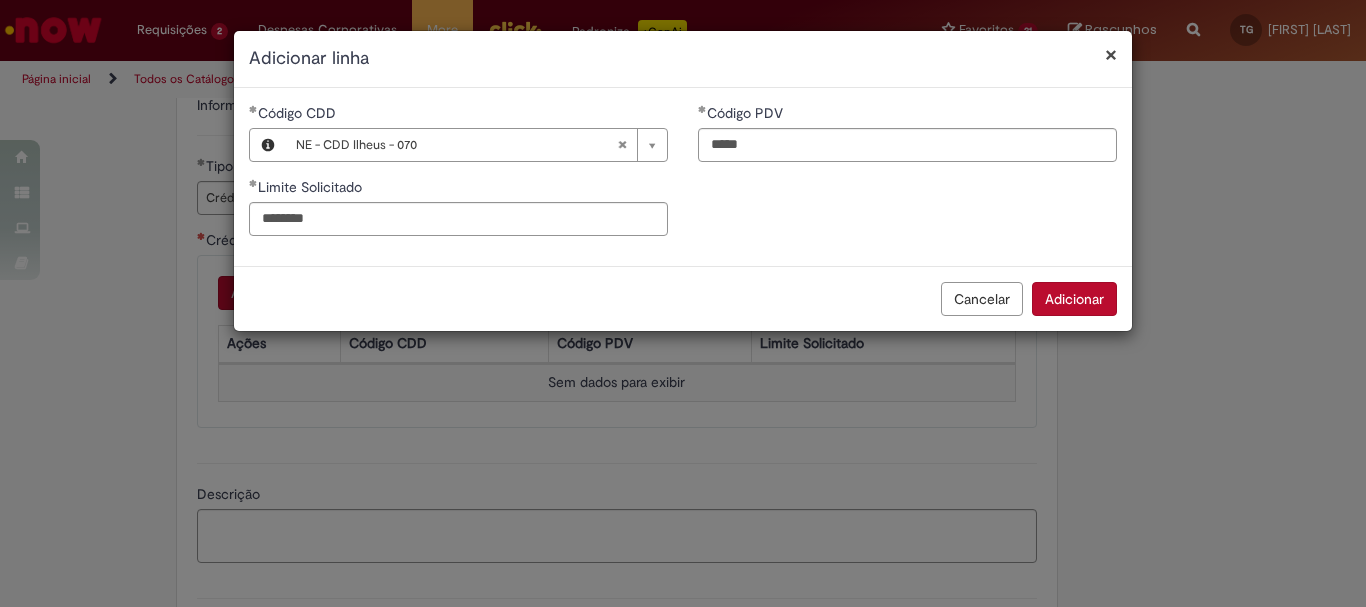 click on "Adicionar" at bounding box center (1074, 299) 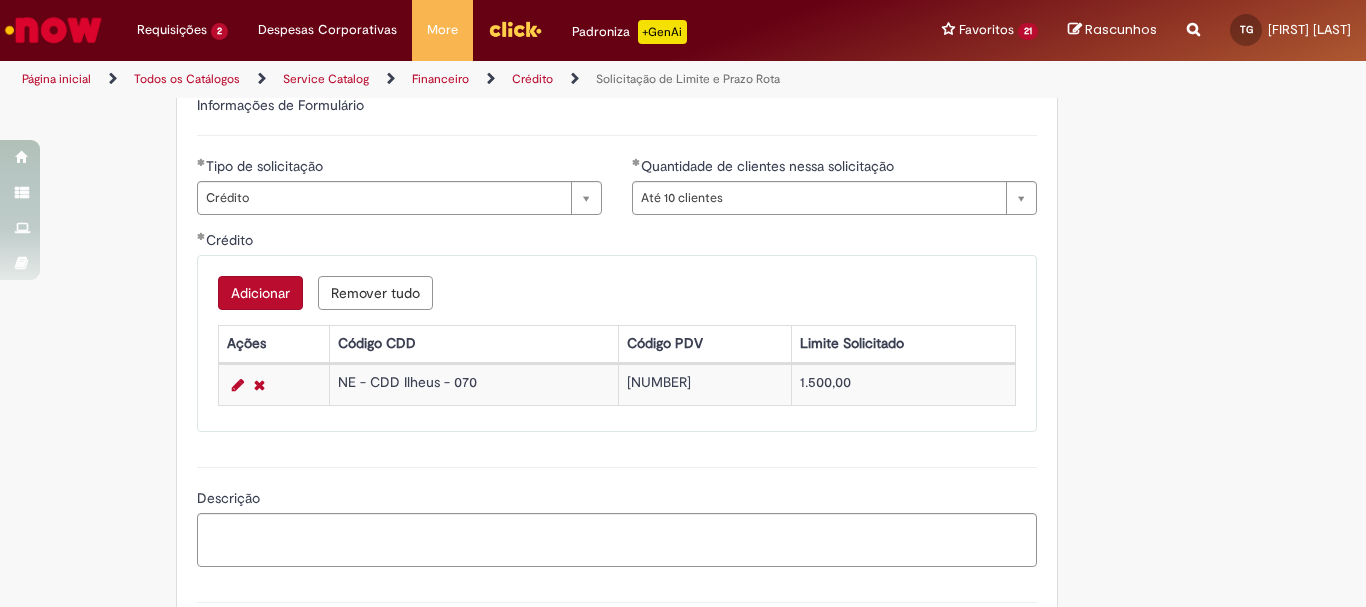 scroll, scrollTop: 800, scrollLeft: 0, axis: vertical 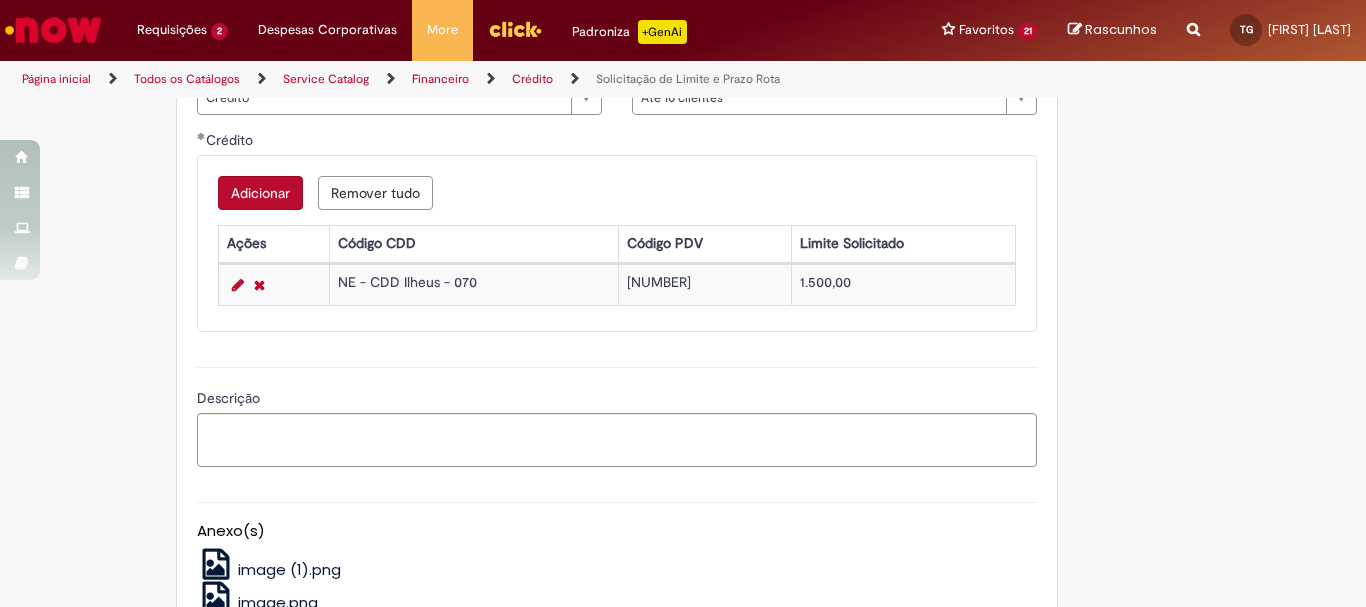 click on "Descrição" at bounding box center (617, 414) 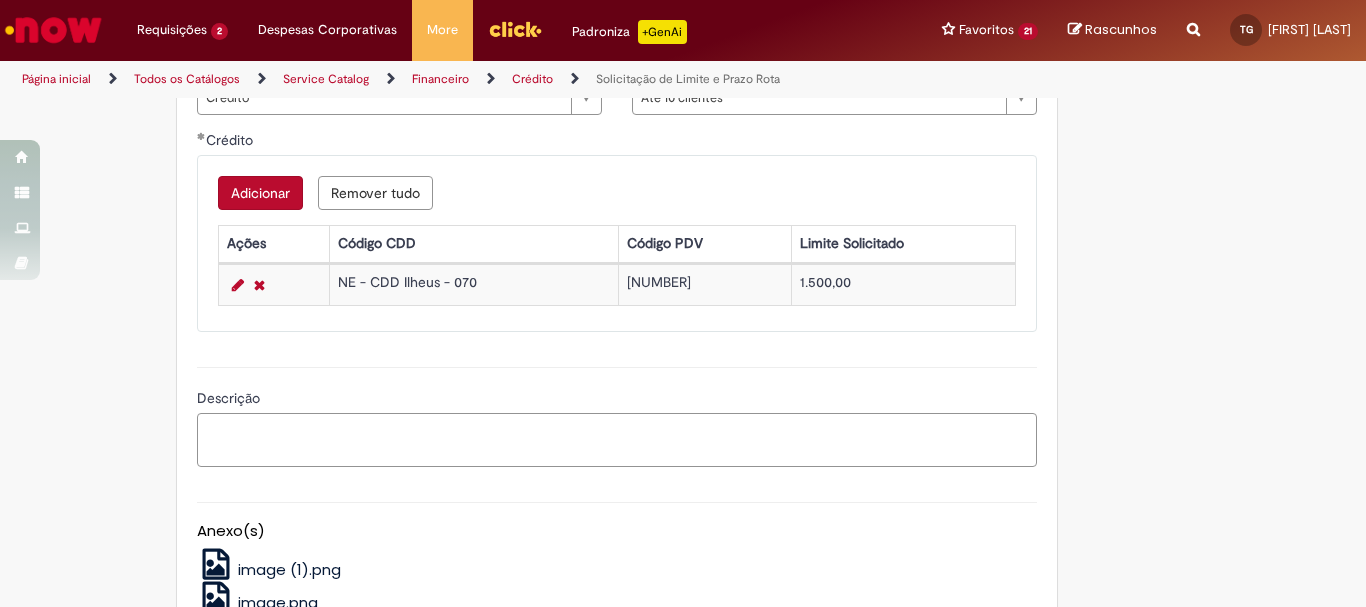 click on "Descrição" at bounding box center (617, 440) 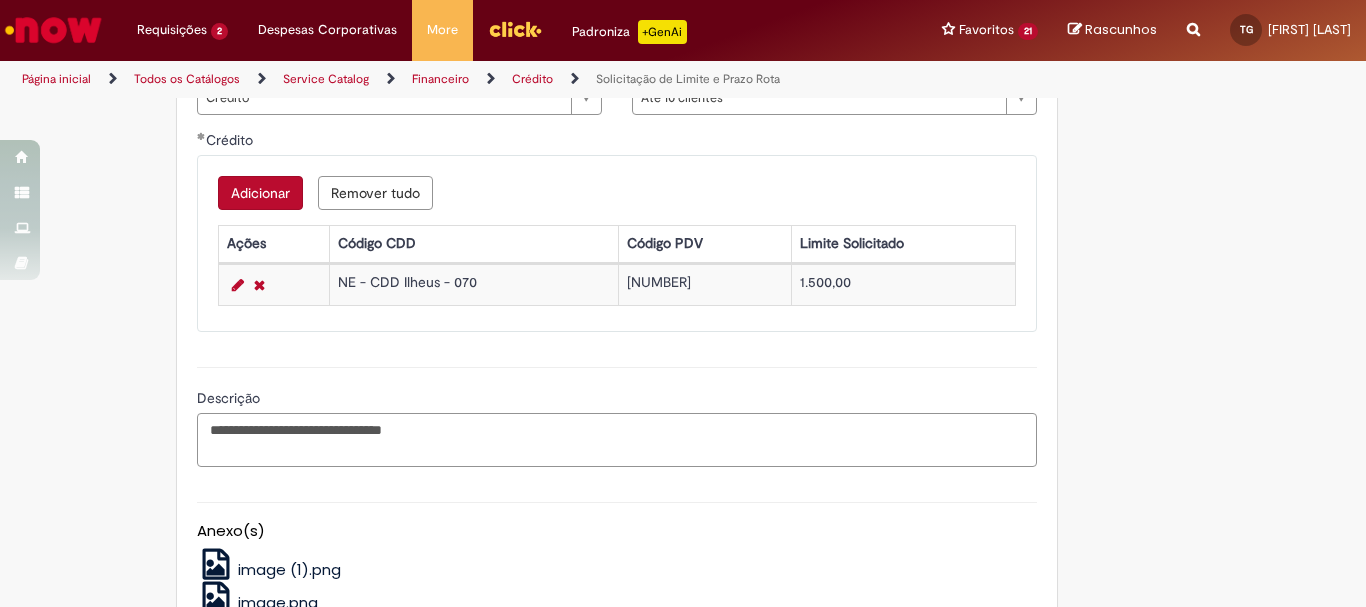 paste on "******" 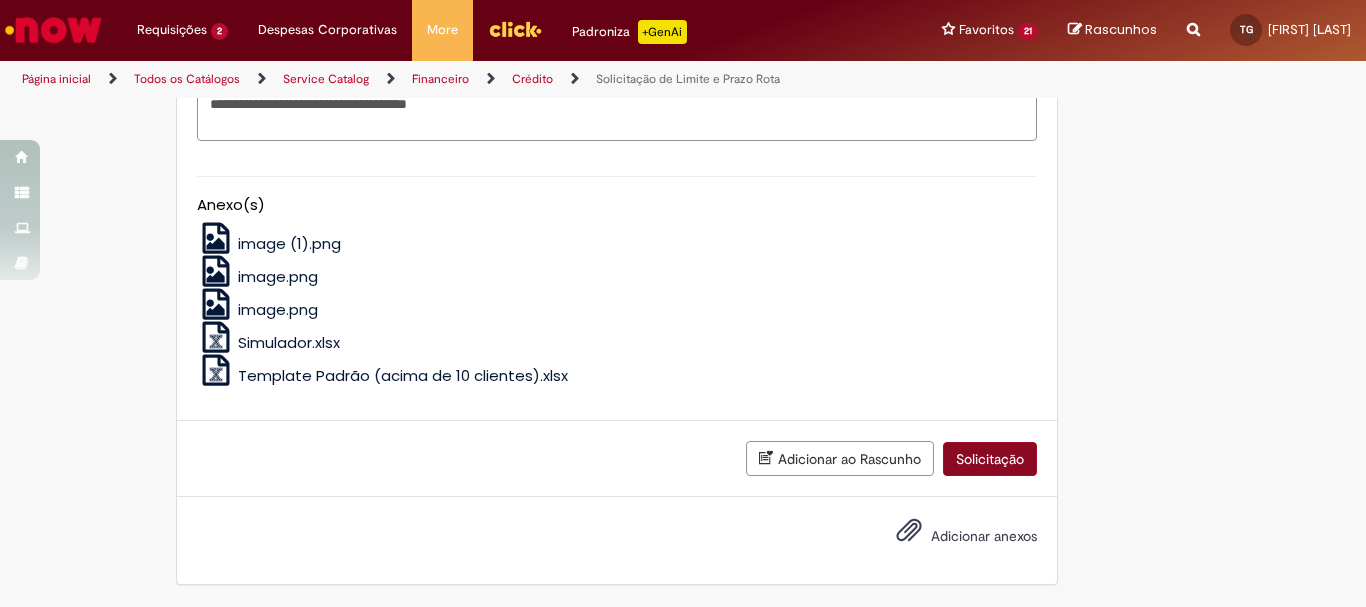 type on "**********" 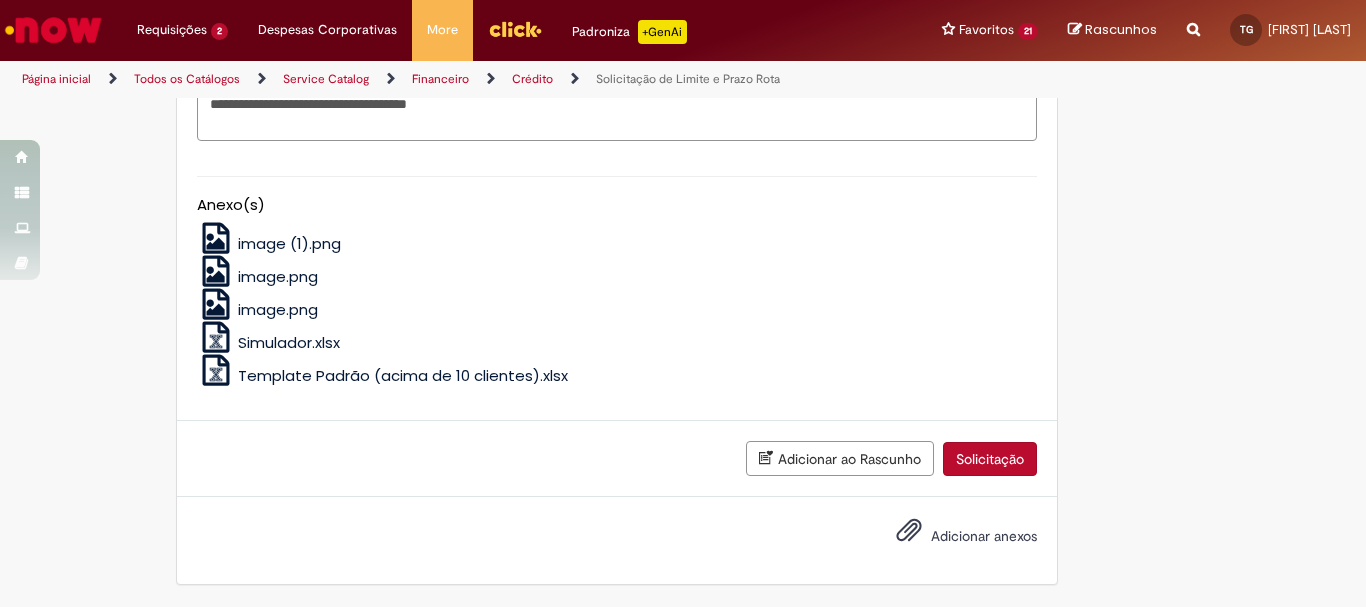 click on "Solicitação" at bounding box center [990, 459] 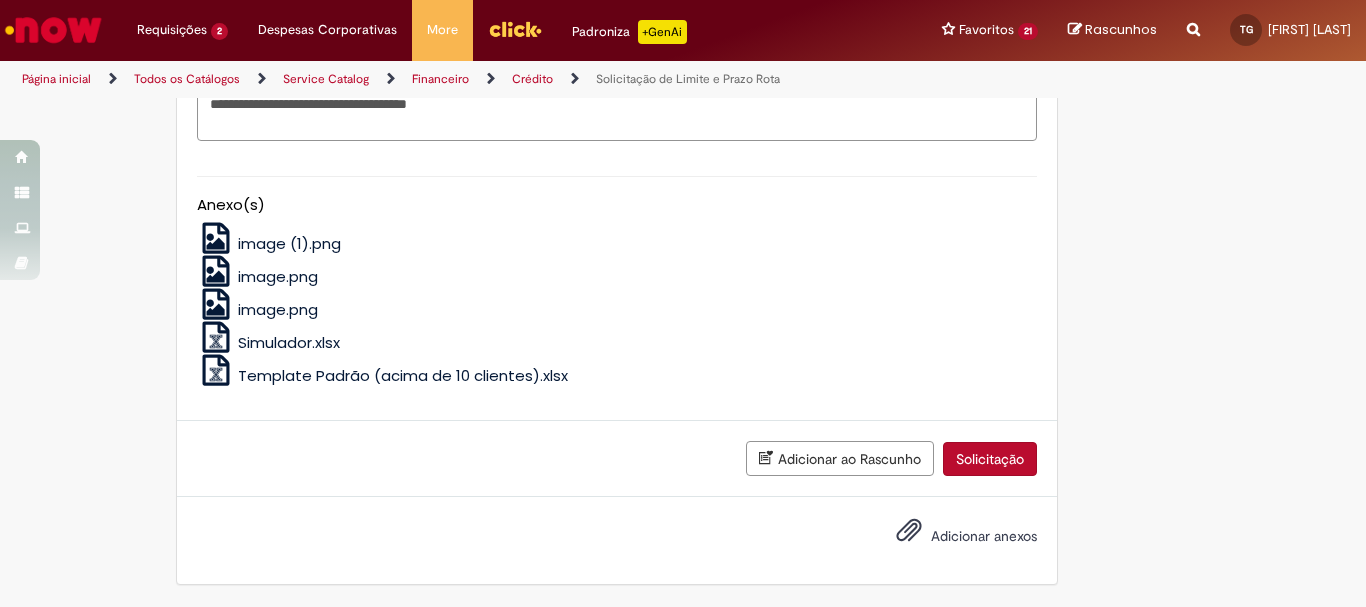 scroll, scrollTop: 1080, scrollLeft: 0, axis: vertical 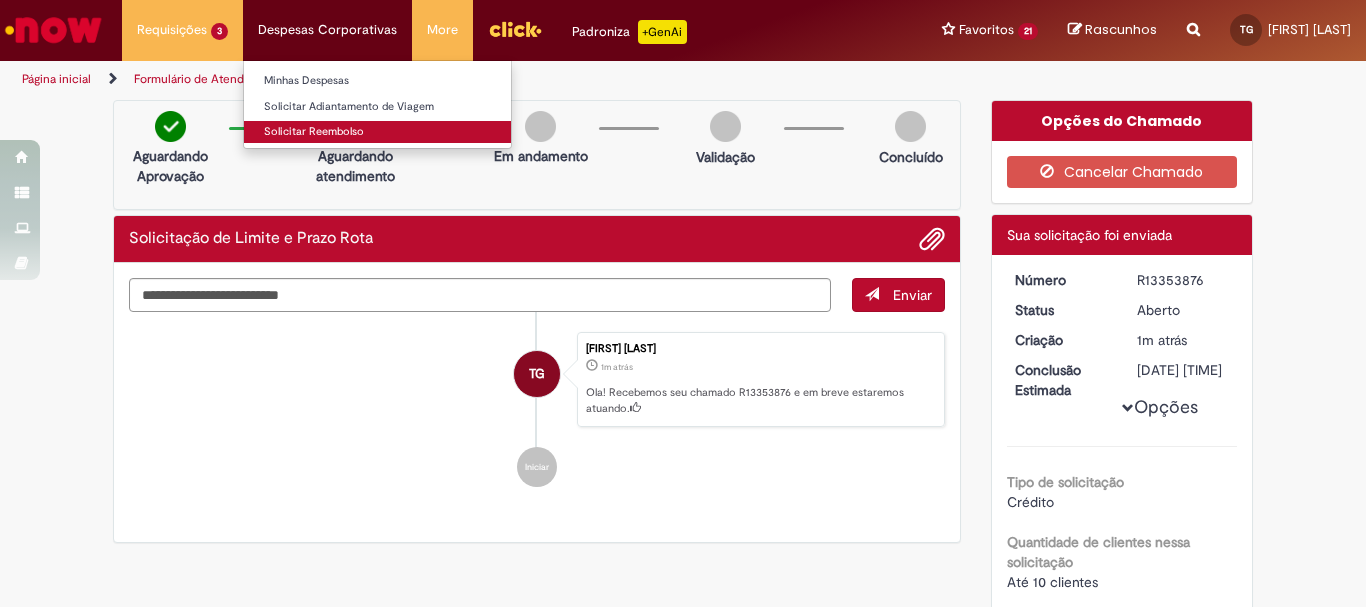 click on "Solicitar Reembolso" at bounding box center [377, 132] 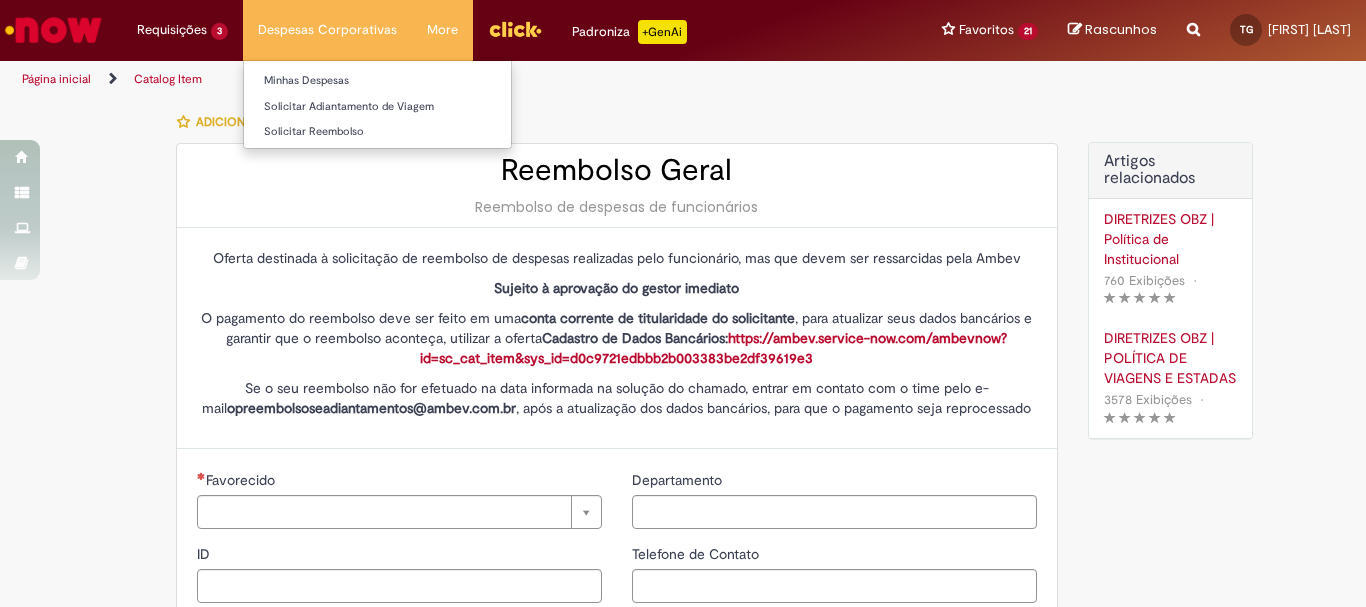 type on "********" 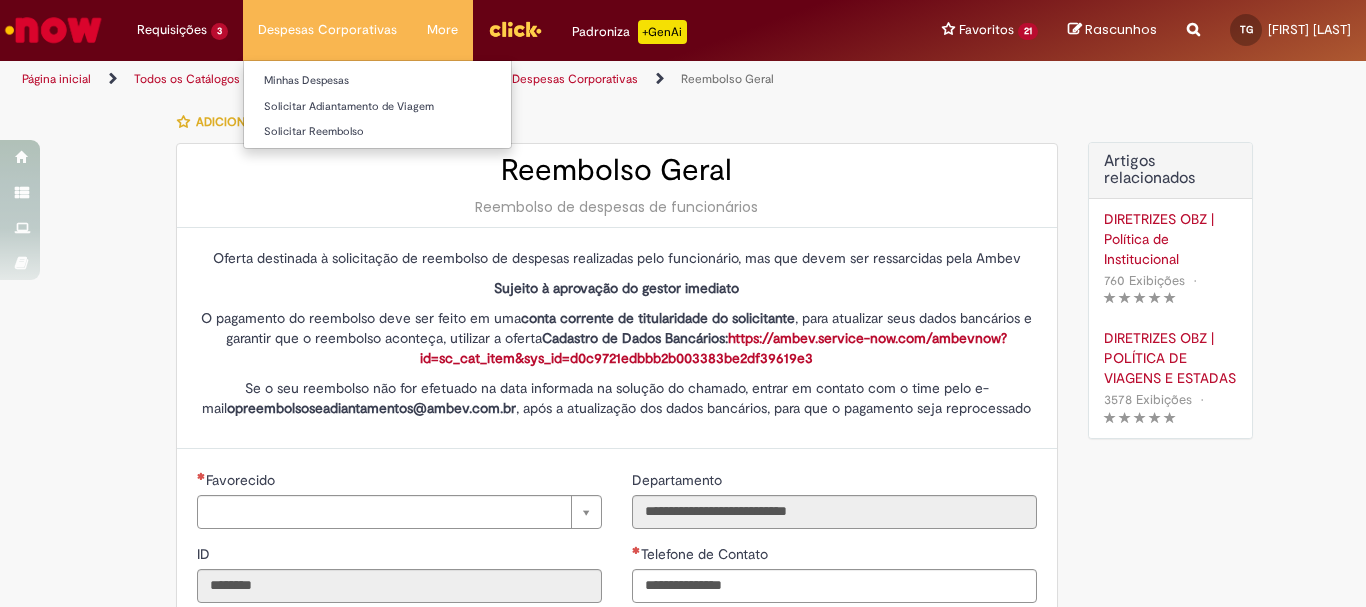type on "**********" 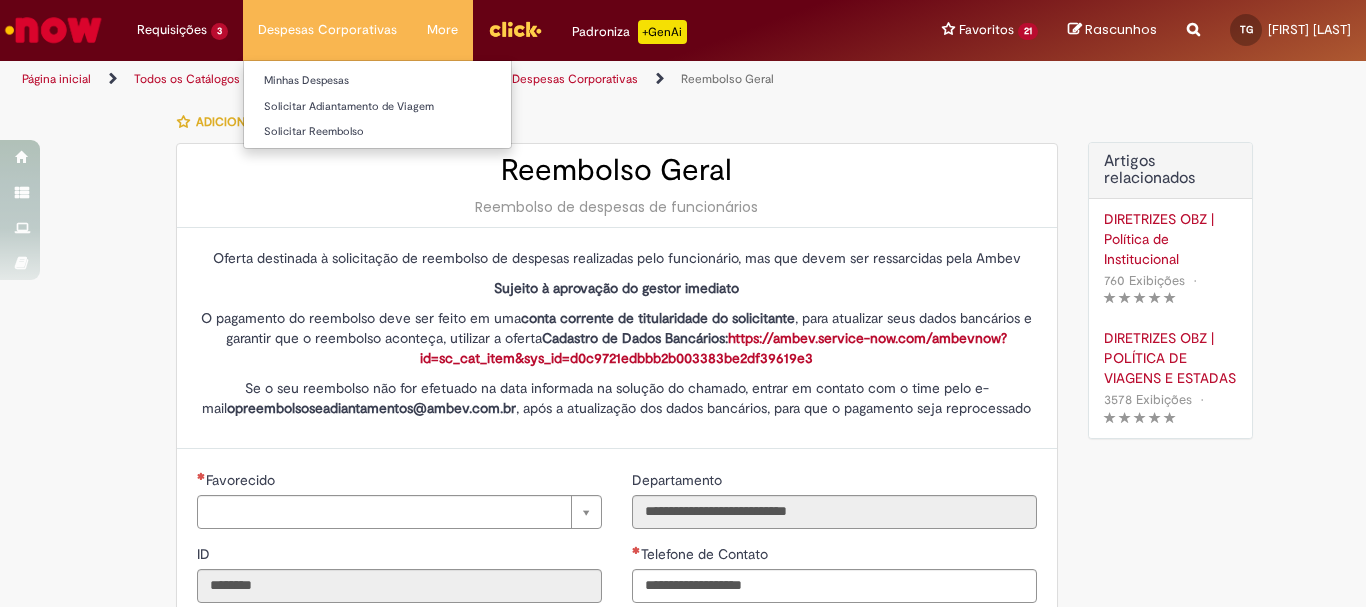 type on "**********" 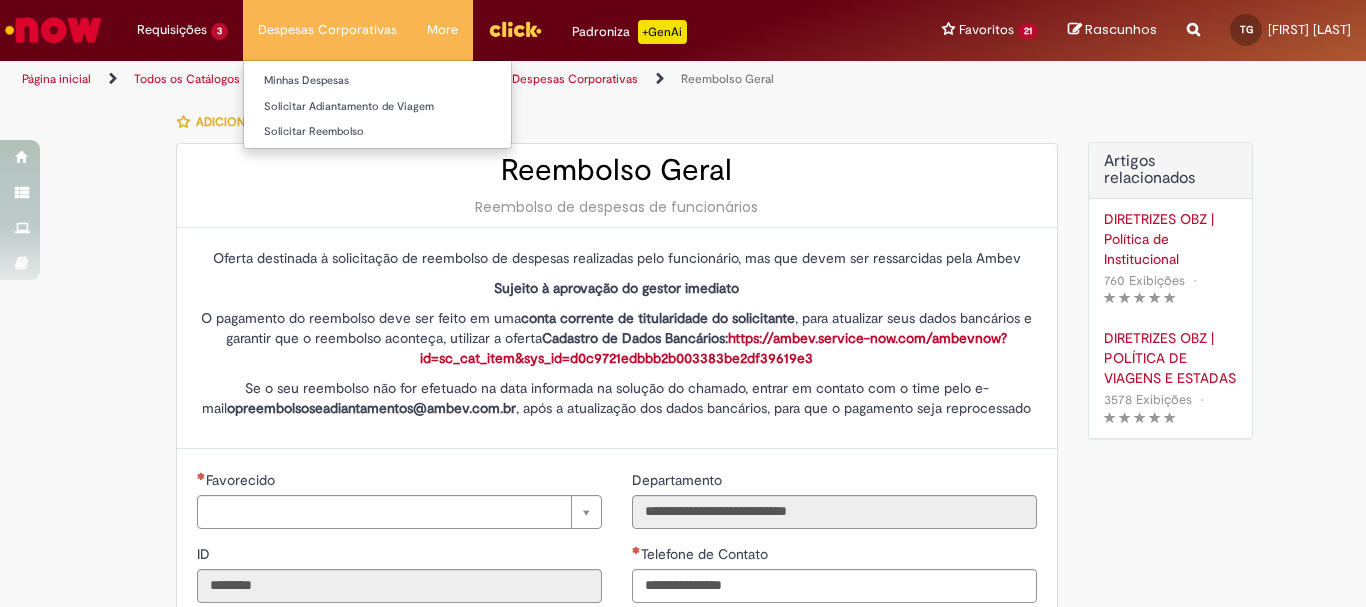 type on "**********" 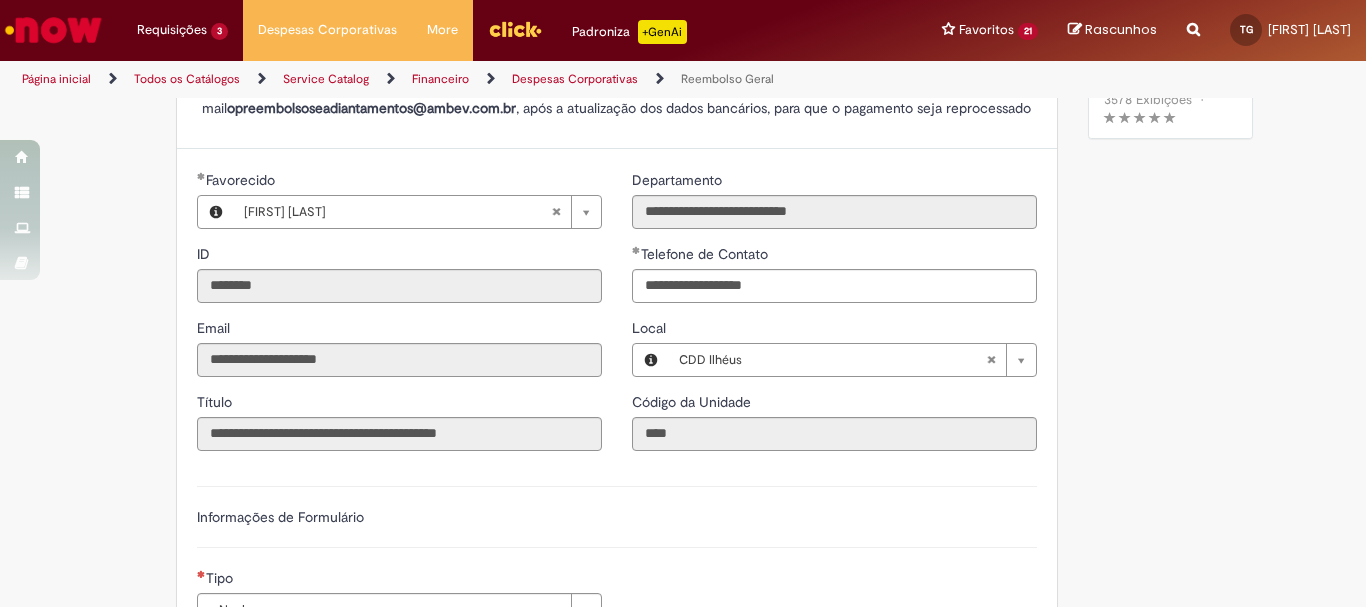 scroll, scrollTop: 600, scrollLeft: 0, axis: vertical 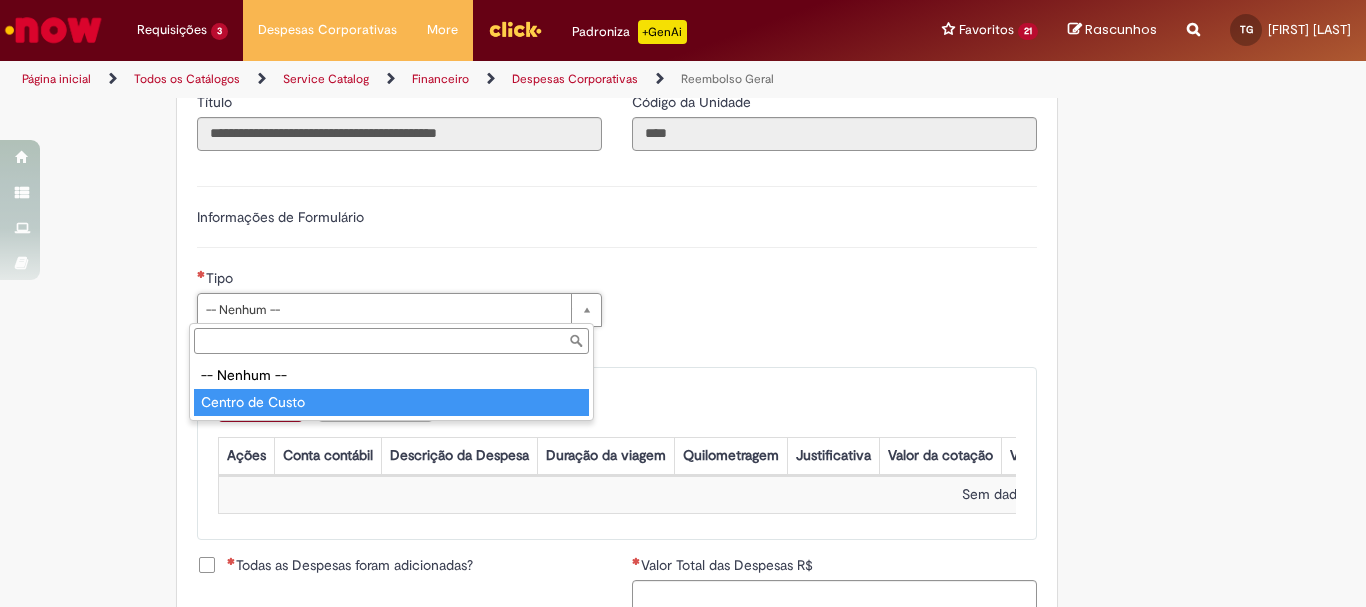 type on "**********" 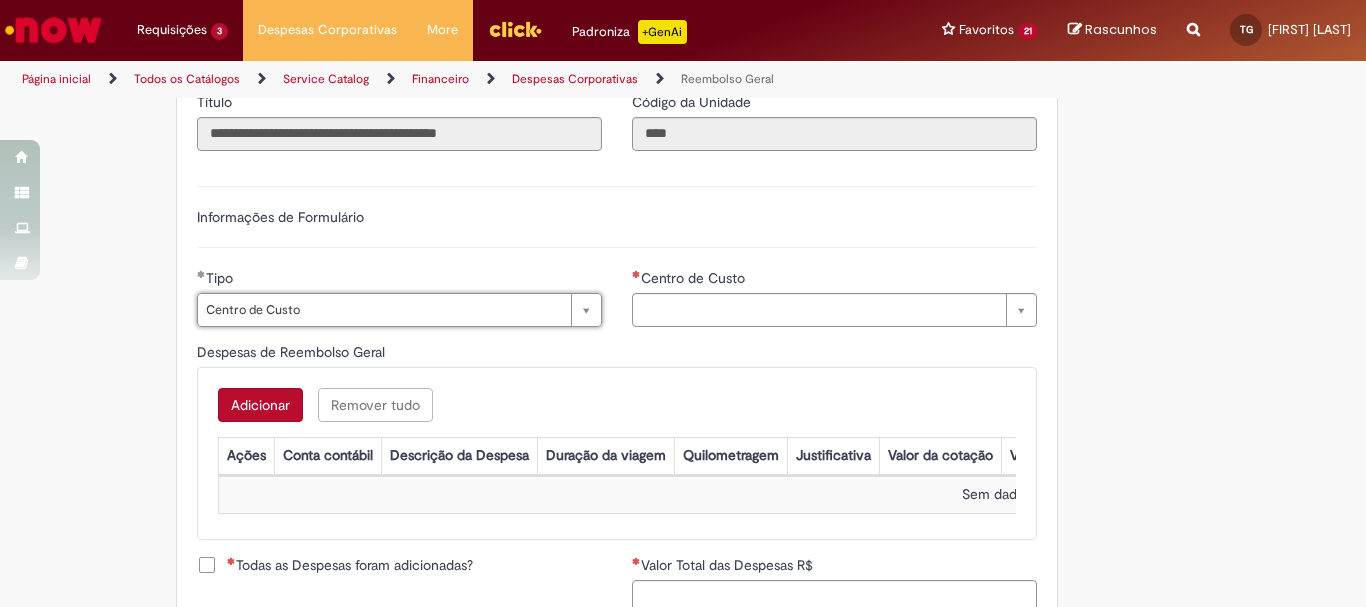 type on "**********" 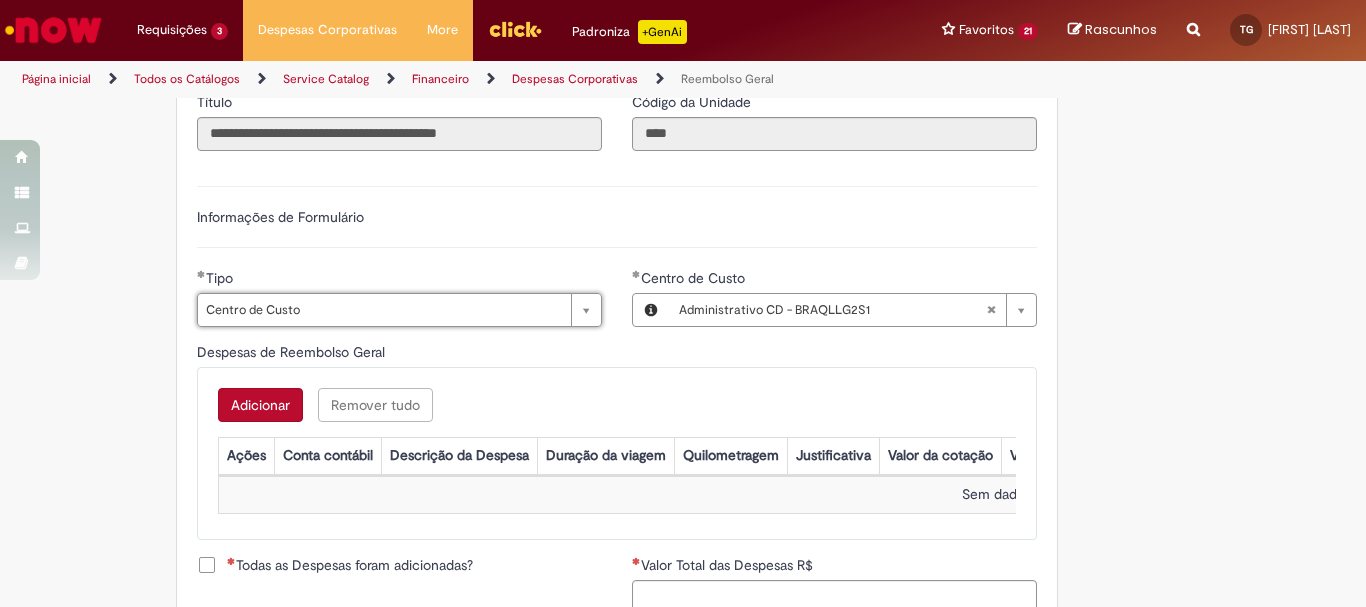 click on "Adicionar" at bounding box center [260, 405] 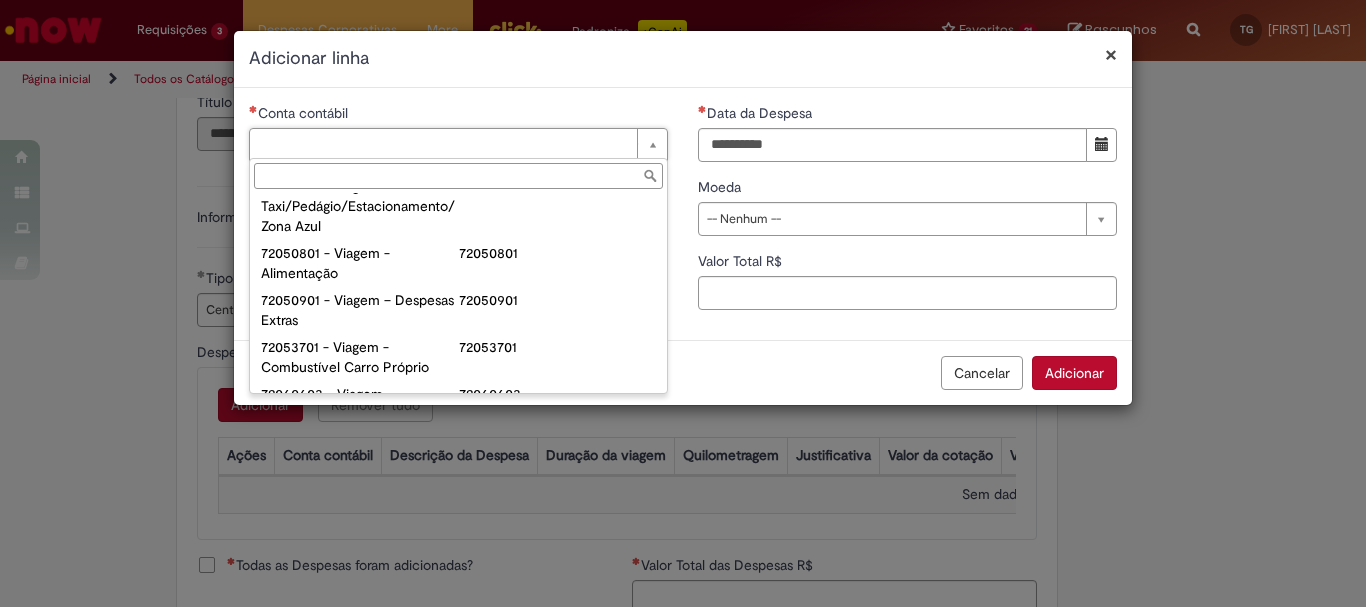 scroll, scrollTop: 1400, scrollLeft: 0, axis: vertical 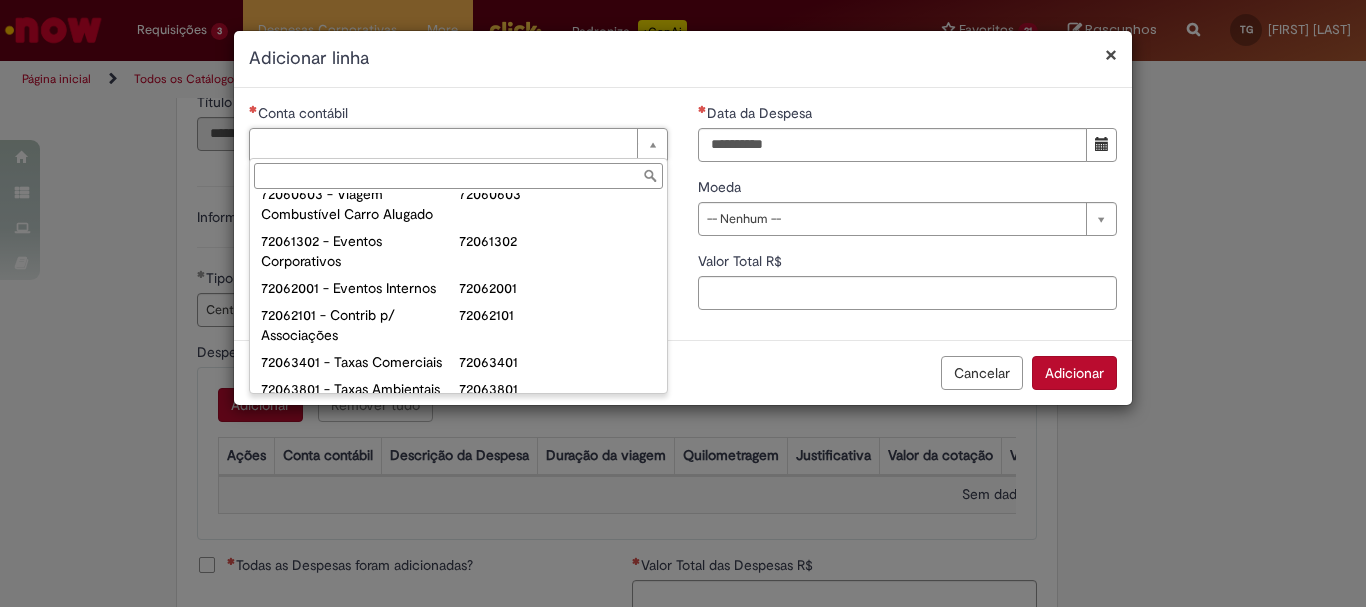 type on "**********" 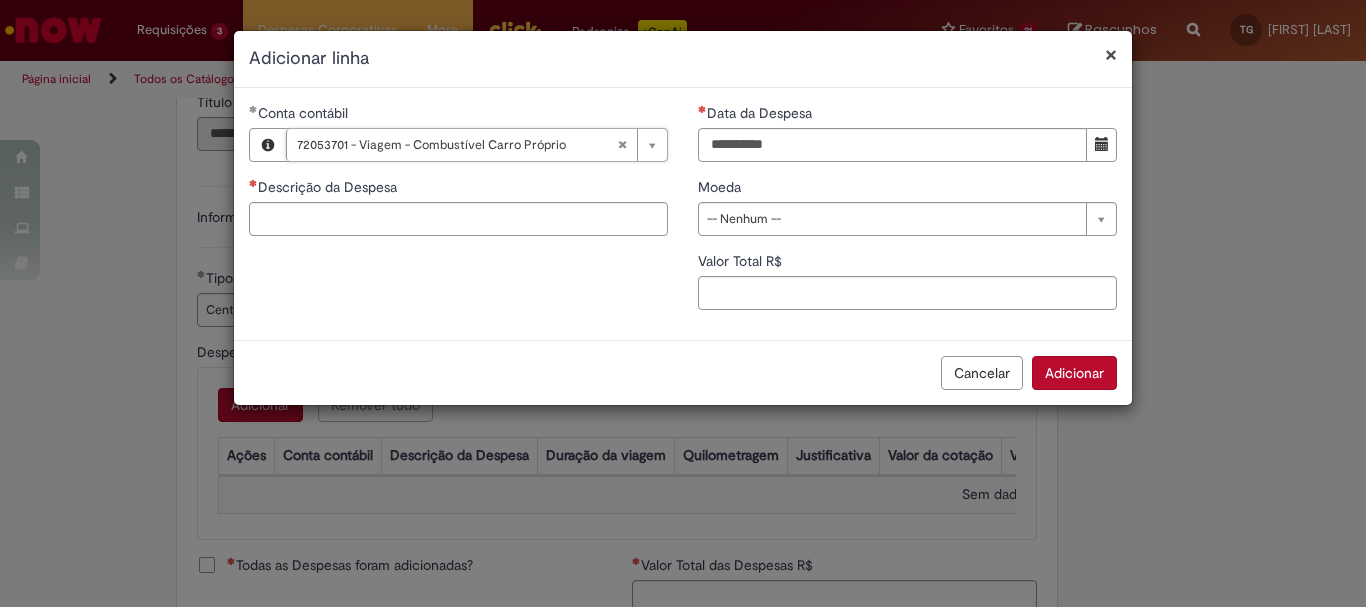 click on "Data da Despesa" at bounding box center (907, 115) 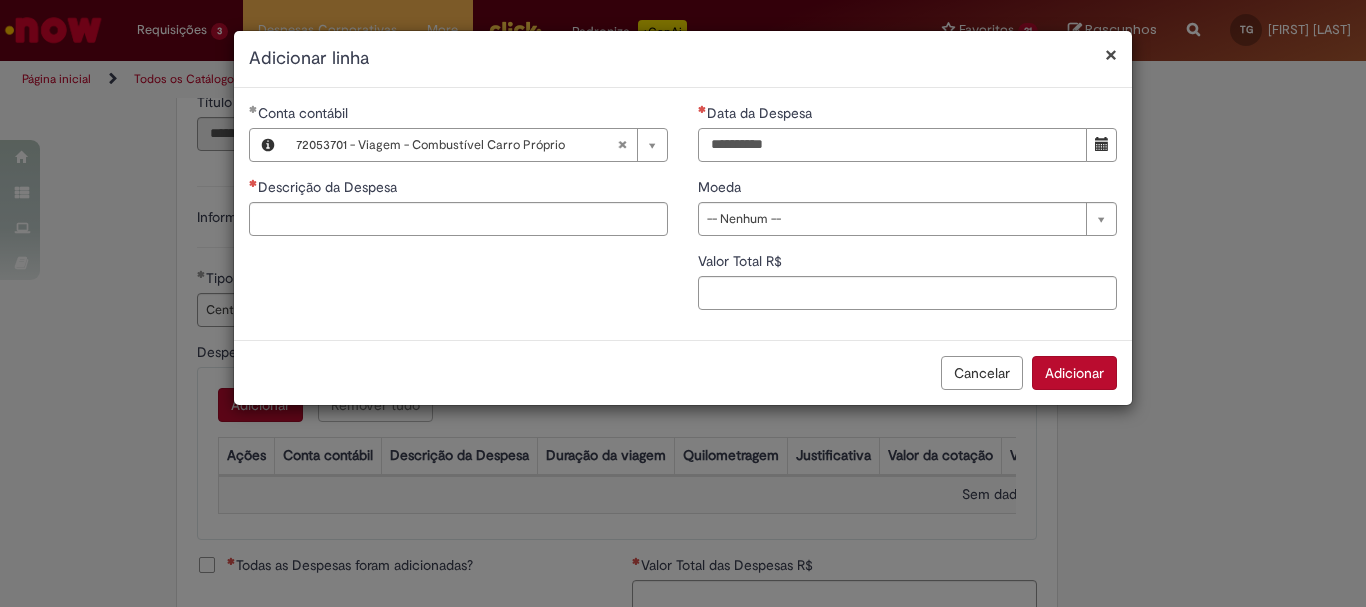 click on "Data da Despesa" at bounding box center (892, 145) 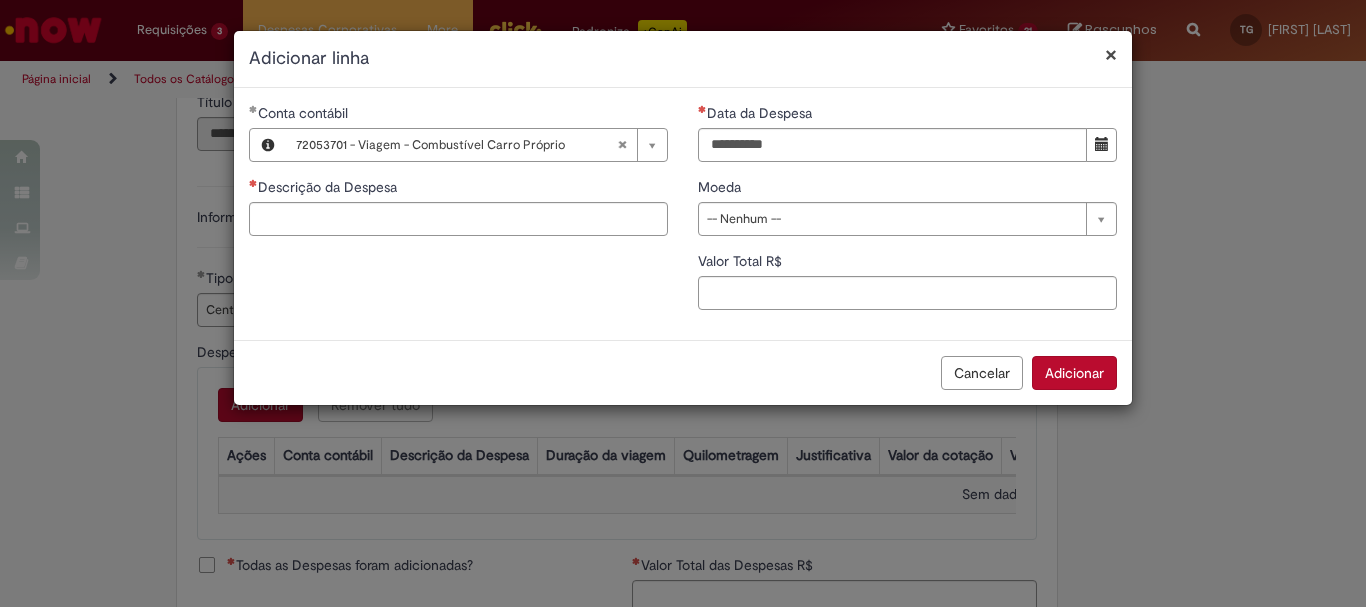 click on "**********" at bounding box center [683, 303] 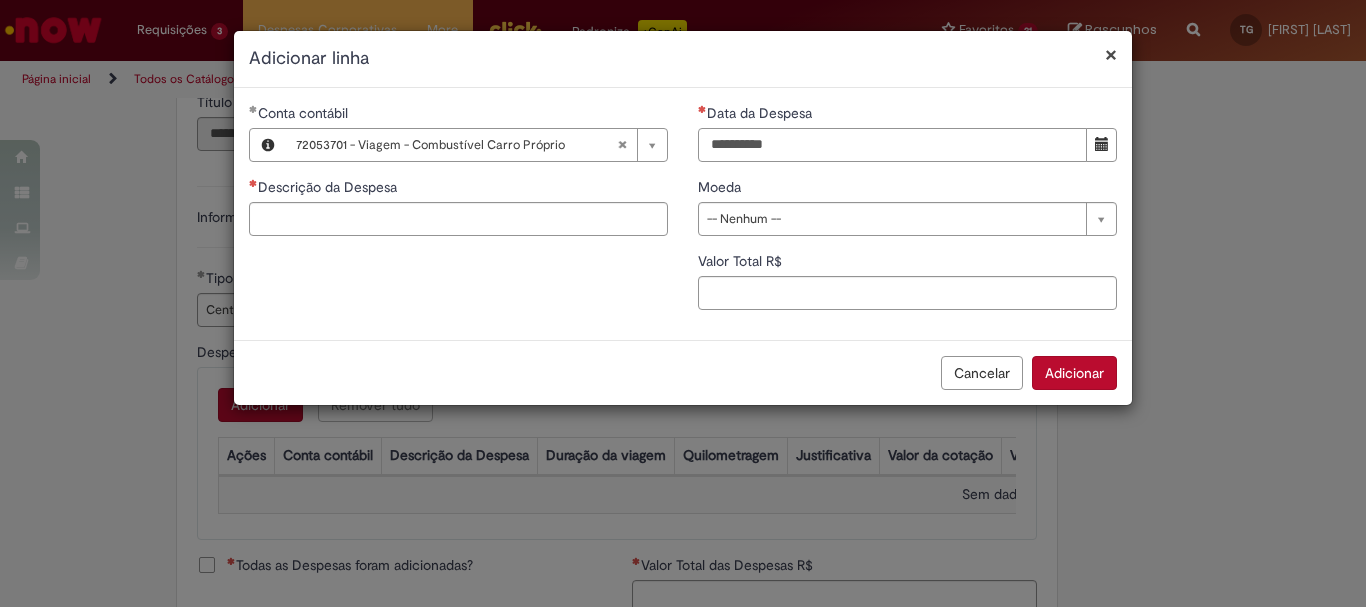 click on "Data da Despesa" at bounding box center (892, 145) 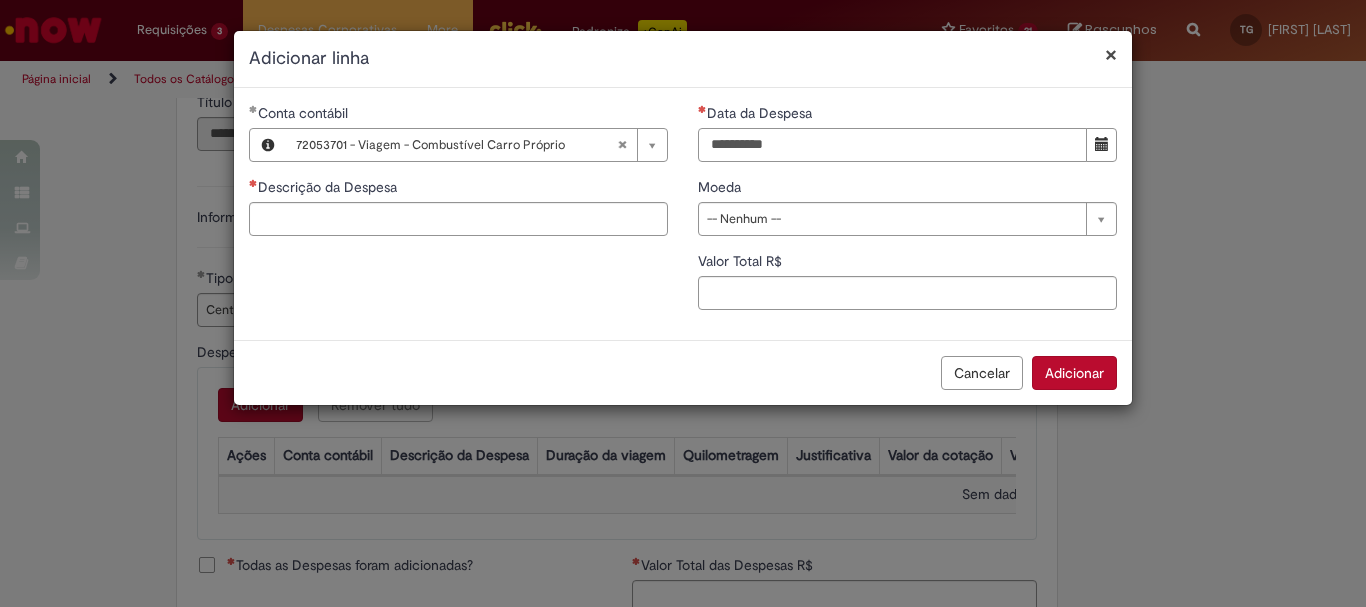 type on "**********" 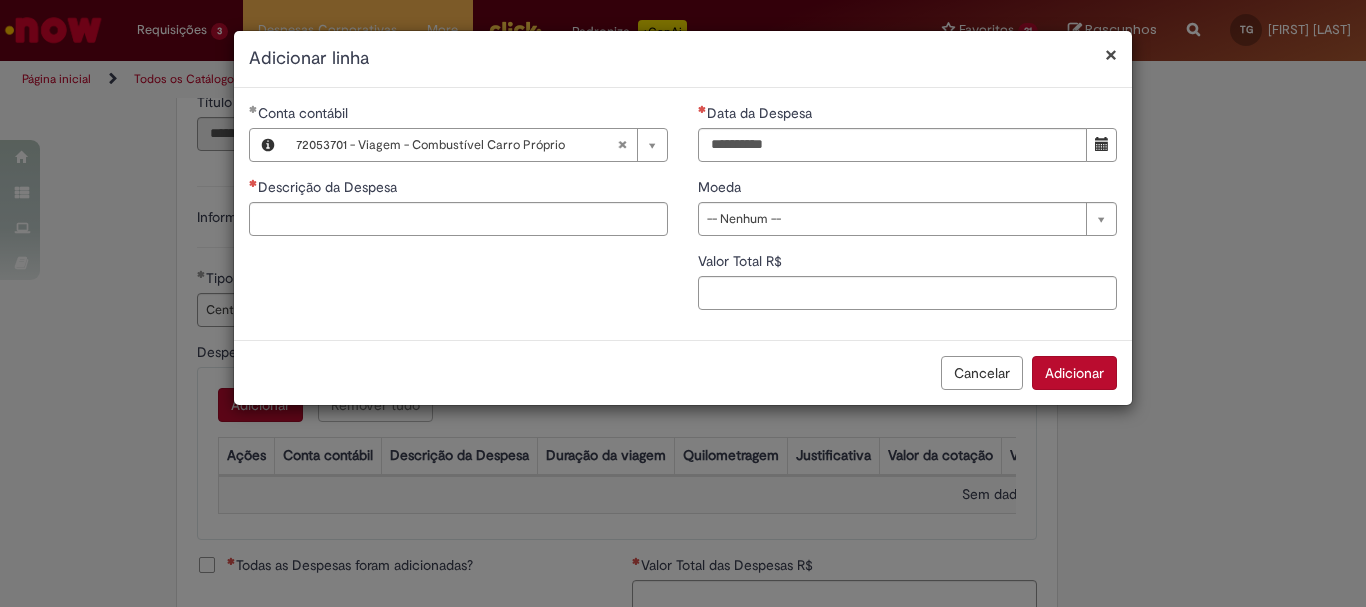 type 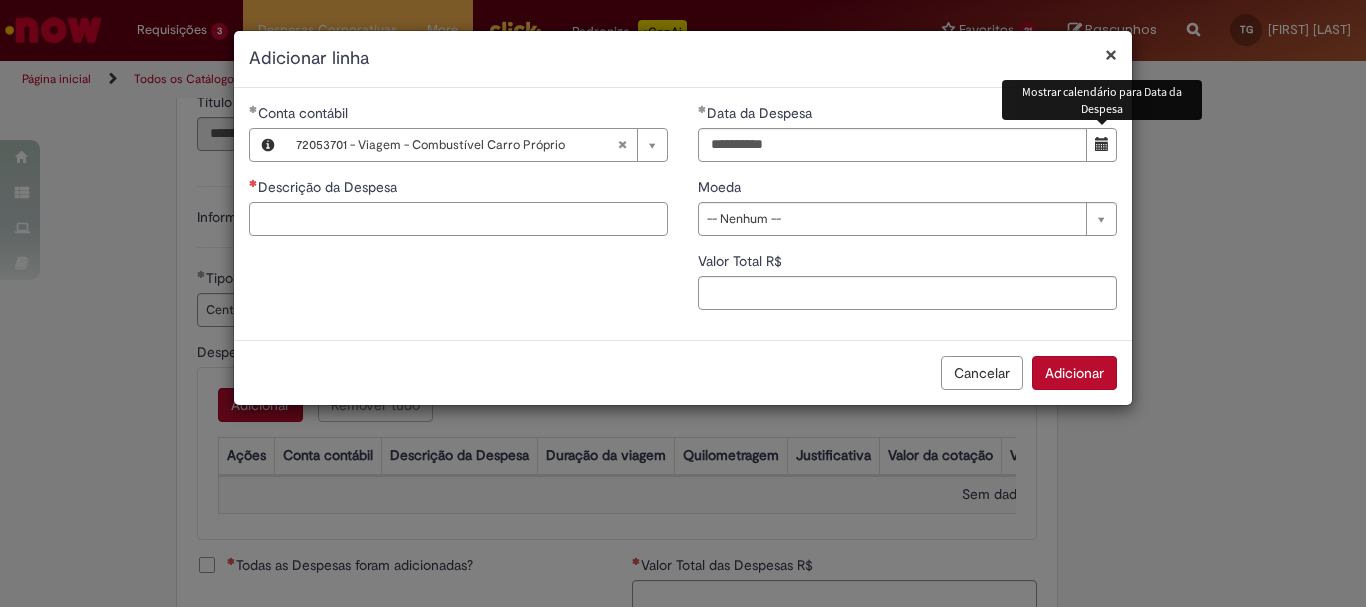 click on "Descrição da Despesa" at bounding box center (458, 219) 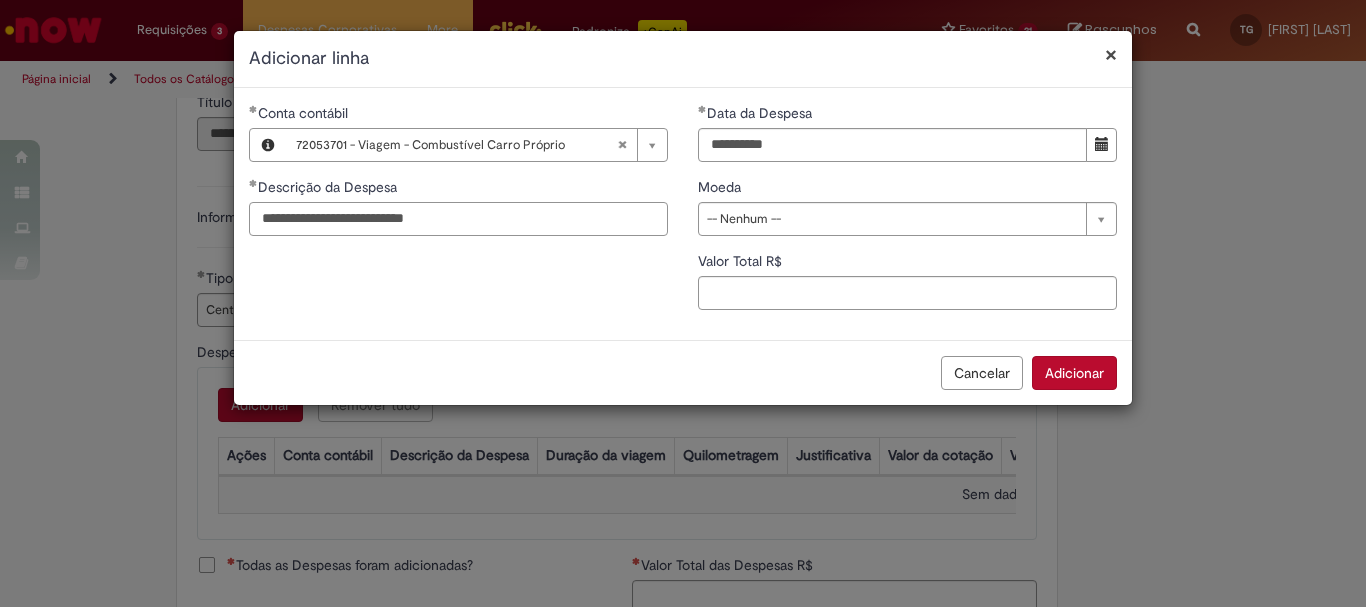type on "**********" 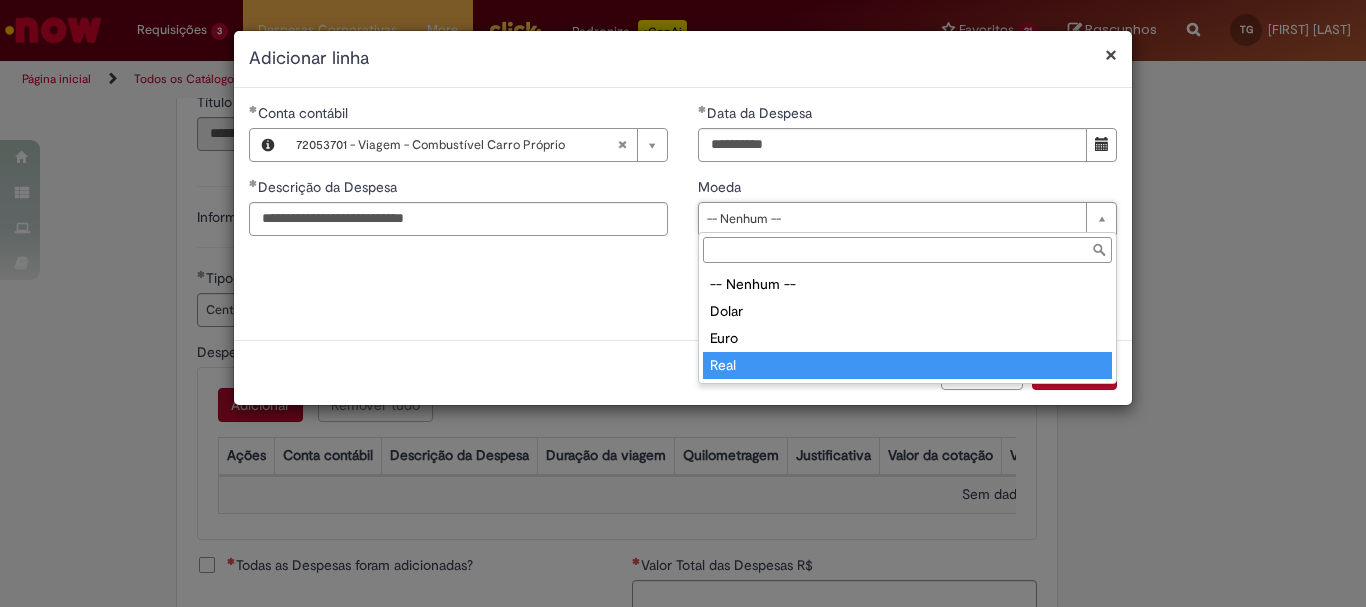 type on "****" 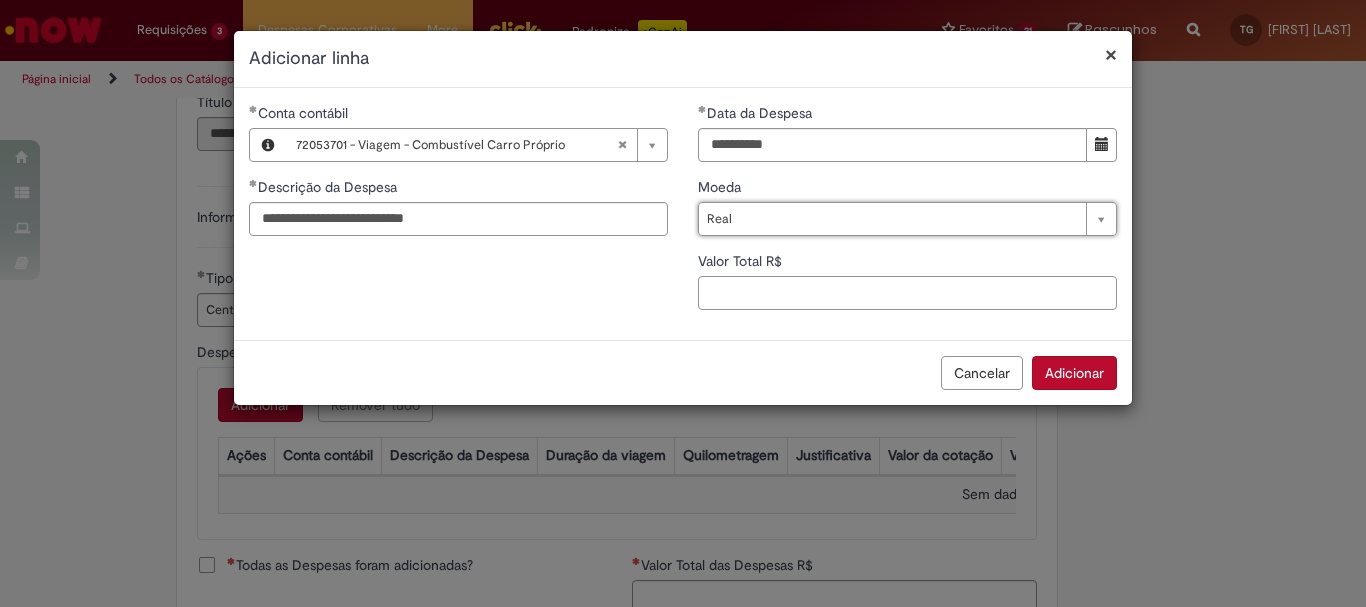 click on "Valor Total R$" at bounding box center [907, 293] 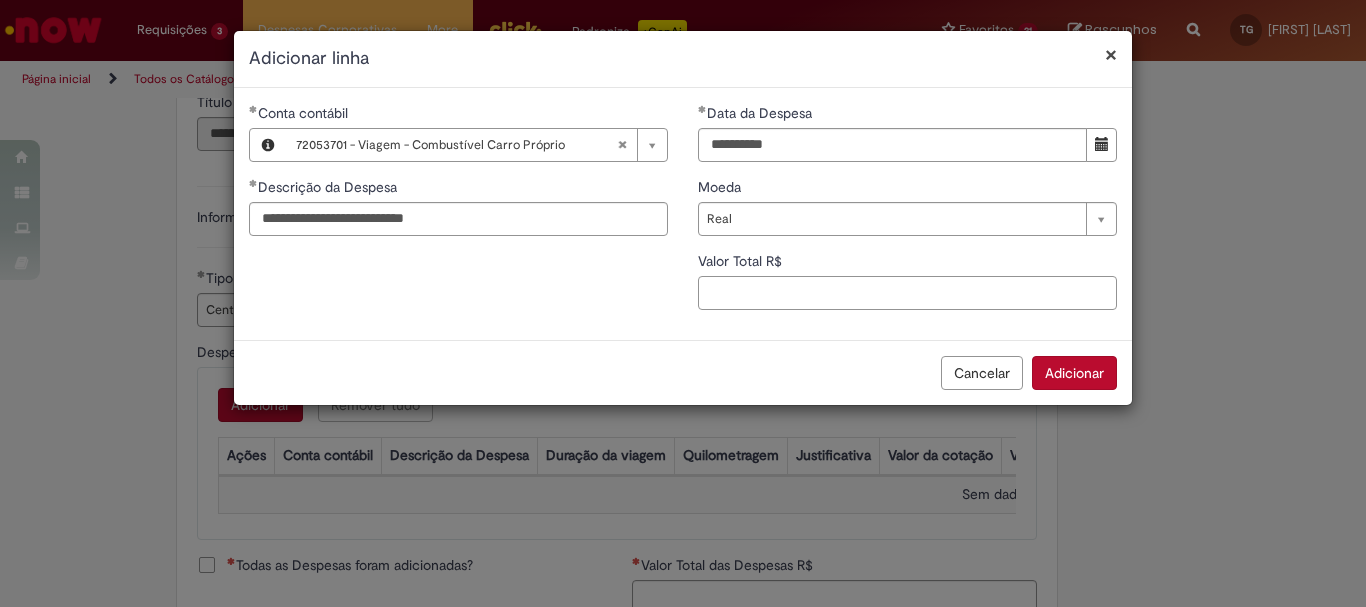 click on "Valor Total R$" at bounding box center (907, 293) 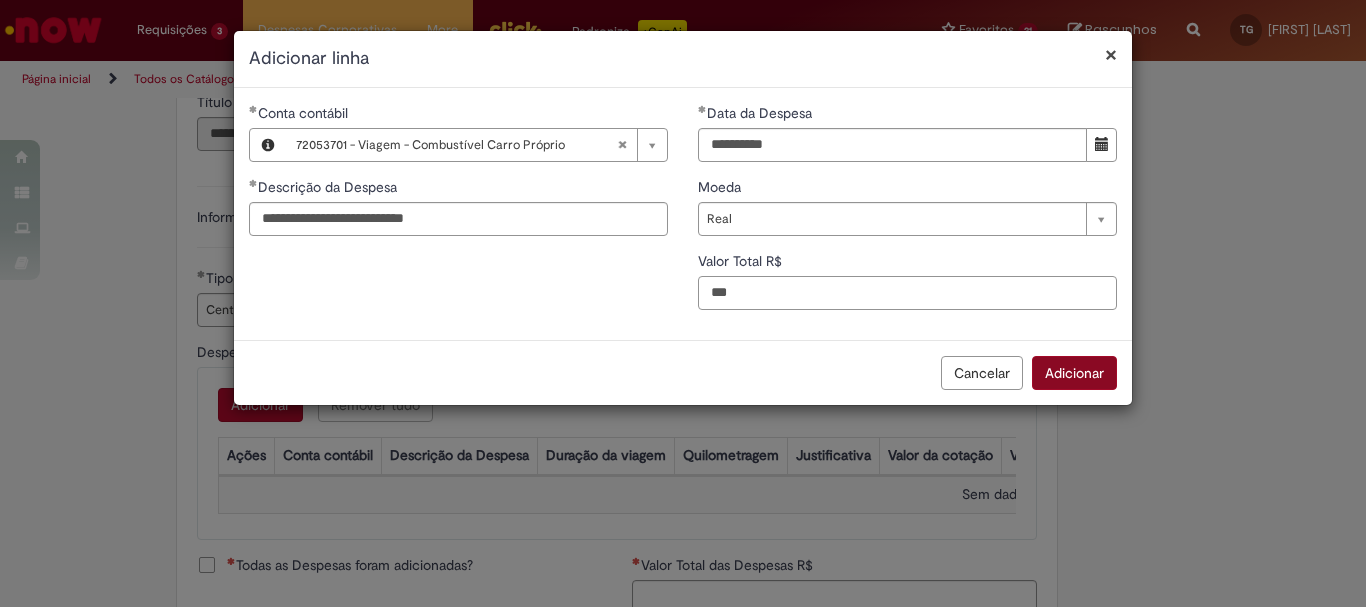 type on "***" 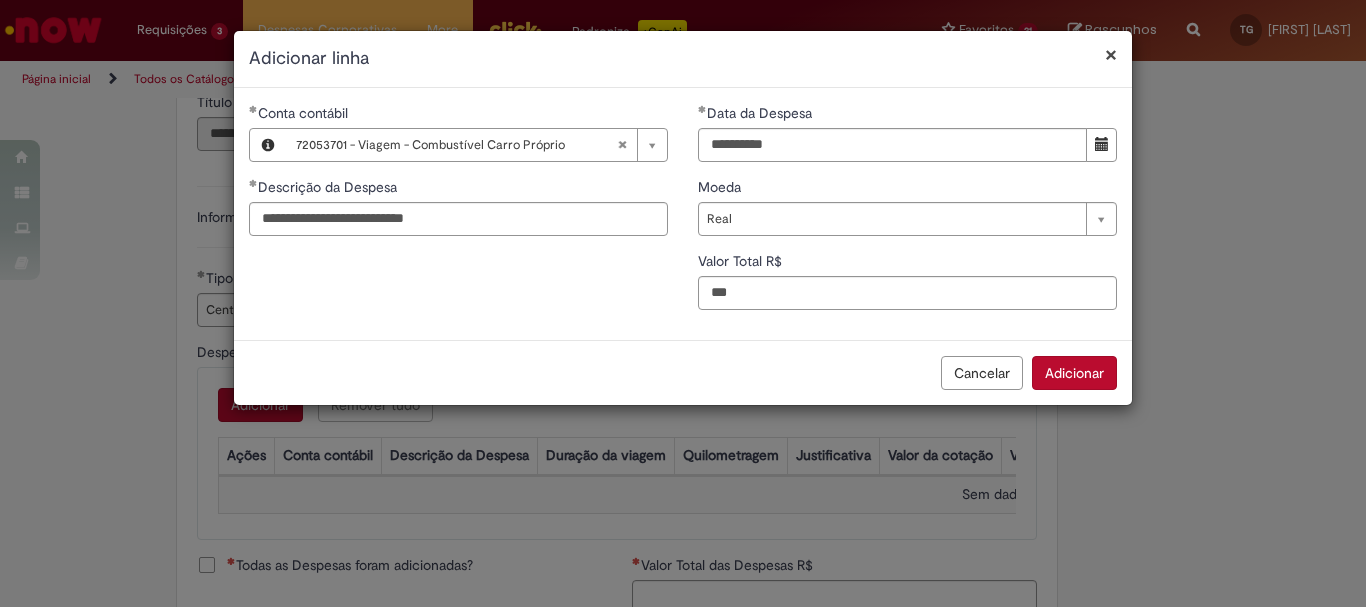 click on "Adicionar" at bounding box center (1074, 373) 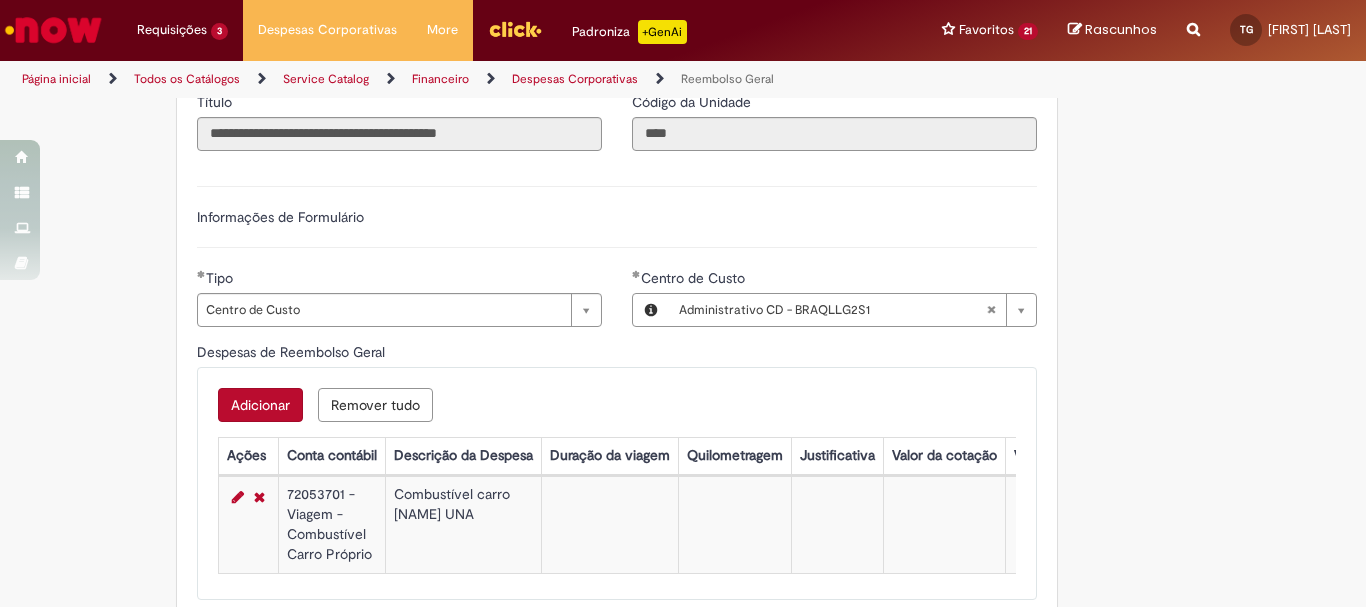 scroll, scrollTop: 800, scrollLeft: 0, axis: vertical 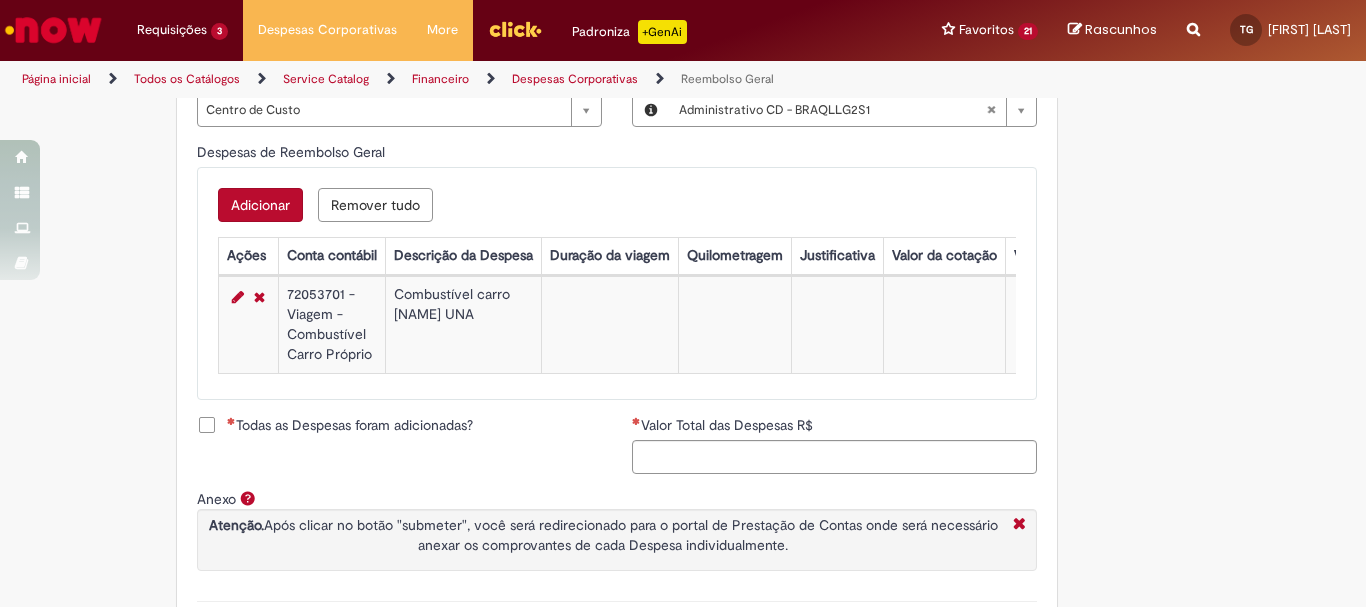 click on "Todas as Despesas foram adicionadas?" at bounding box center [350, 425] 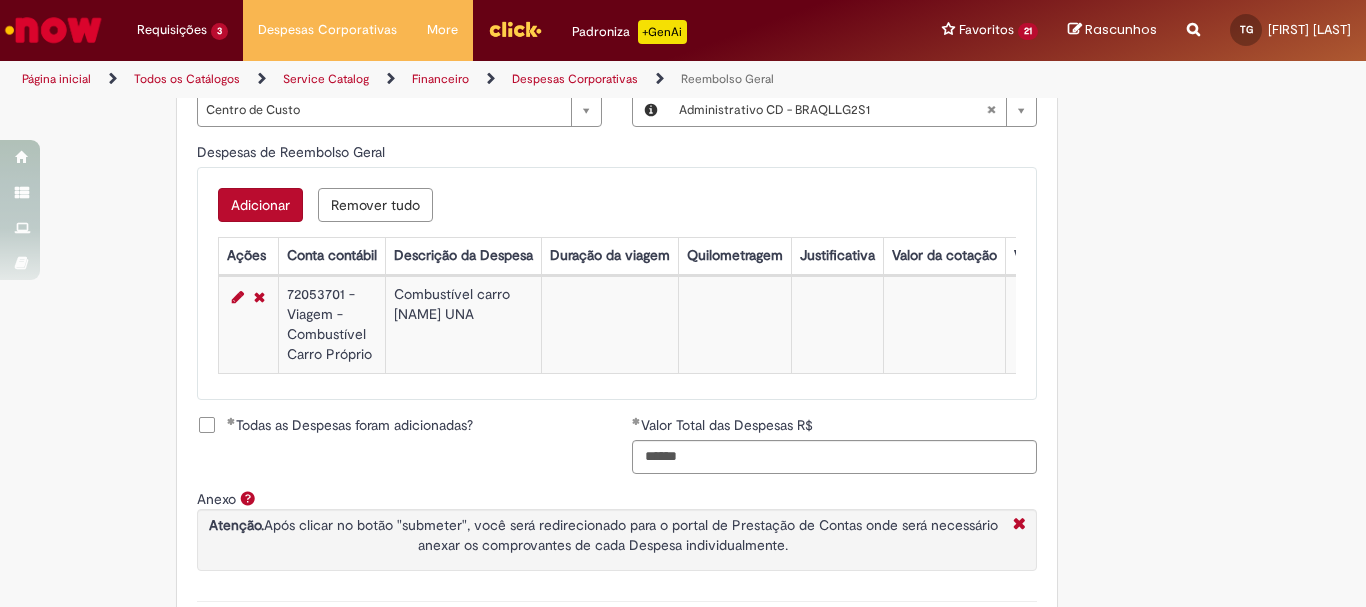 scroll, scrollTop: 949, scrollLeft: 0, axis: vertical 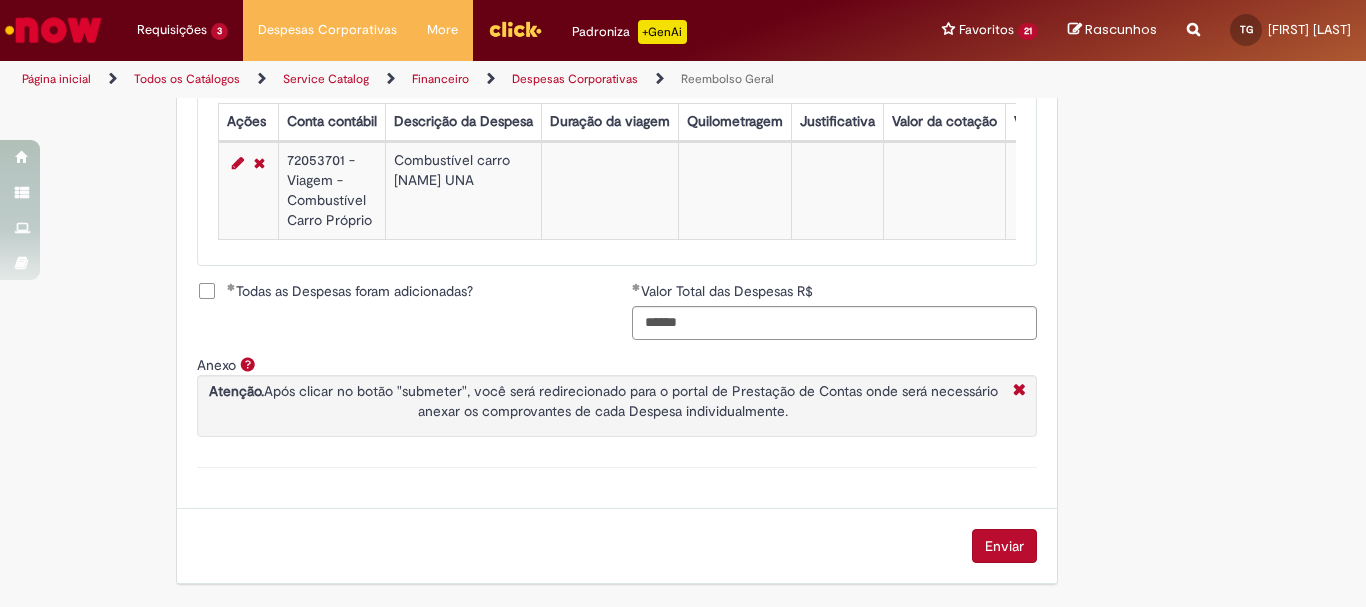 click on "Enviar" at bounding box center [1004, 546] 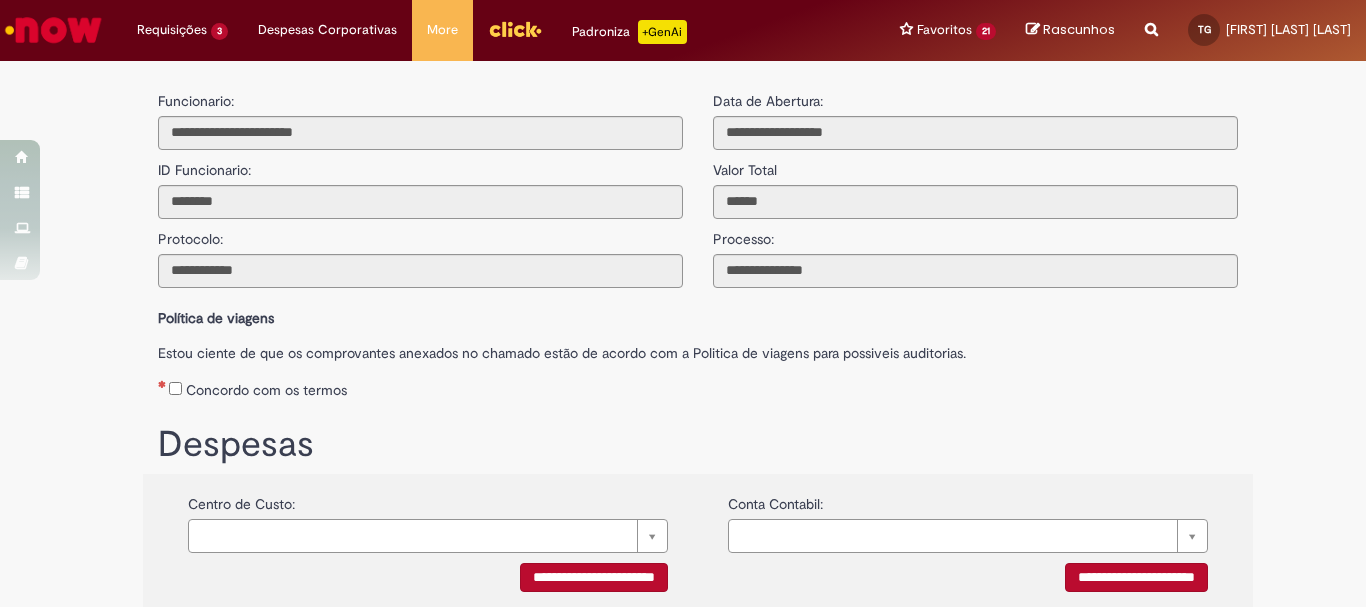 scroll, scrollTop: 0, scrollLeft: 0, axis: both 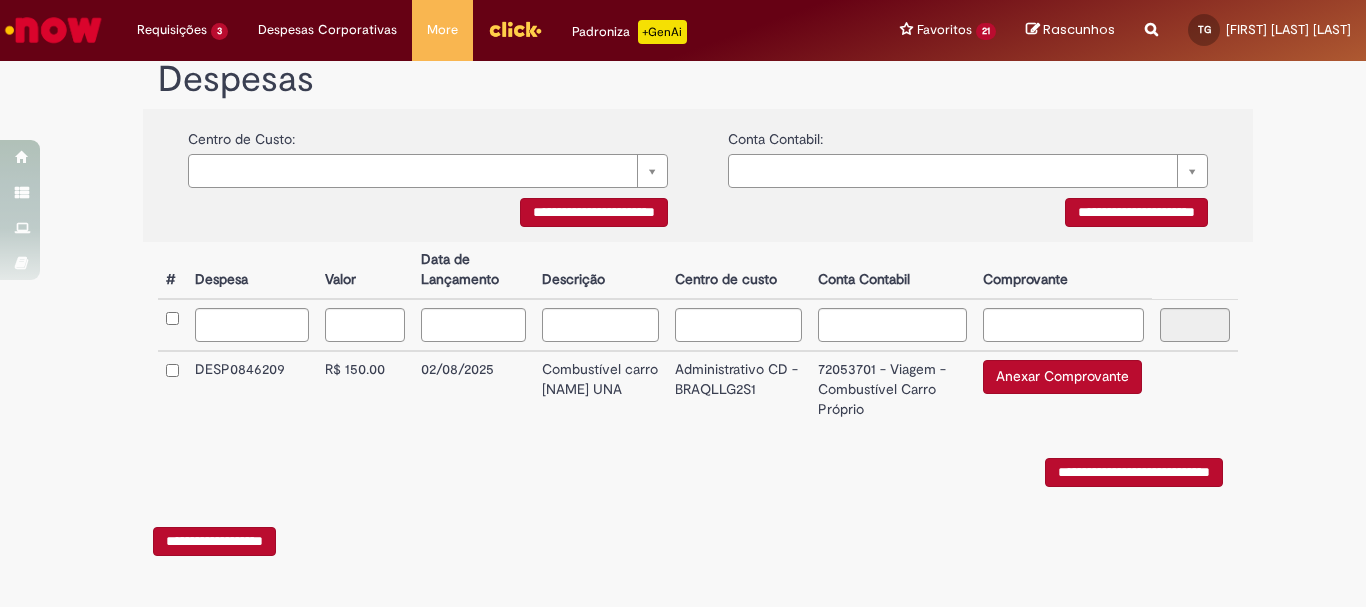 click on "Anexar Comprovante" at bounding box center [1062, 377] 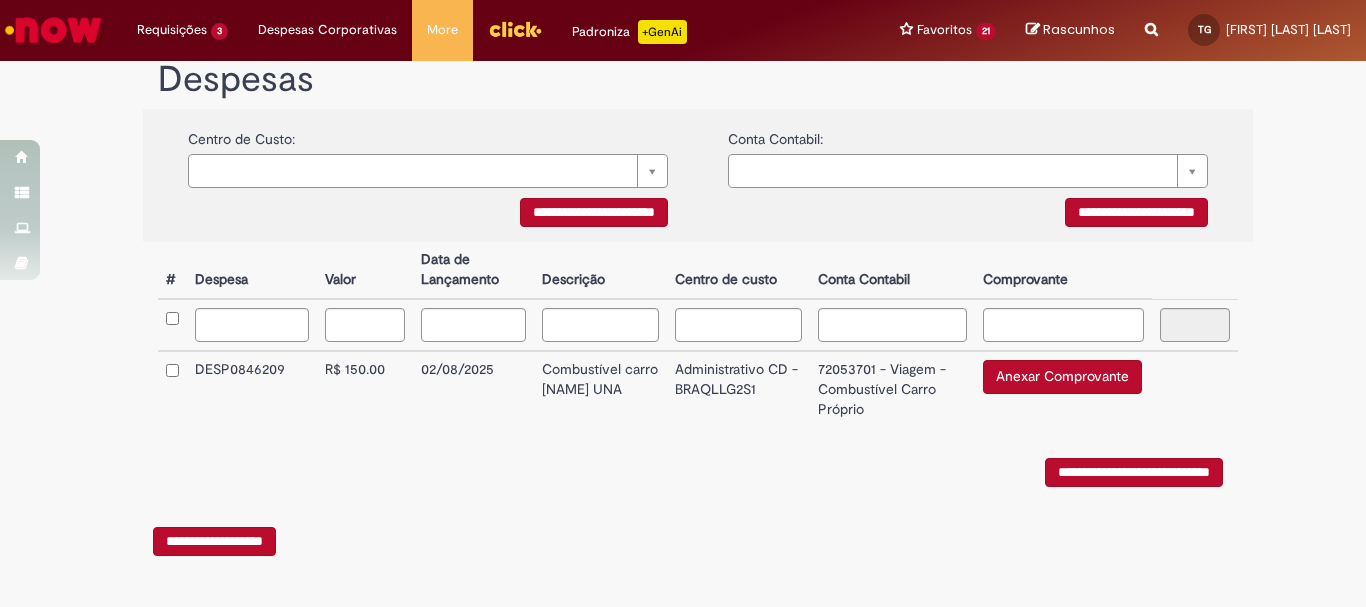 click on "Anexar Comprovante" at bounding box center [1062, 377] 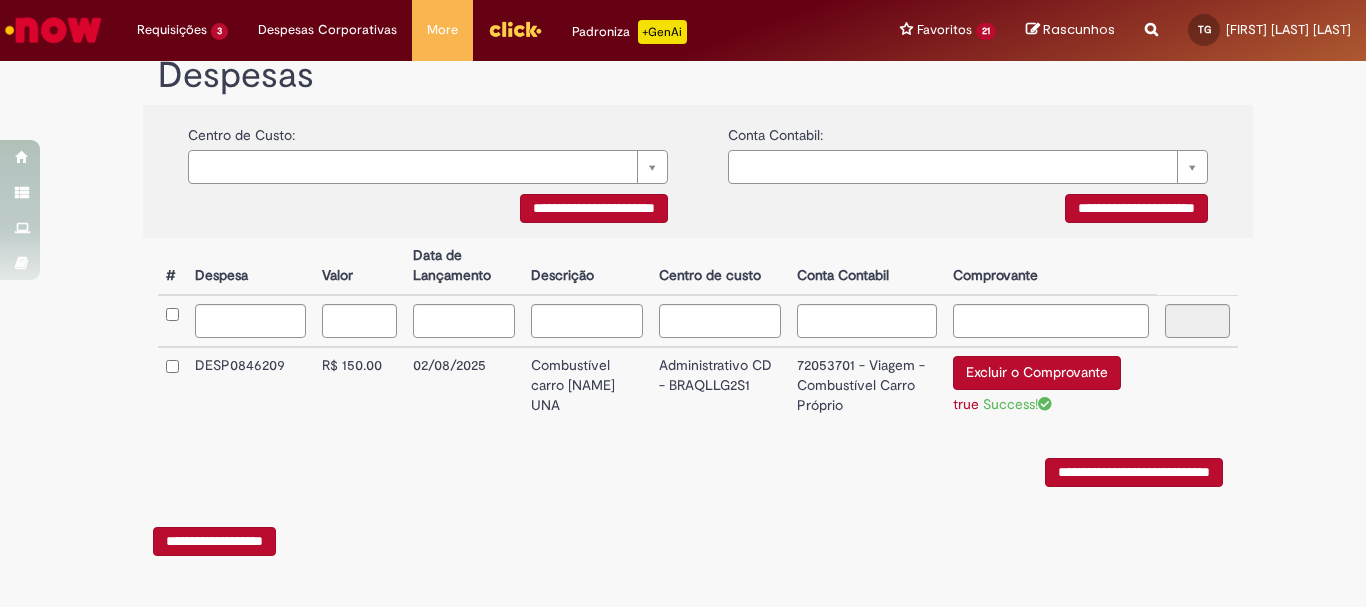 scroll, scrollTop: 377, scrollLeft: 0, axis: vertical 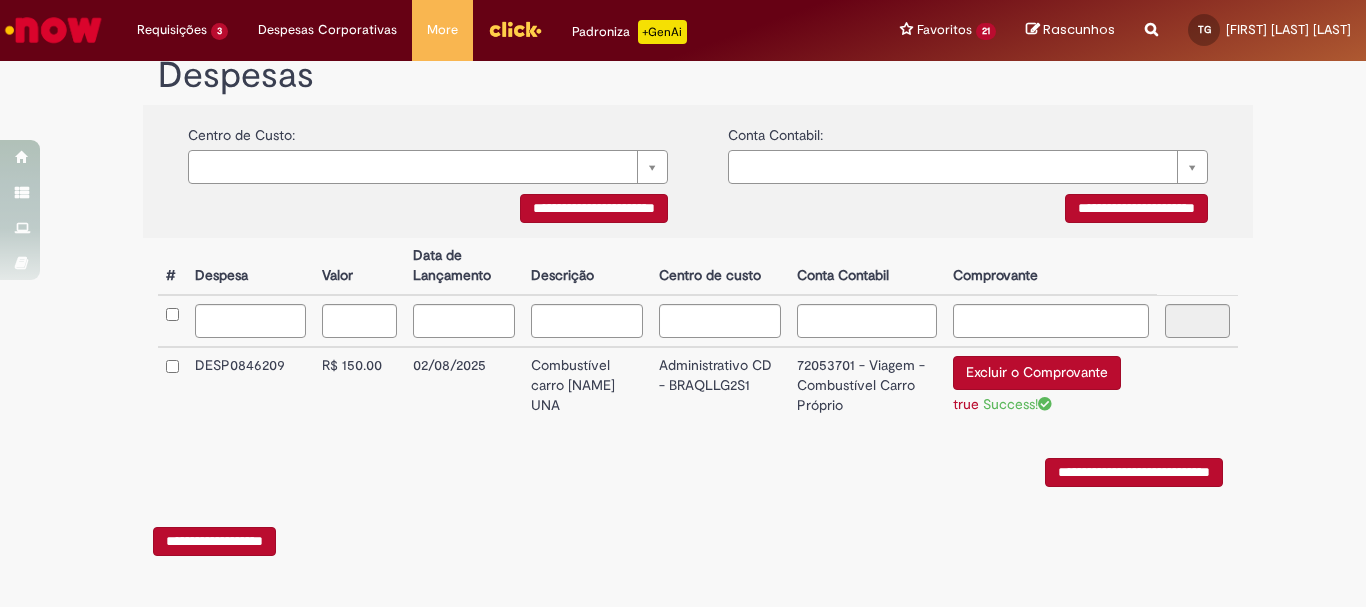 click on "**********" at bounding box center (1134, 472) 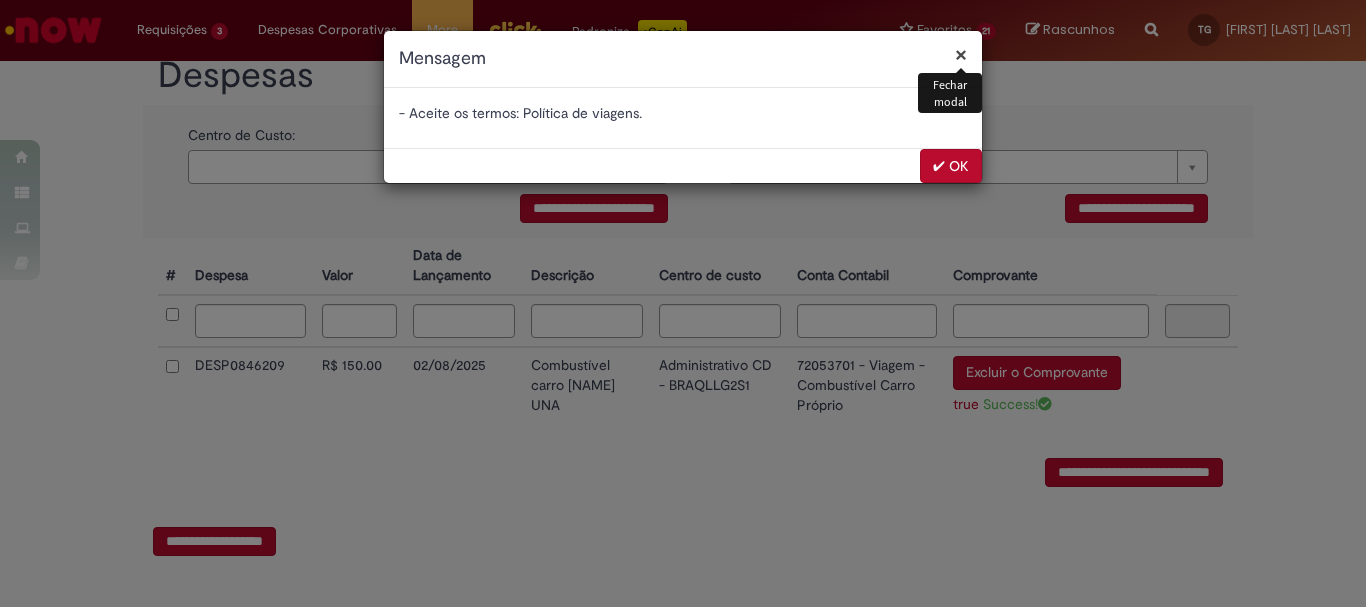 click on "✔ OK" at bounding box center (951, 166) 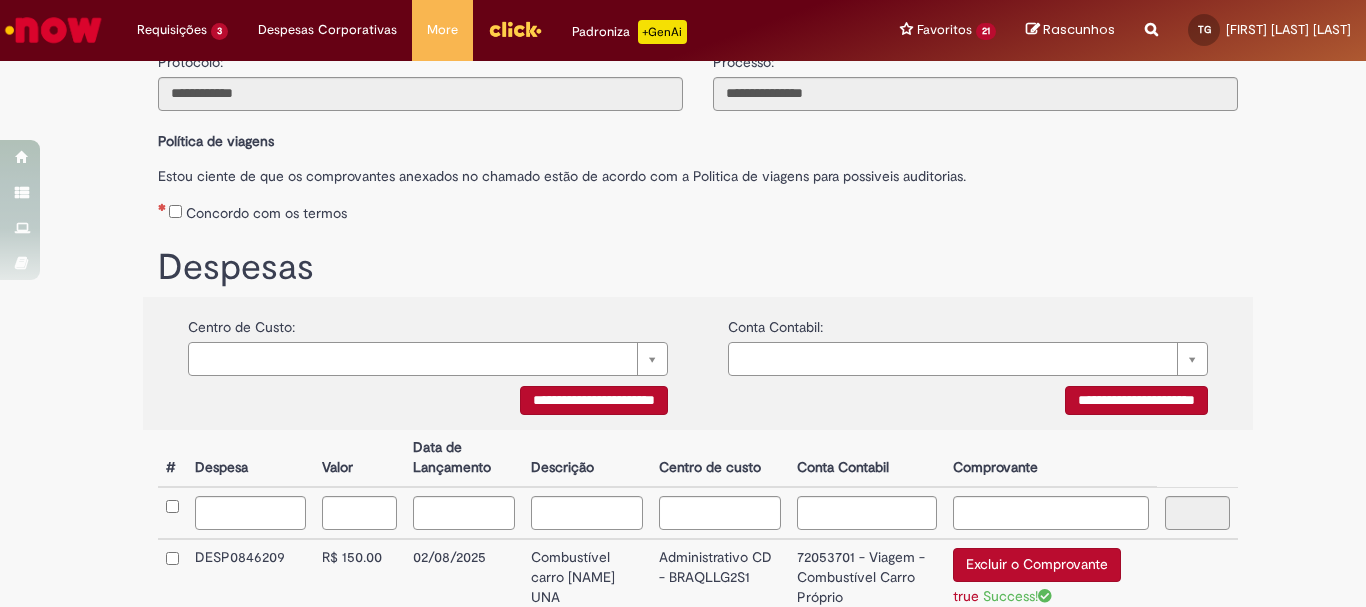 scroll, scrollTop: 77, scrollLeft: 0, axis: vertical 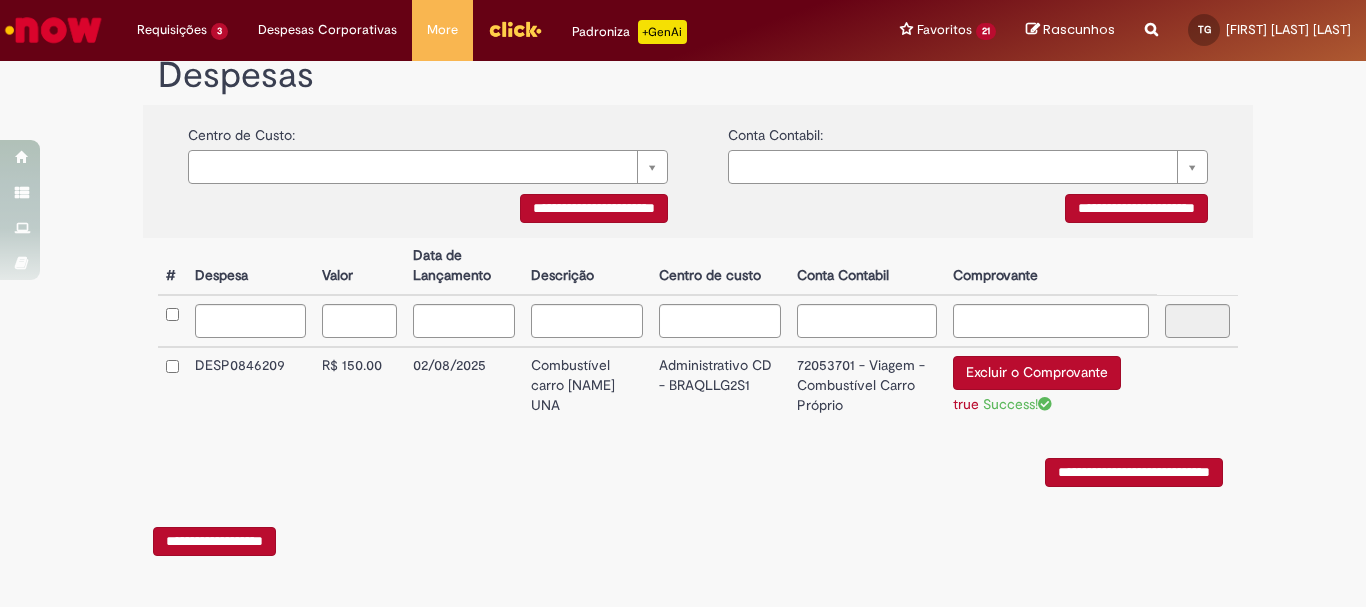 click on "**********" at bounding box center [1134, 472] 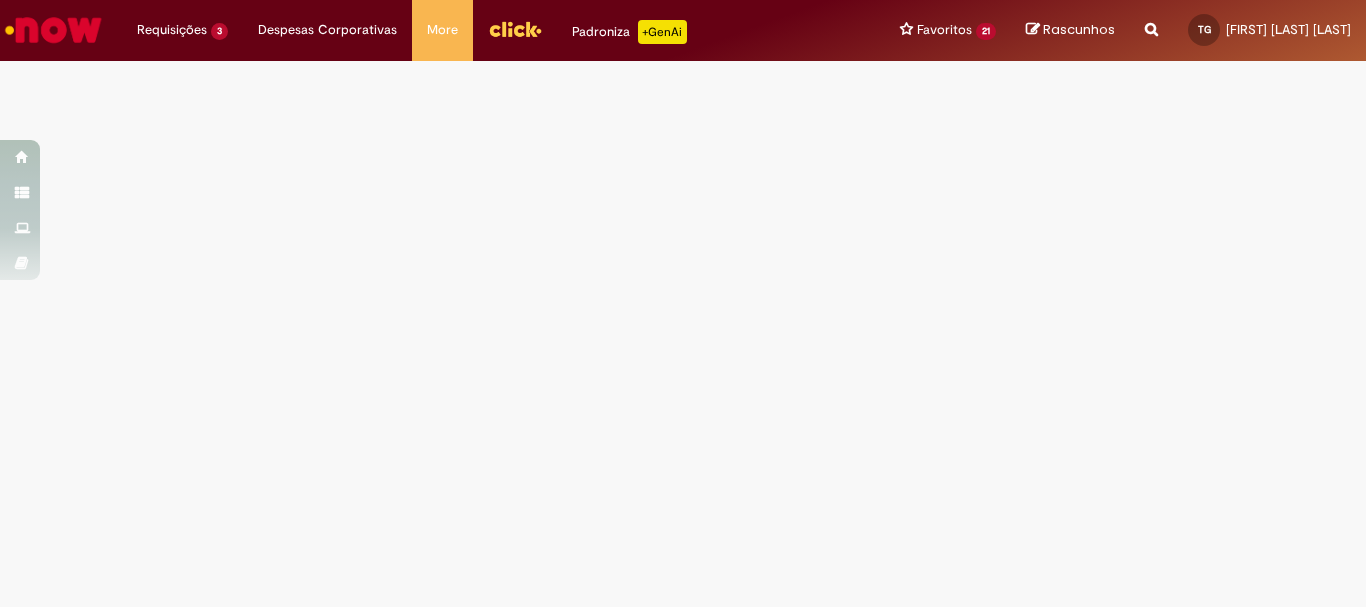 scroll, scrollTop: 0, scrollLeft: 0, axis: both 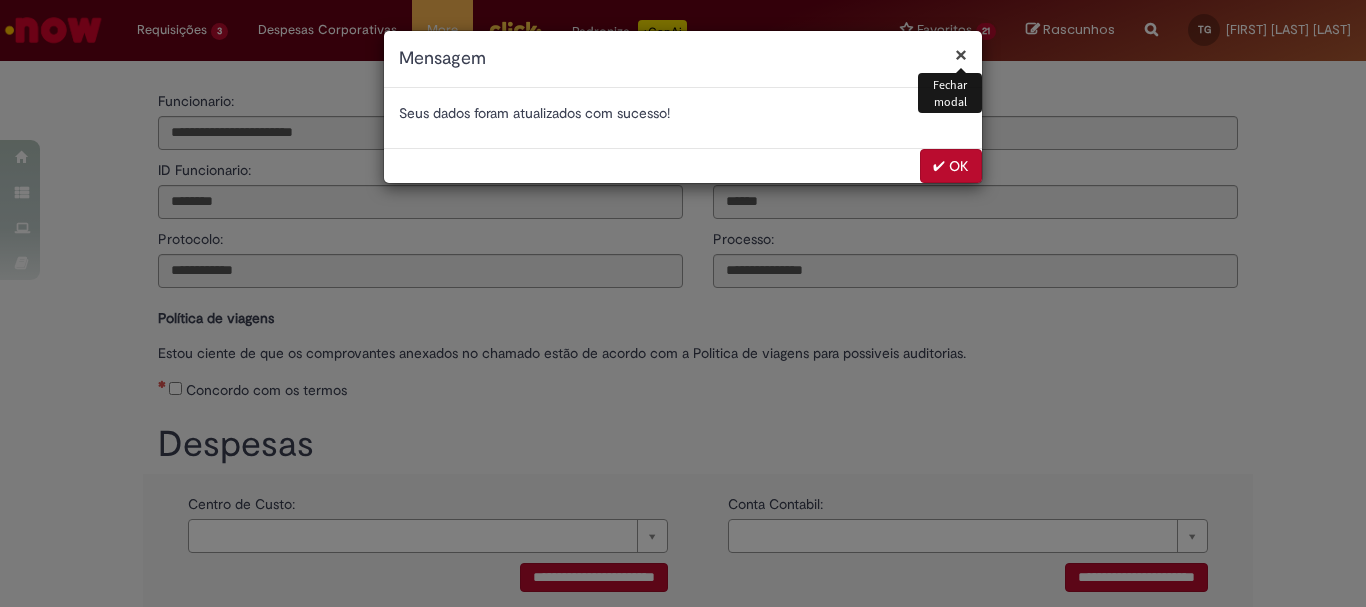 click on "✔ OK" at bounding box center (951, 166) 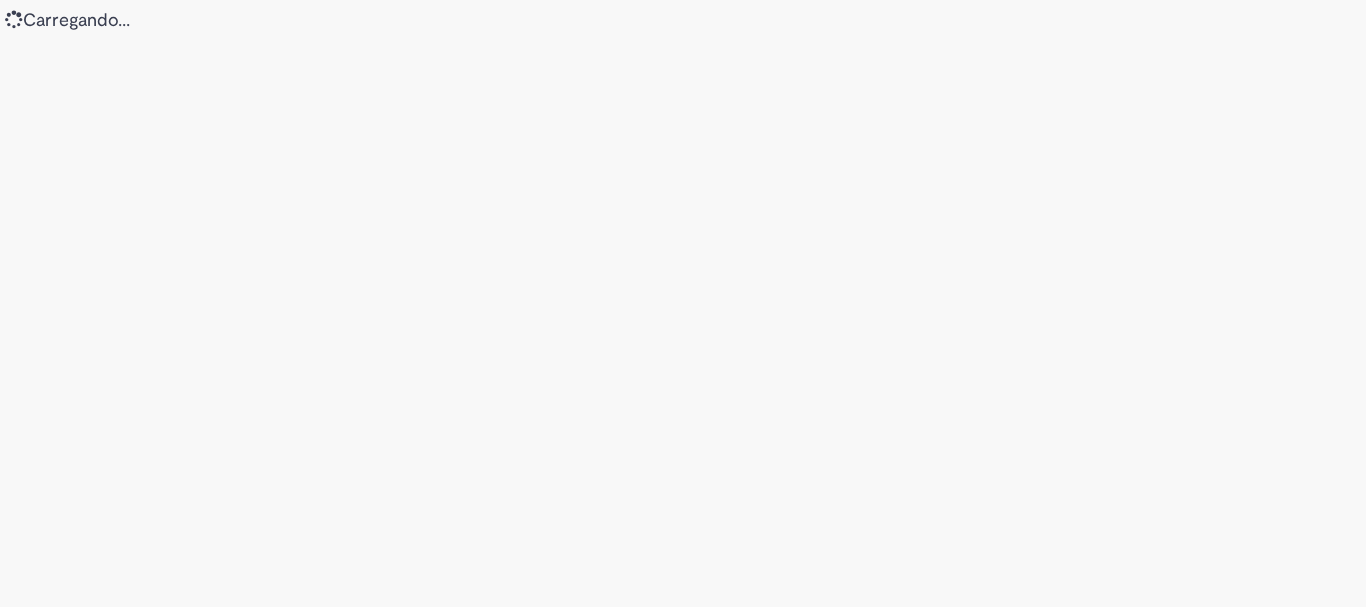 scroll, scrollTop: 0, scrollLeft: 0, axis: both 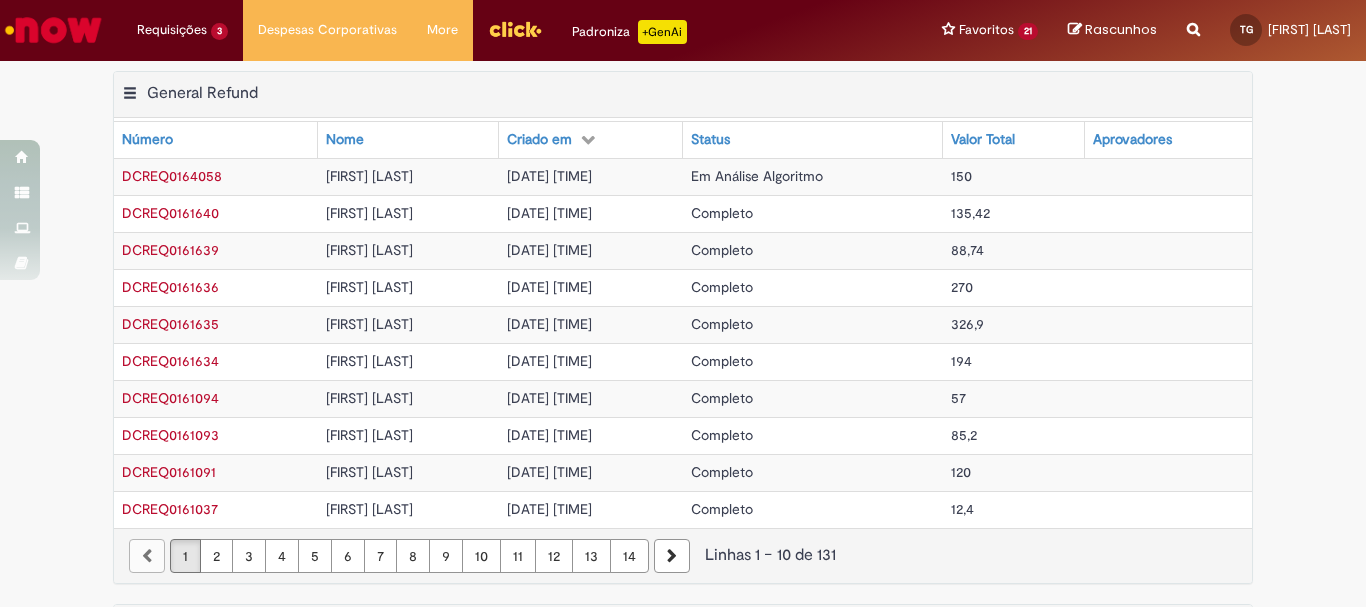 click on "Exportar como PDF   Exportar como Excel   Exportar como CSV
General Refund Tabela - Página 1
Mostrar filtro       Tudo     >   Funcionário é Thaima Almeida Guimaraes     >   Processo = Reembolso Geral
General Refund
Número
Nome
Criado em
Status
Valor Total
Aprovadores
DCREQ0164058 Thaima Almeida Guimaraes 05/08/2025 09:04:17 Em Análise Algoritmo 150
DCREQ0161640 Thaima Almeida Guimaraes 23/07/2025 14:04:42 Completo 135,42
DCREQ0161639 Thaima Almeida Guimaraes 23/07/2025 13:58:58 Completo 88,74
DCREQ0161636 Thaima Almeida Guimaraes 23/07/2025 13:55:26 Completo 270
DCREQ0161635 Thaima Almeida Guimaraes 23/07/2025 13:54:36 Completo 326,9
DCREQ0161634 194" at bounding box center [683, 337] 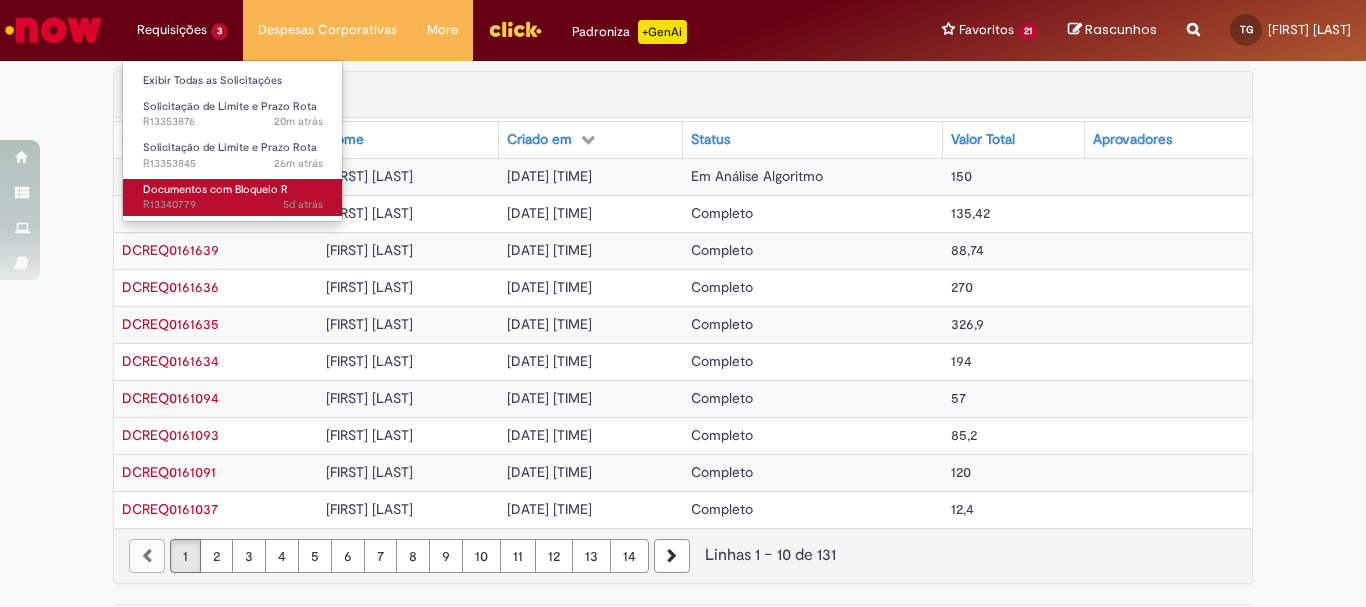 click on "5d atrás 5 dias atrás  R13340779" at bounding box center [233, 205] 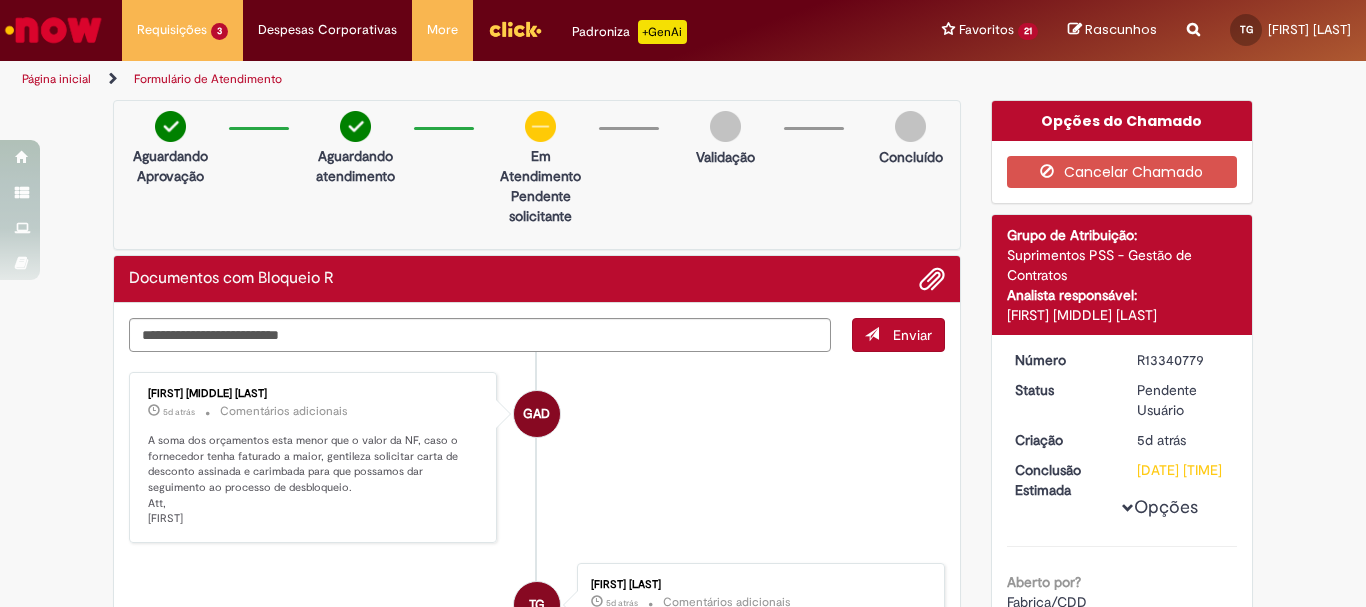 scroll, scrollTop: 100, scrollLeft: 0, axis: vertical 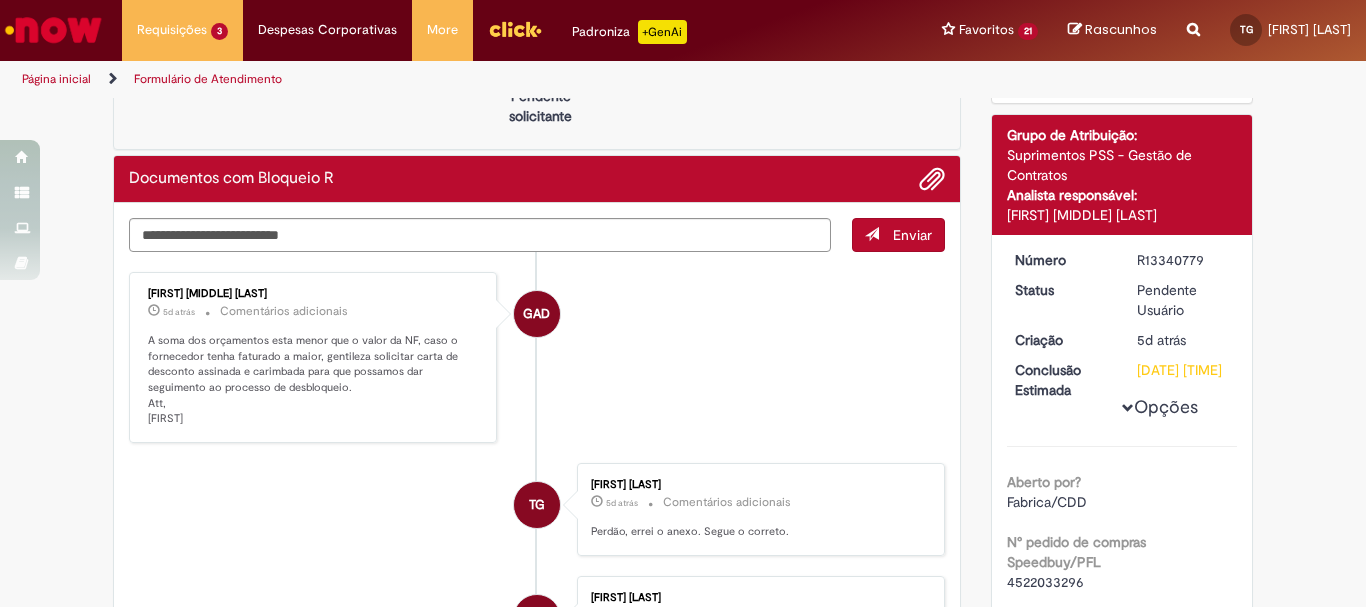 click on "GAD
Gabriela Alves De Souza
5d atrás 5 dias atrás     Comentários adicionais
A soma dos orçamentos esta menor que o valor da NF, caso o fornecedor tenha faturado a maior, gentileza solicitar carta de desconto assinada e carimbada para que possamos dar seguimento ao processo de desbloqueio.
Att,
Gabriela" at bounding box center [537, 357] 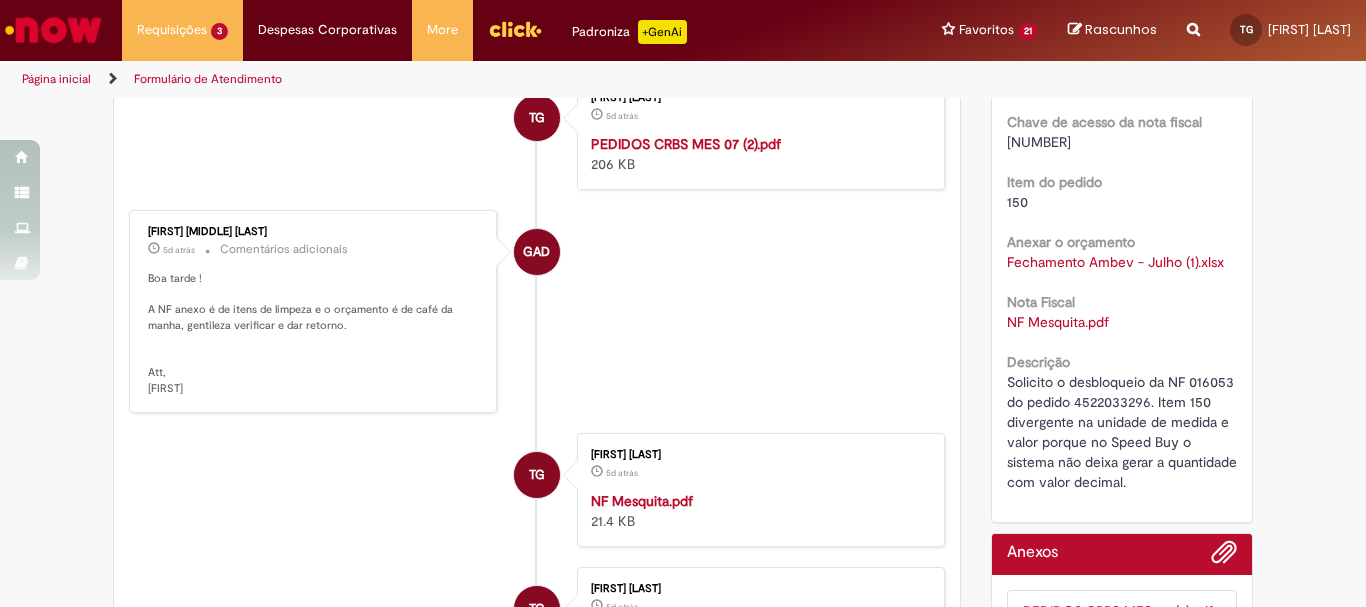 scroll, scrollTop: 700, scrollLeft: 0, axis: vertical 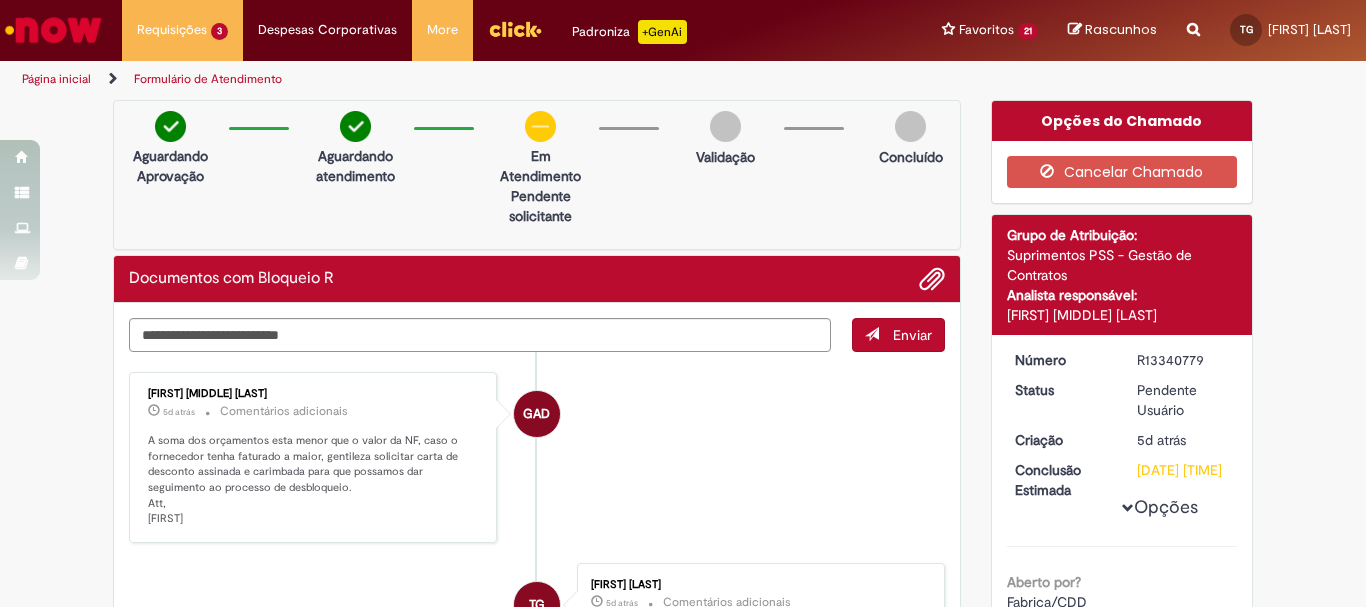 drag, startPoint x: 275, startPoint y: 438, endPoint x: 455, endPoint y: 559, distance: 216.88937 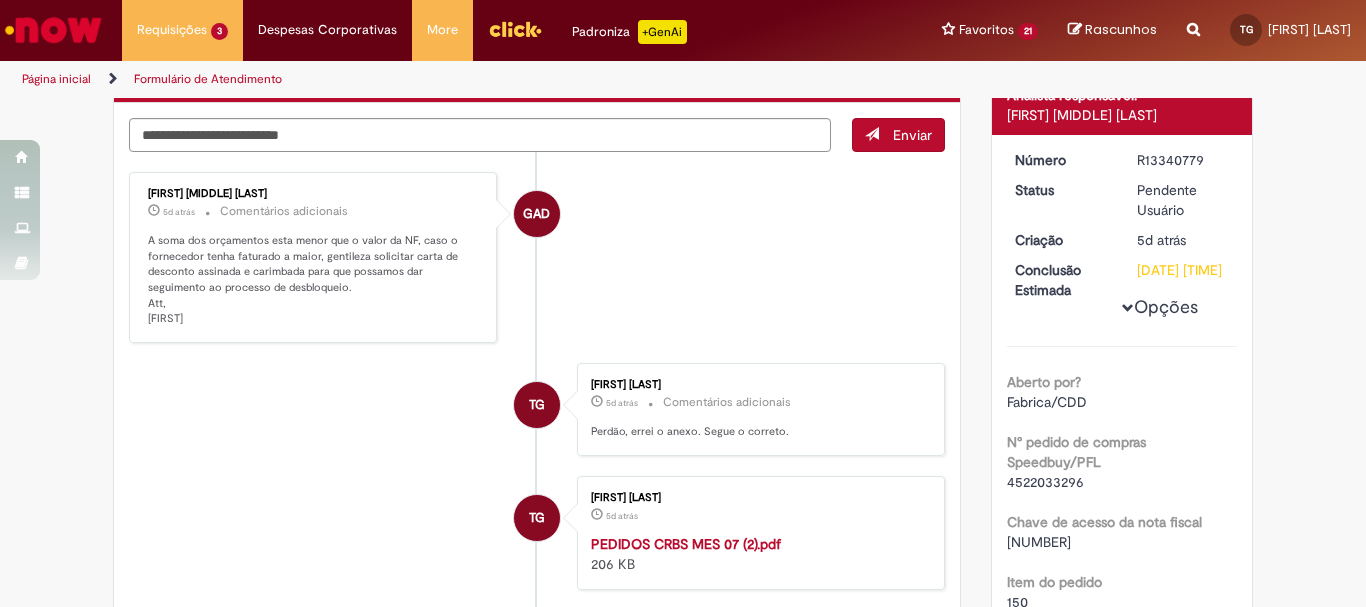 scroll, scrollTop: 0, scrollLeft: 0, axis: both 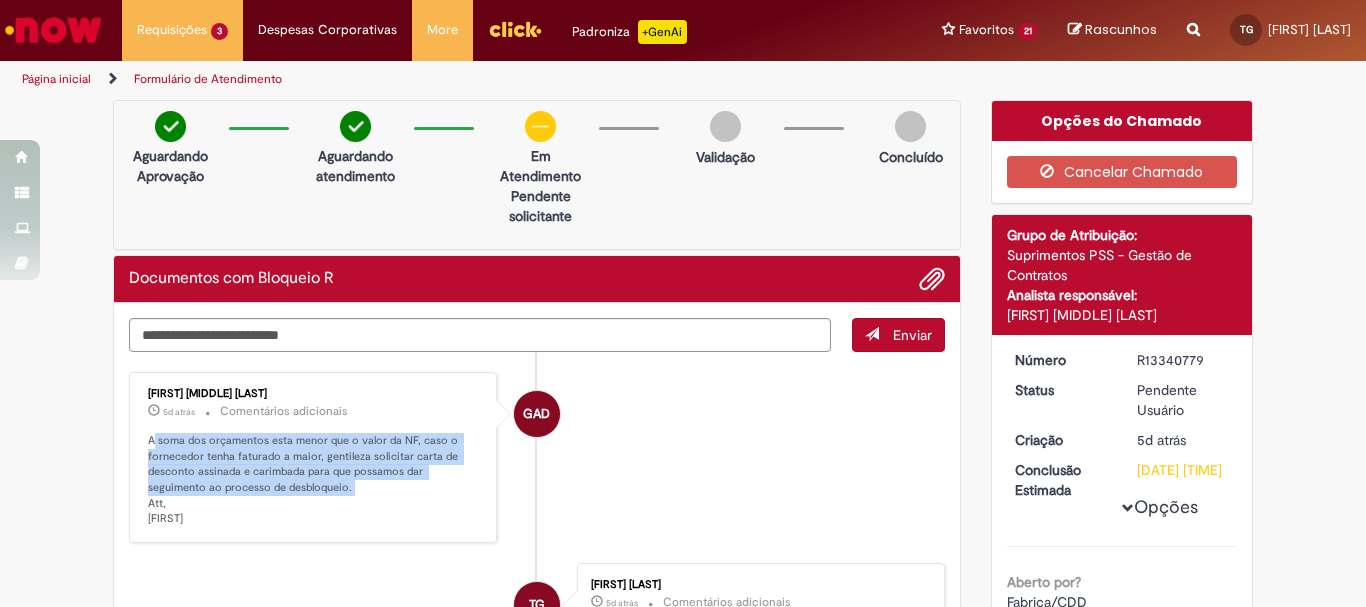 drag, startPoint x: 146, startPoint y: 444, endPoint x: 213, endPoint y: 489, distance: 80.70936 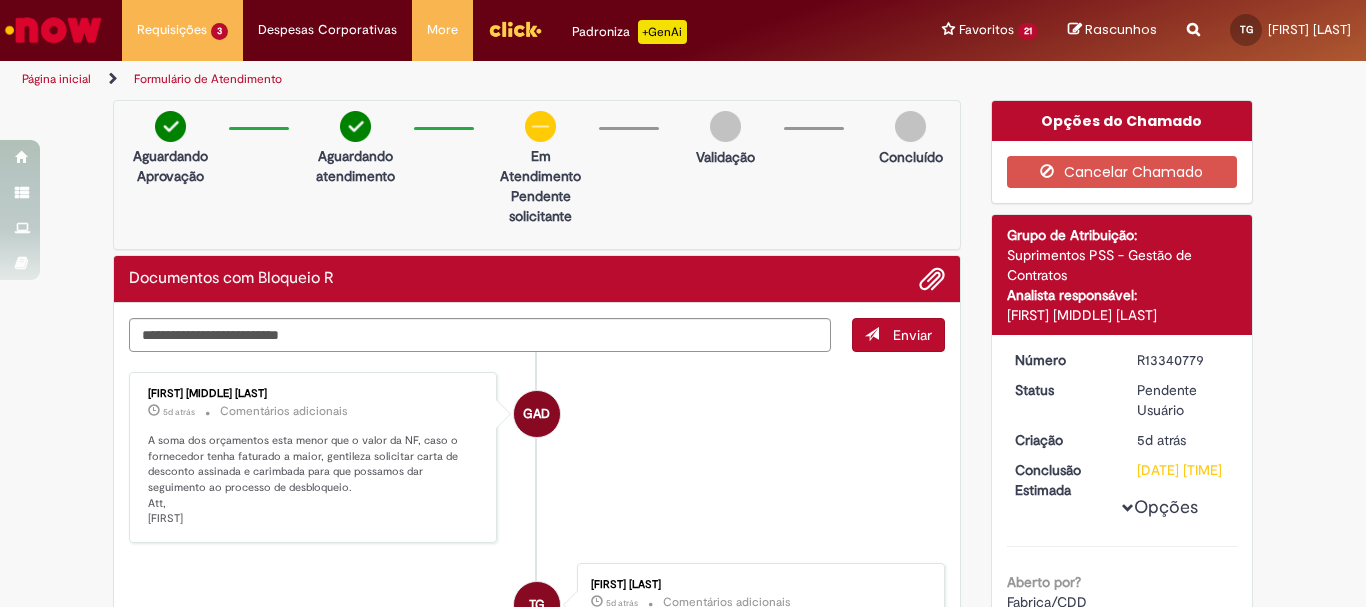 drag, startPoint x: 136, startPoint y: 440, endPoint x: 531, endPoint y: 465, distance: 395.79034 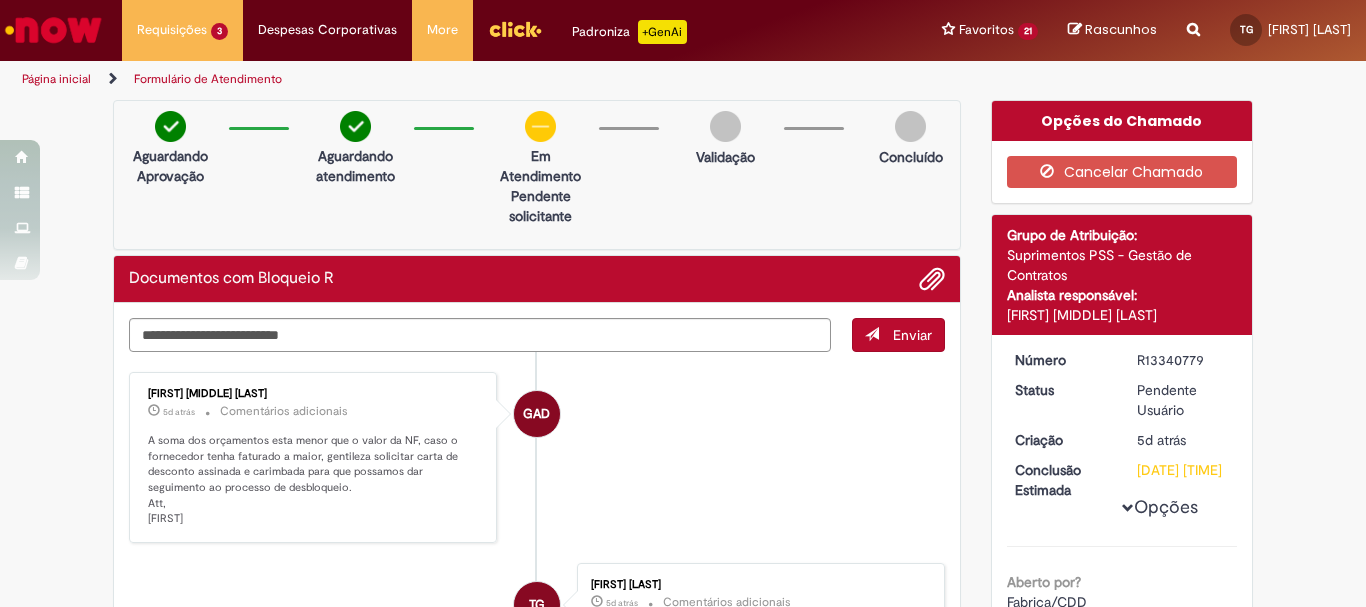 drag, startPoint x: 295, startPoint y: 564, endPoint x: 119, endPoint y: 379, distance: 255.34486 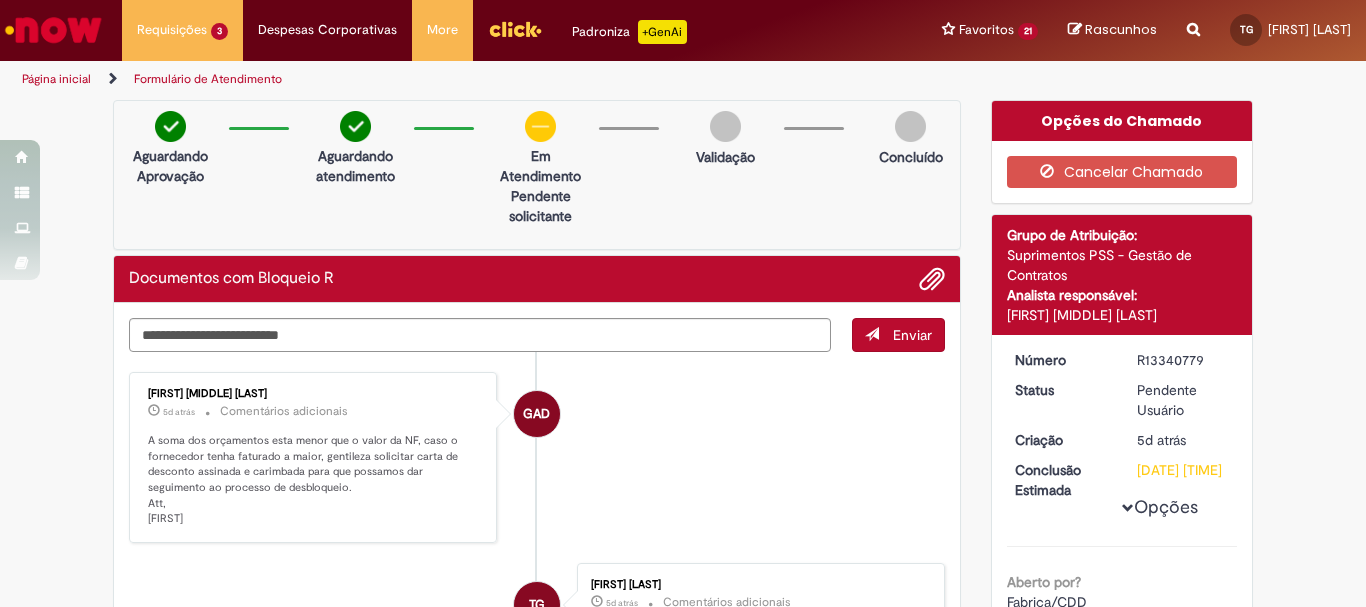 drag, startPoint x: 241, startPoint y: 552, endPoint x: 67, endPoint y: 349, distance: 267.3668 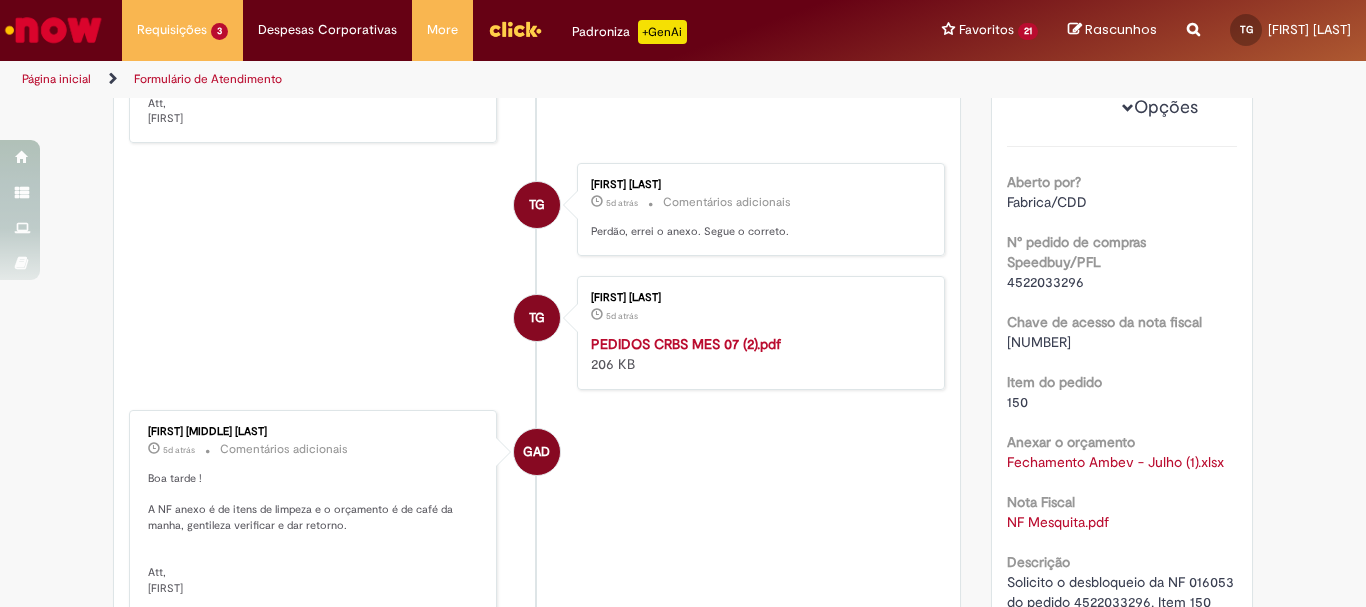 scroll, scrollTop: 100, scrollLeft: 0, axis: vertical 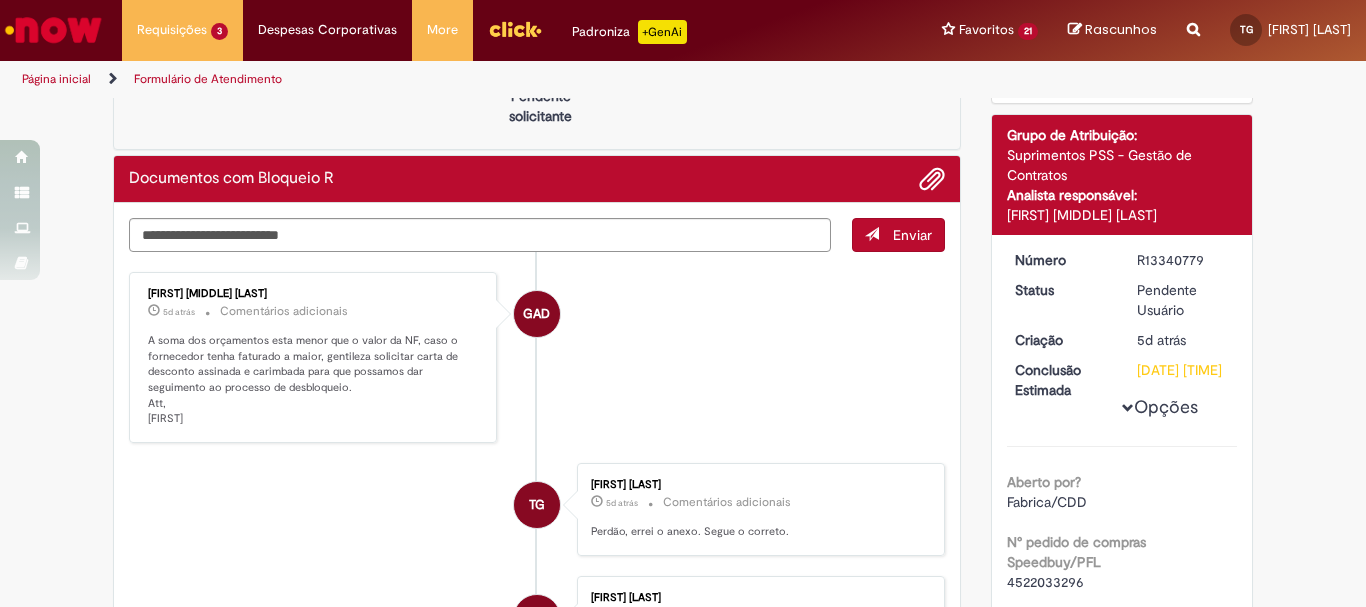 click on "Enviar
GAD
Gabriela Alves De Souza
5d atrás 5 dias atrás     Comentários adicionais
A soma dos orçamentos esta menor que o valor da NF, caso o fornecedor tenha faturado a maior, gentileza solicitar carta de desconto assinada e carimbada para que possamos dar seguimento ao processo de desbloqueio.
Att,
Gabriela
TG
Thaima Almeida Guimaraes
5d atrás 5 dias atrás     Comentários adicionais
Perdão, errei o anexo. Segue o correto." at bounding box center (537, 874) 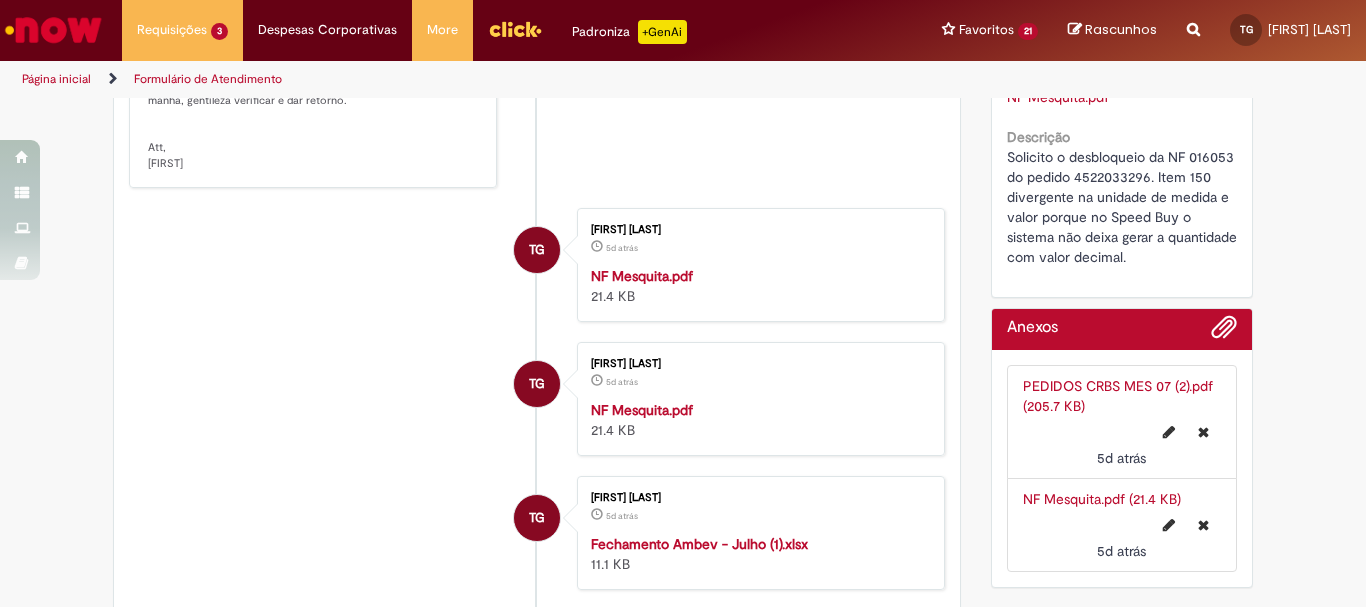 scroll, scrollTop: 0, scrollLeft: 0, axis: both 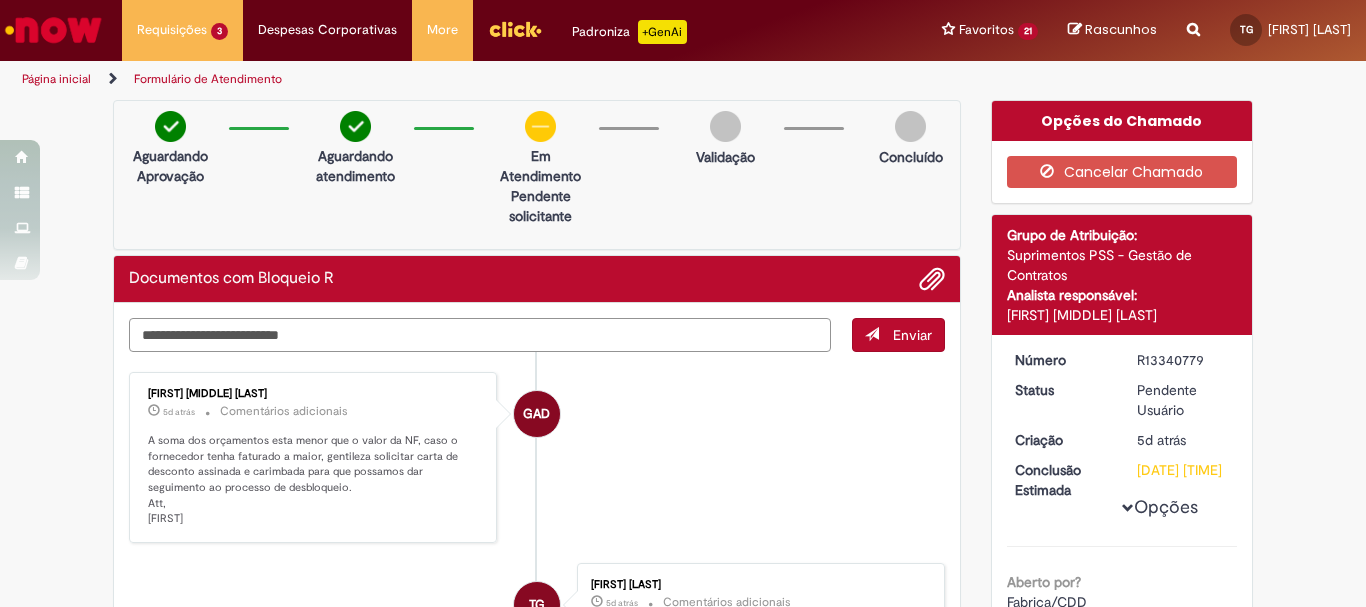 click at bounding box center [480, 335] 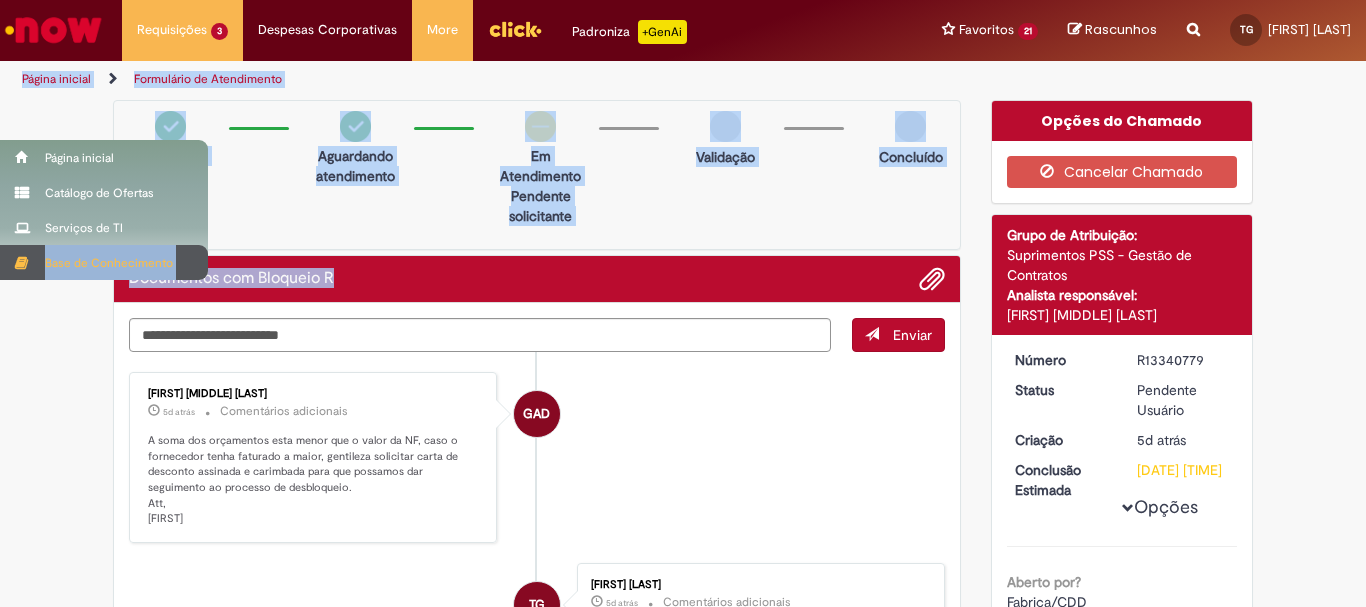 drag, startPoint x: 348, startPoint y: 279, endPoint x: 47, endPoint y: 264, distance: 301.37354 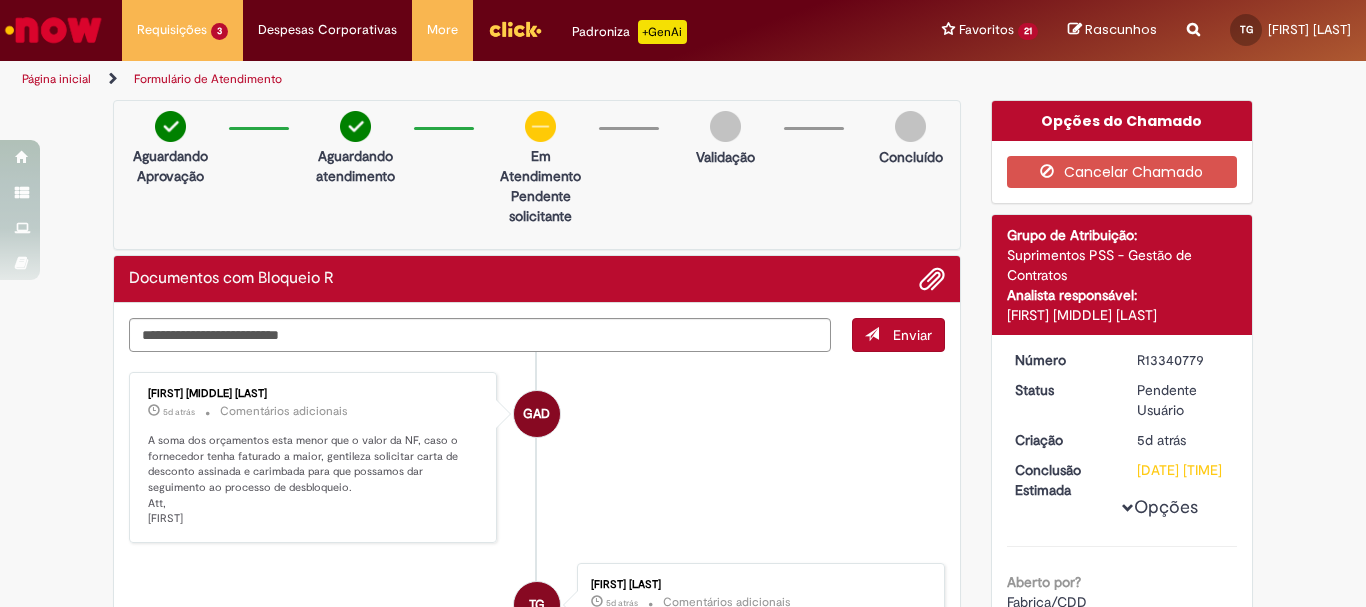 click on "GAD
Gabriela Alves De Souza
5d atrás 5 dias atrás     Comentários adicionais
A soma dos orçamentos esta menor que o valor da NF, caso o fornecedor tenha faturado a maior, gentileza solicitar carta de desconto assinada e carimbada para que possamos dar seguimento ao processo de desbloqueio.
Att,
Gabriela" at bounding box center [537, 457] 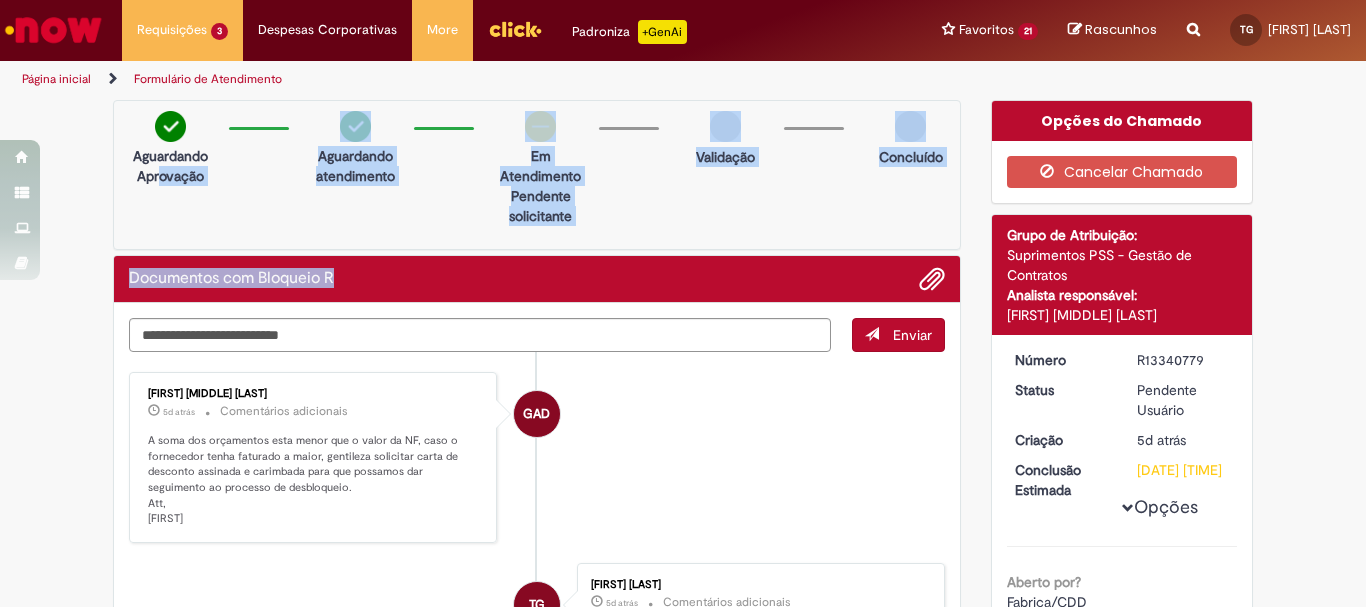 drag, startPoint x: 358, startPoint y: 272, endPoint x: 153, endPoint y: 223, distance: 210.77477 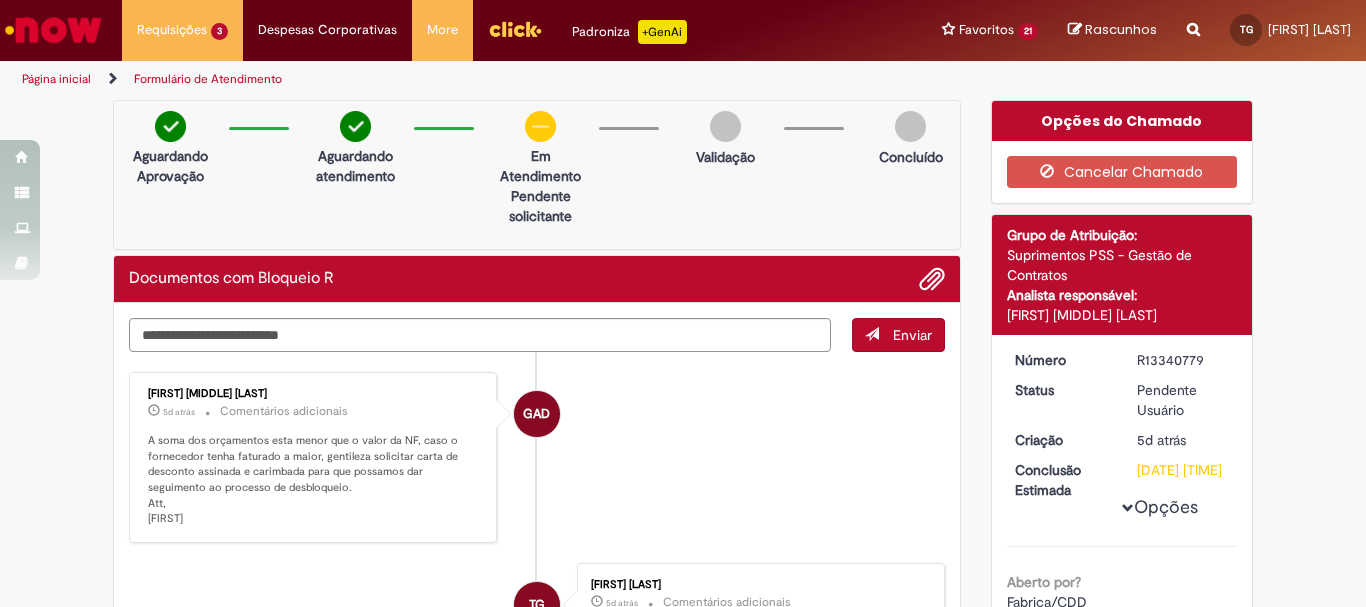 click on "GAD
Gabriela Alves De Souza
5d atrás 5 dias atrás     Comentários adicionais
A soma dos orçamentos esta menor que o valor da NF, caso o fornecedor tenha faturado a maior, gentileza solicitar carta de desconto assinada e carimbada para que possamos dar seguimento ao processo de desbloqueio.
Att,
Gabriela" at bounding box center [537, 457] 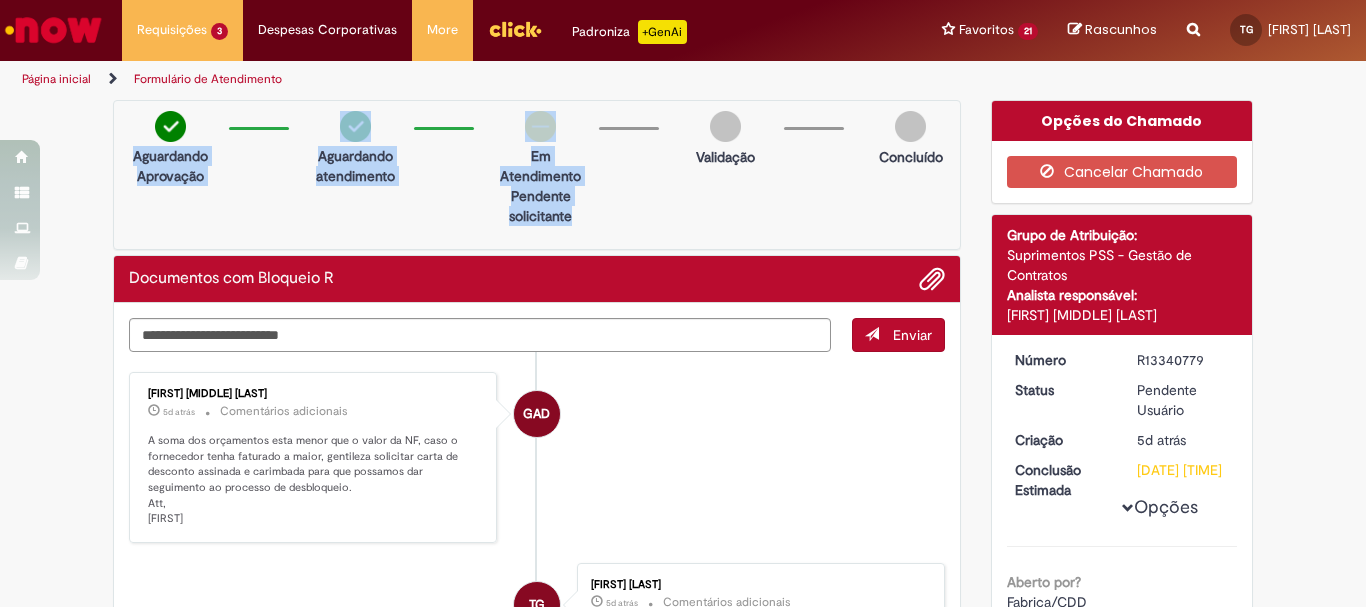 drag, startPoint x: 586, startPoint y: 222, endPoint x: 73, endPoint y: 153, distance: 517.61957 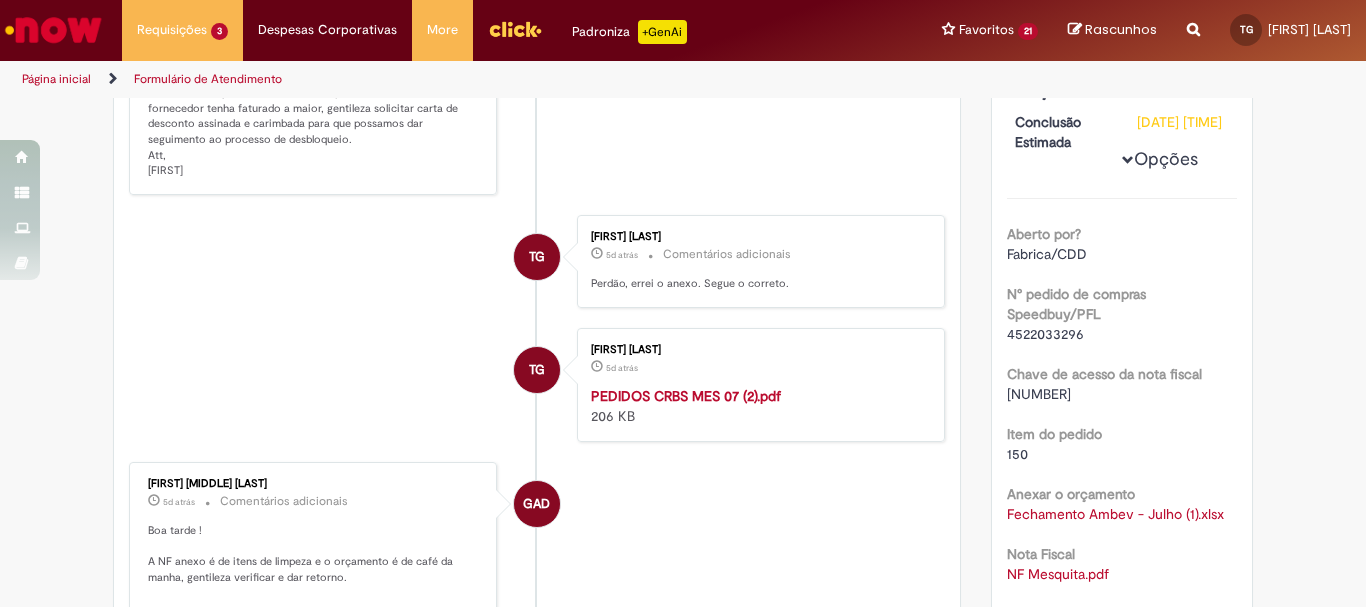 scroll, scrollTop: 0, scrollLeft: 0, axis: both 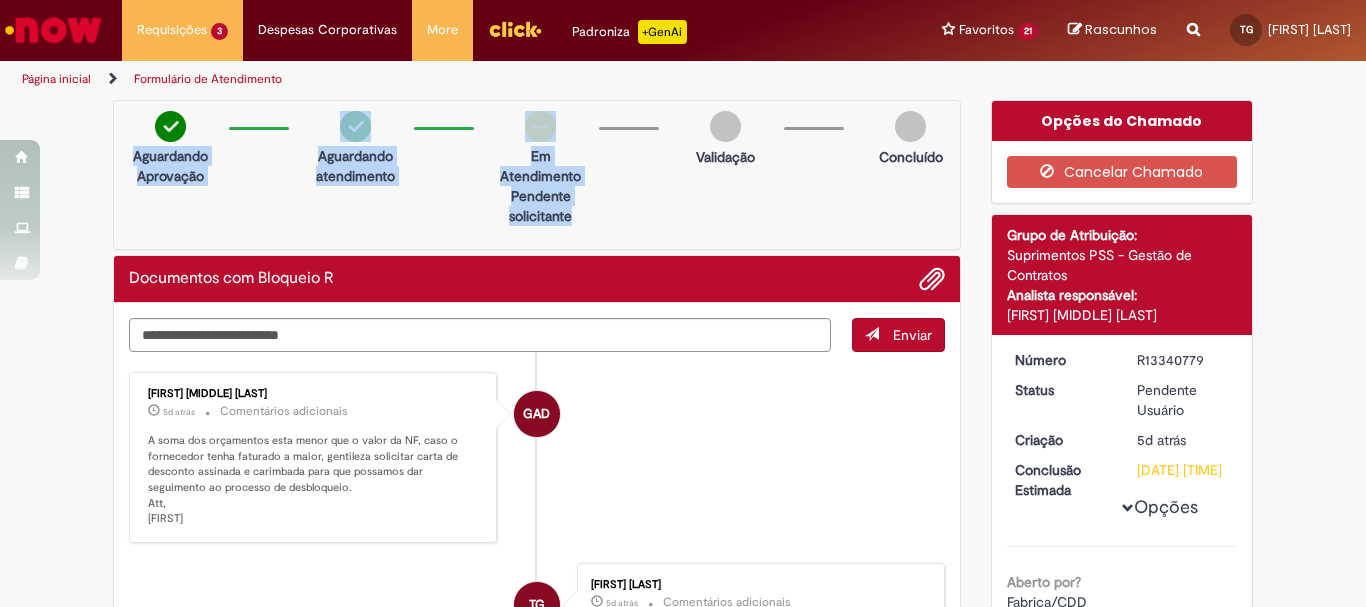 click on "GAD
Gabriela Alves De Souza
5d atrás 5 dias atrás     Comentários adicionais
A soma dos orçamentos esta menor que o valor da NF, caso o fornecedor tenha faturado a maior, gentileza solicitar carta de desconto assinada e carimbada para que possamos dar seguimento ao processo de desbloqueio.
Att,
Gabriela" at bounding box center [537, 457] 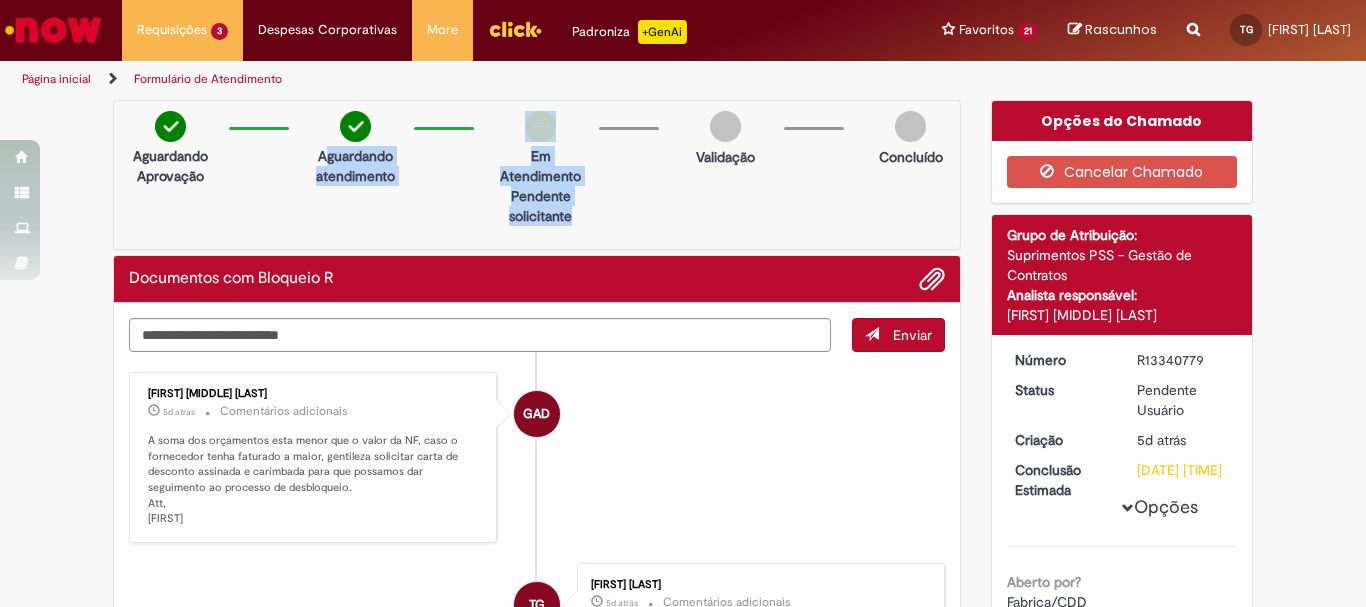 drag, startPoint x: 599, startPoint y: 224, endPoint x: 288, endPoint y: 137, distance: 322.93964 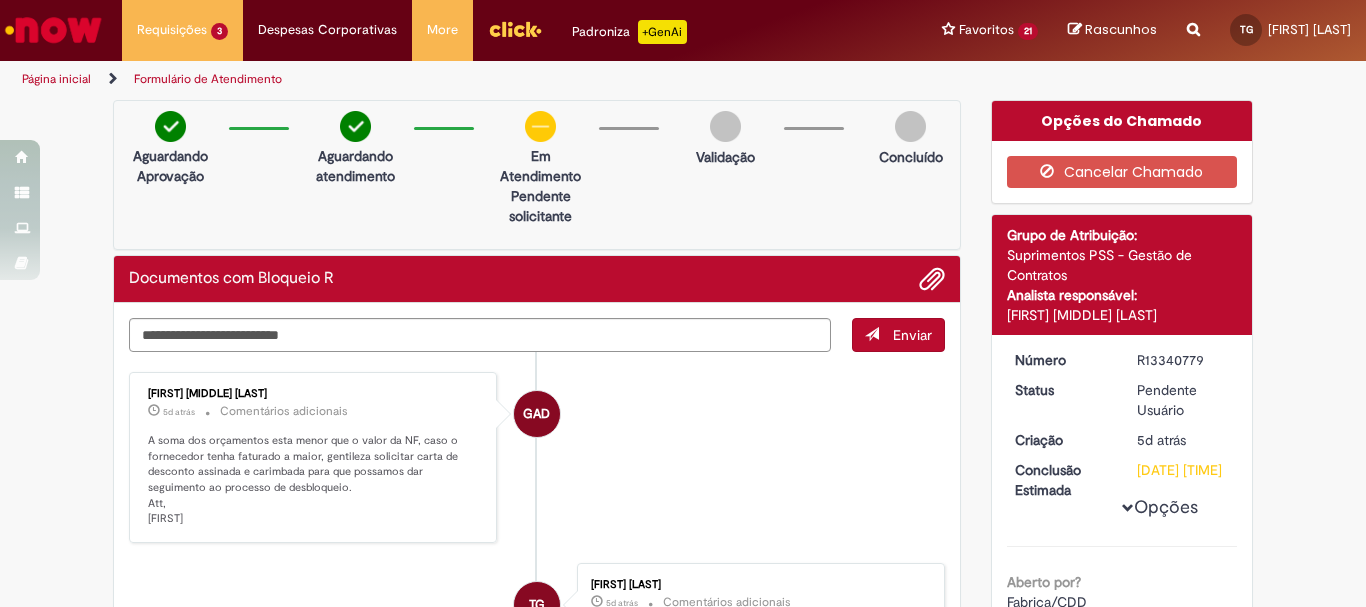 click on "GAD
Gabriela Alves De Souza
5d atrás 5 dias atrás     Comentários adicionais
A soma dos orçamentos esta menor que o valor da NF, caso o fornecedor tenha faturado a maior, gentileza solicitar carta de desconto assinada e carimbada para que possamos dar seguimento ao processo de desbloqueio.
Att,
Gabriela" at bounding box center [537, 457] 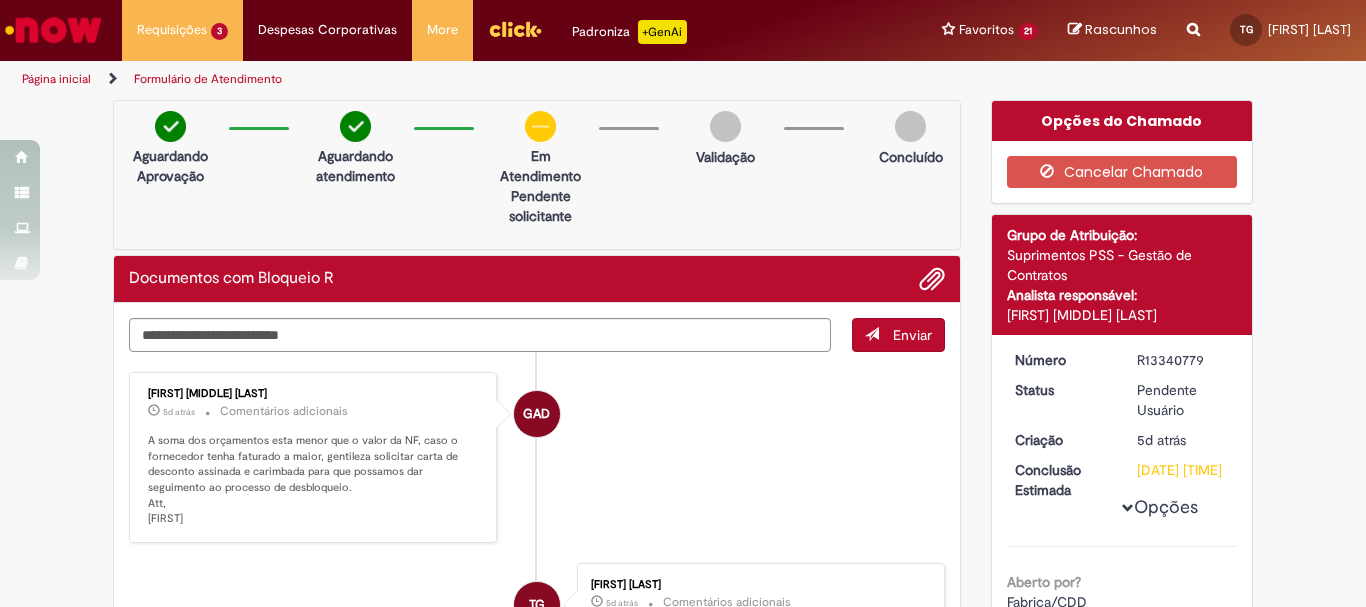 click on "GAD
Gabriela Alves De Souza
5d atrás 5 dias atrás     Comentários adicionais
A soma dos orçamentos esta menor que o valor da NF, caso o fornecedor tenha faturado a maior, gentileza solicitar carta de desconto assinada e carimbada para que possamos dar seguimento ao processo de desbloqueio.
Att,
Gabriela" at bounding box center [537, 457] 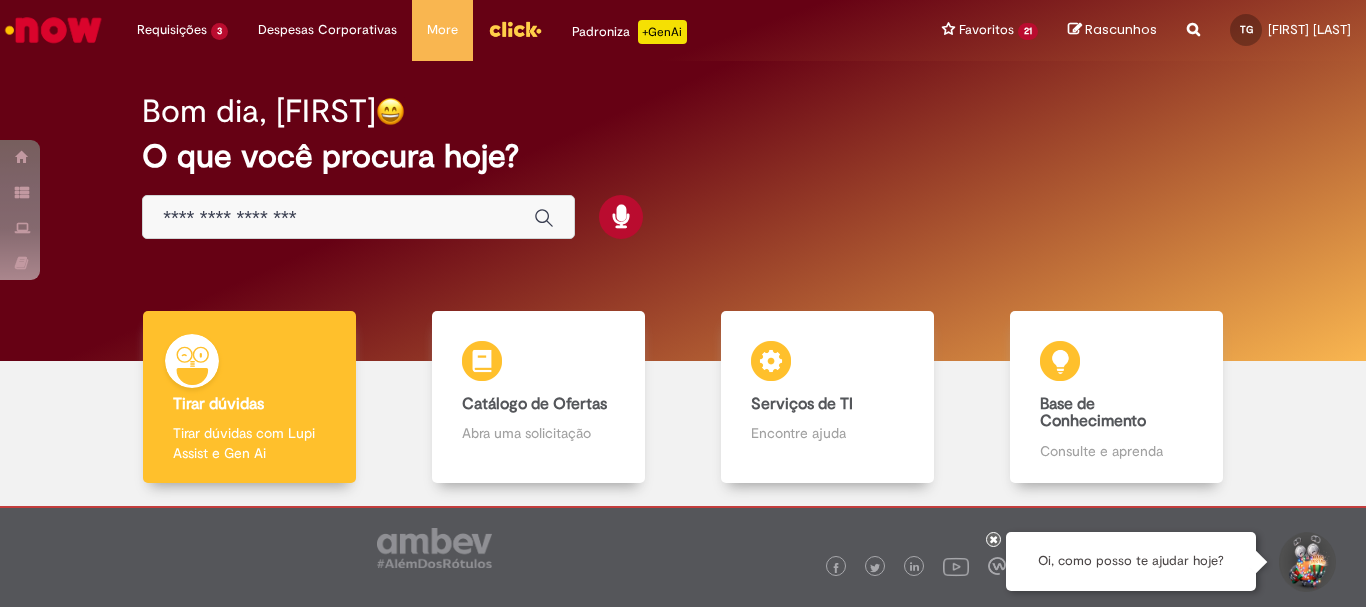 scroll, scrollTop: 0, scrollLeft: 0, axis: both 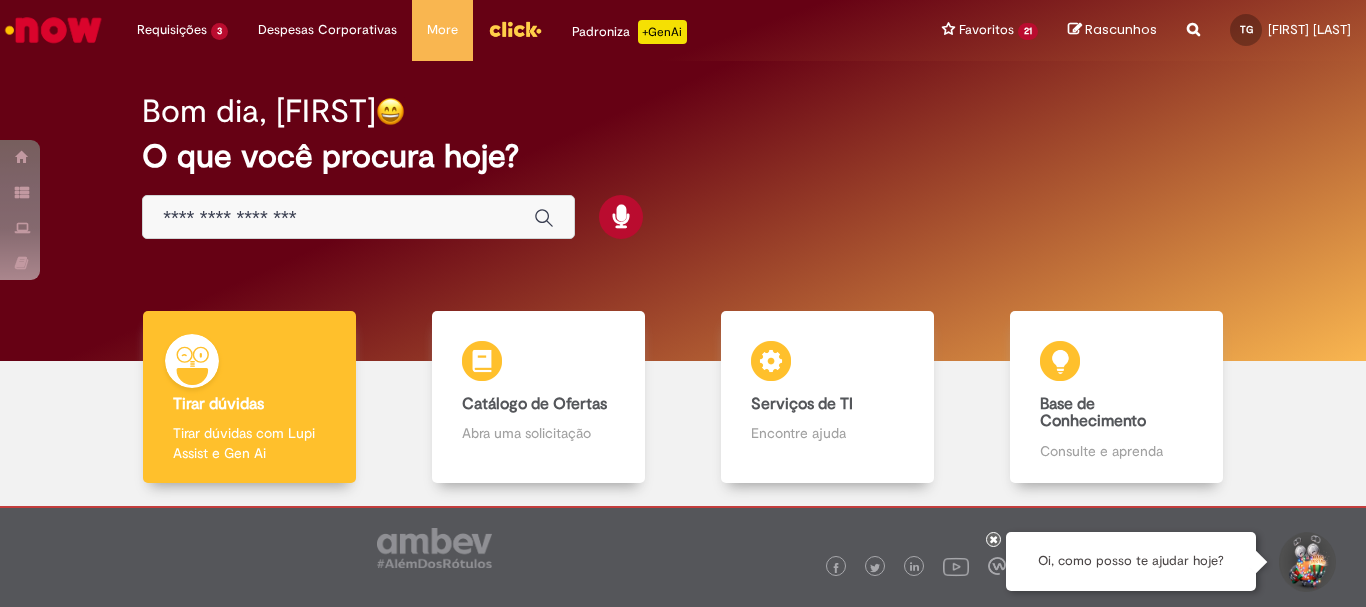 click at bounding box center (1193, 18) 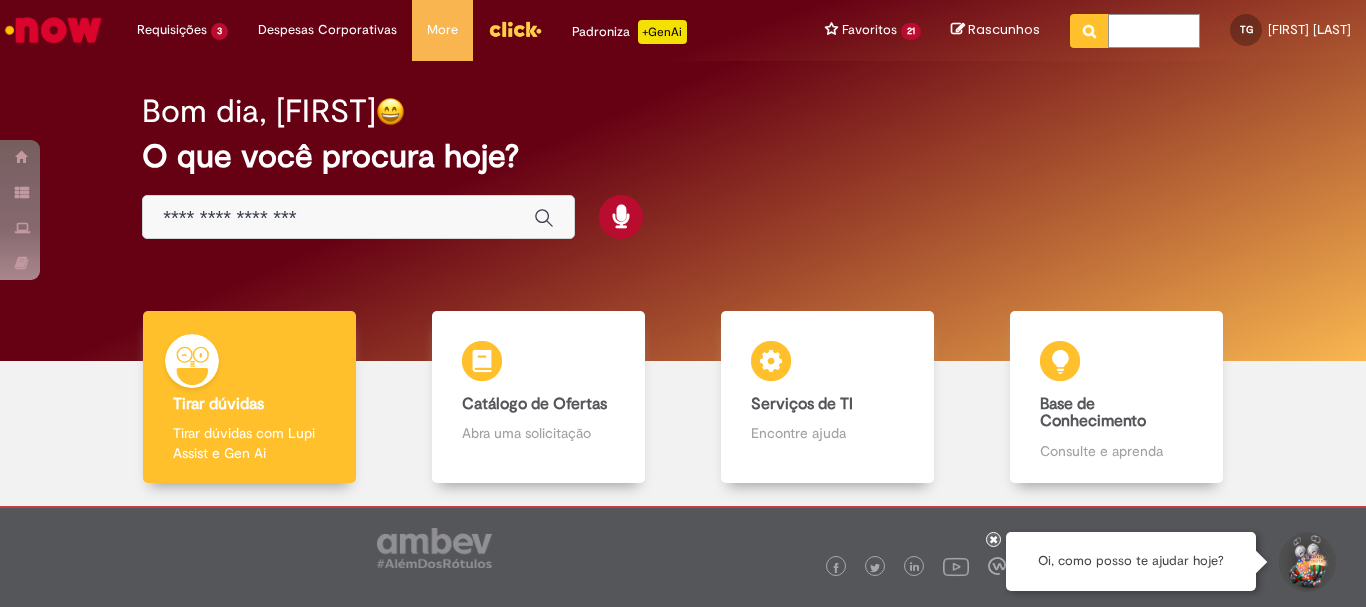 click at bounding box center [1154, 31] 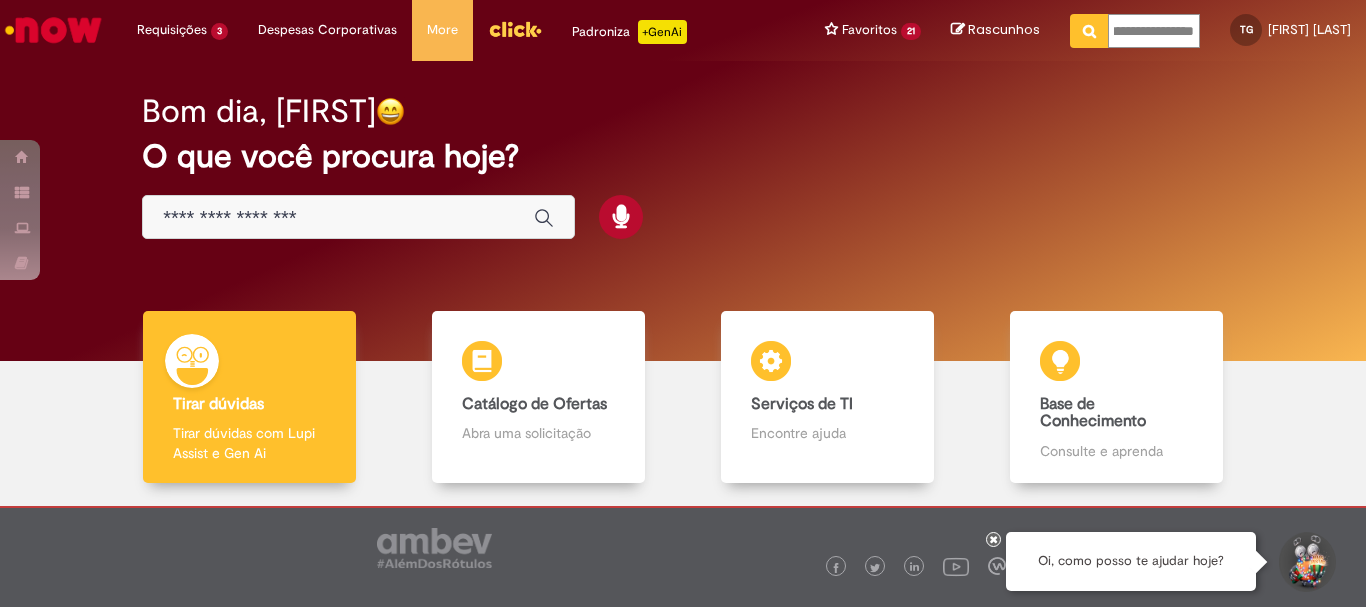 type on "**********" 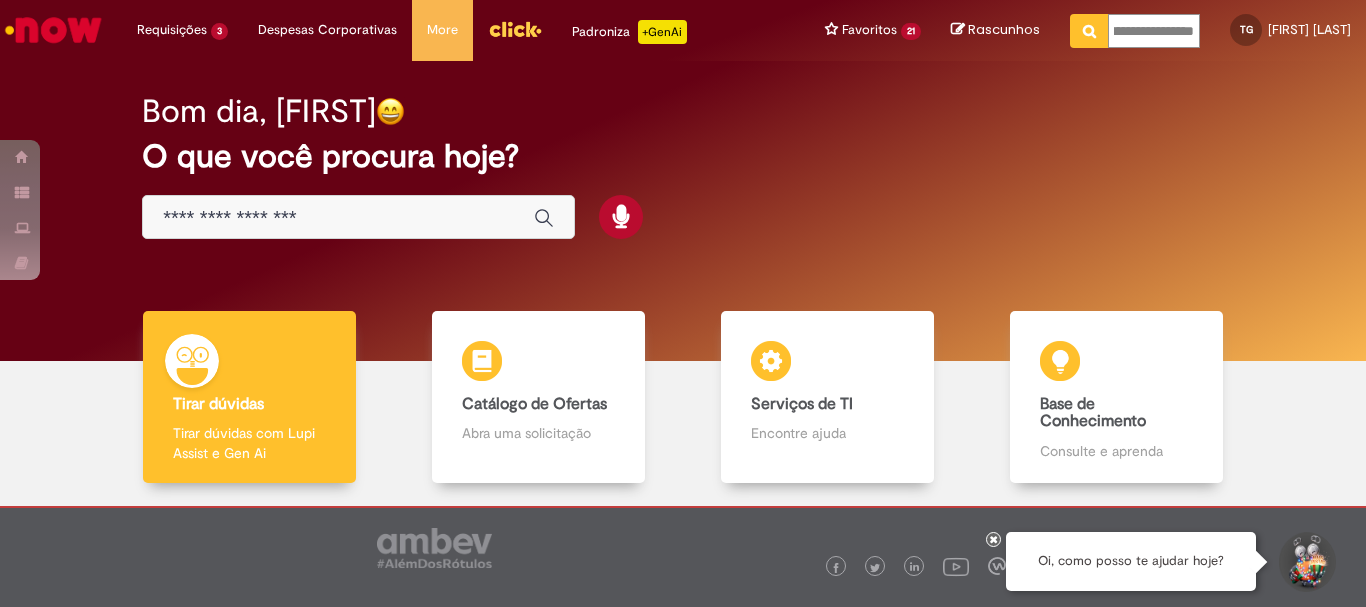 scroll, scrollTop: 0, scrollLeft: 40, axis: horizontal 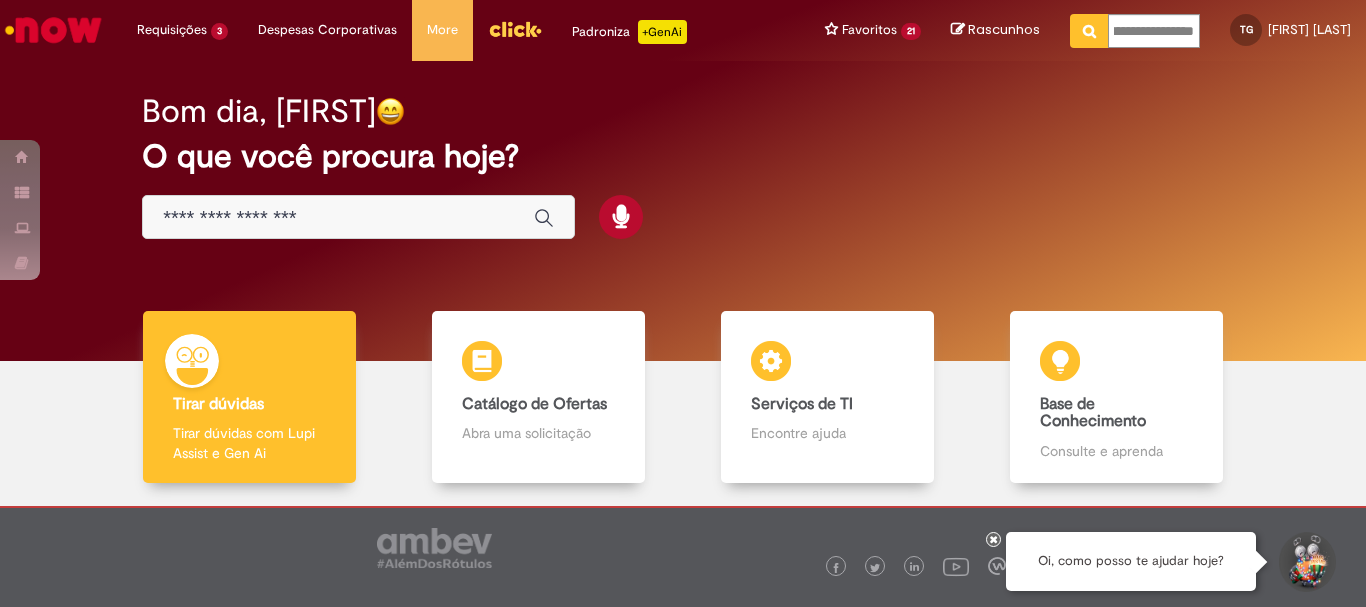 type on "**********" 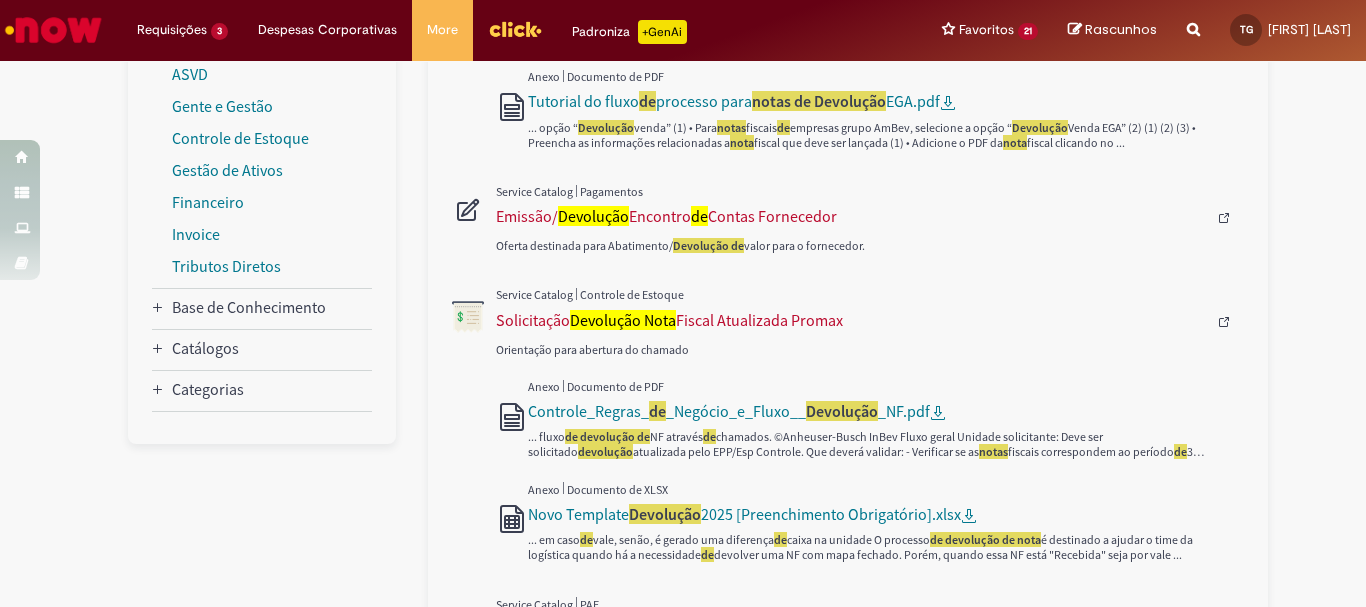 scroll, scrollTop: 200, scrollLeft: 0, axis: vertical 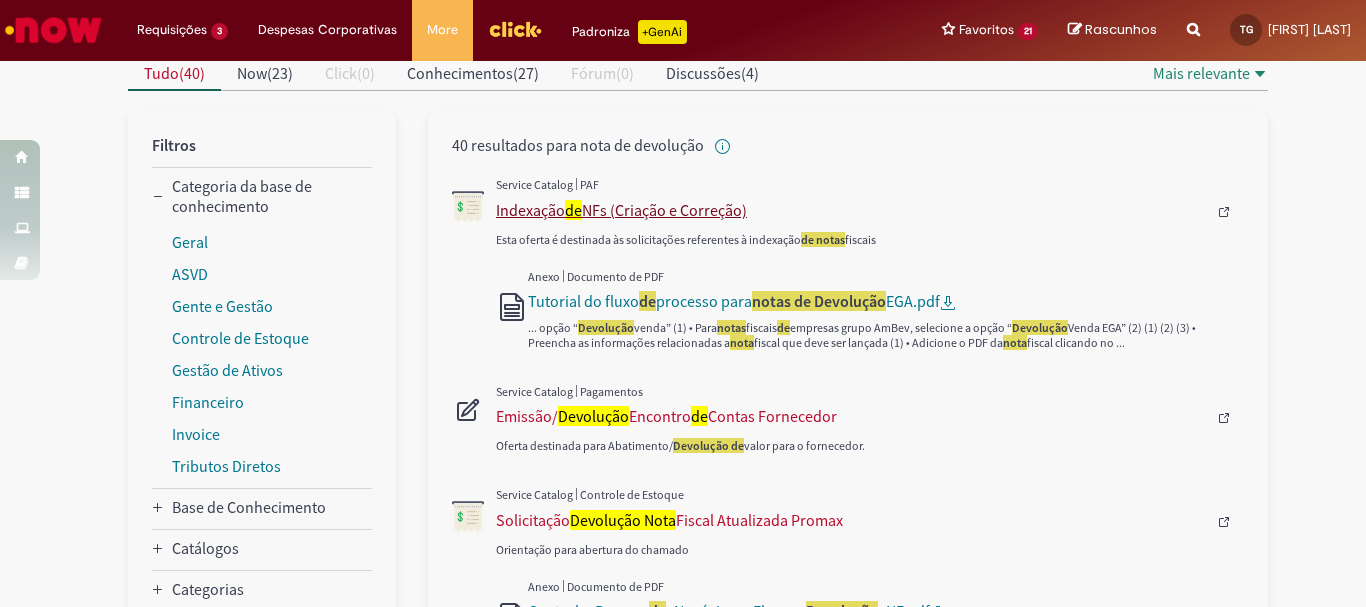 click on "Indexação  de  NFs (Criação e Correção)" at bounding box center (851, 210) 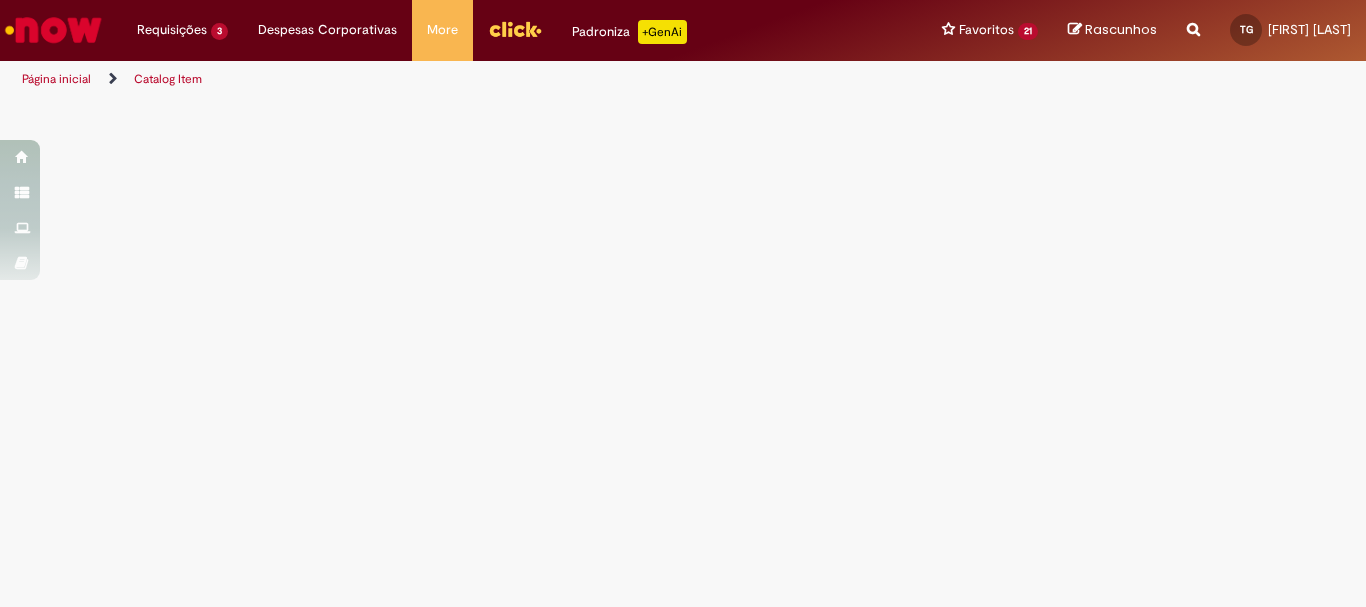 scroll, scrollTop: 0, scrollLeft: 0, axis: both 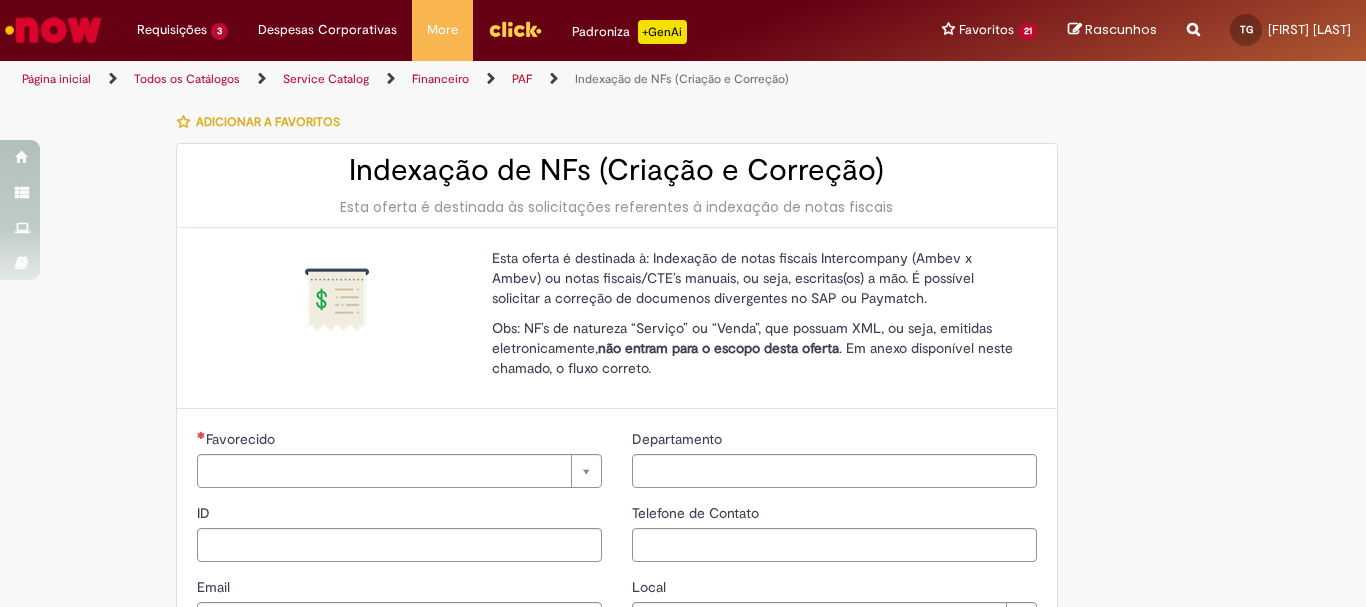 type on "********" 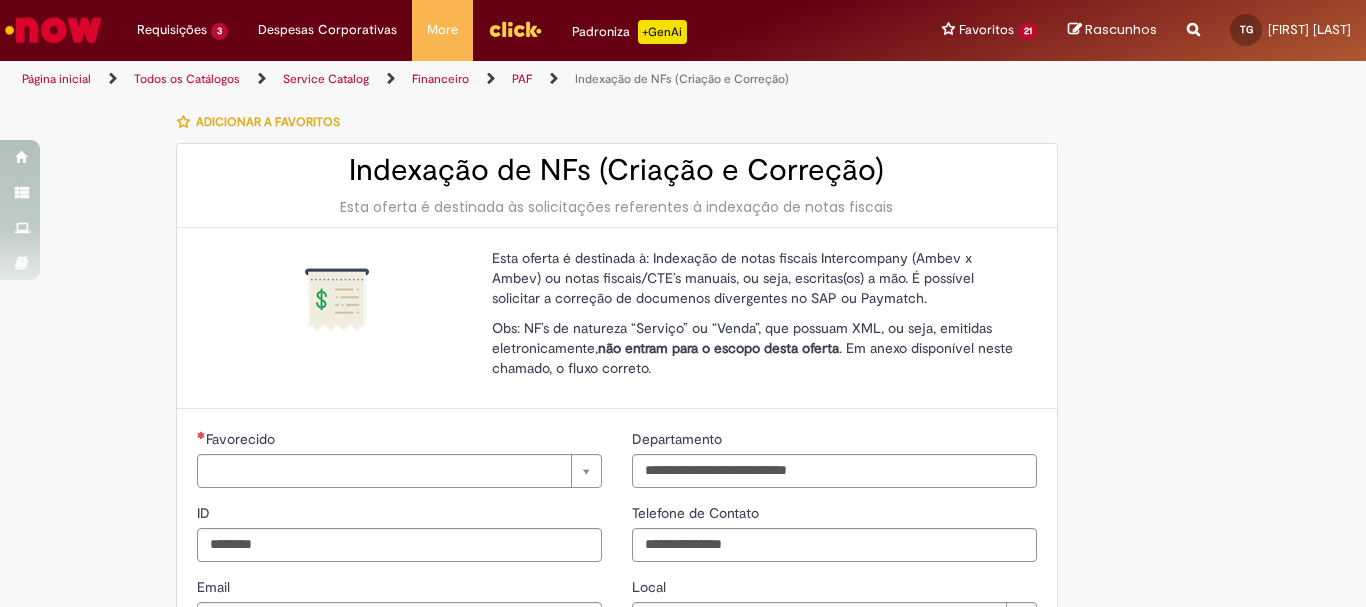 type on "**********" 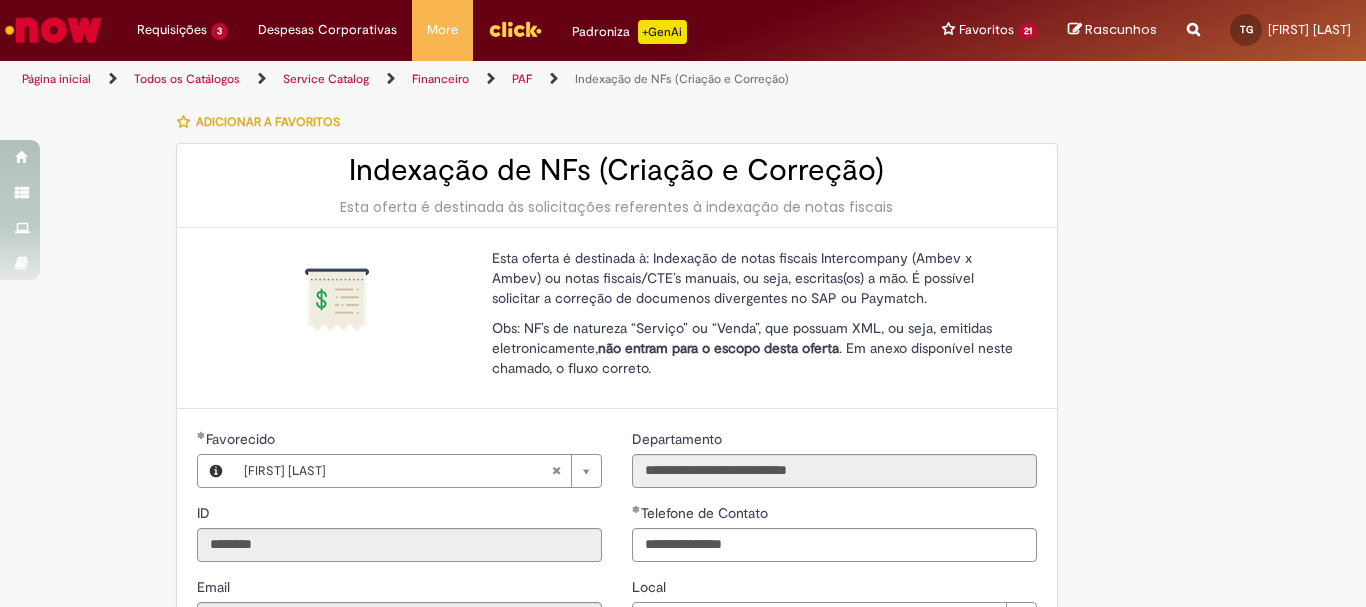 type on "**********" 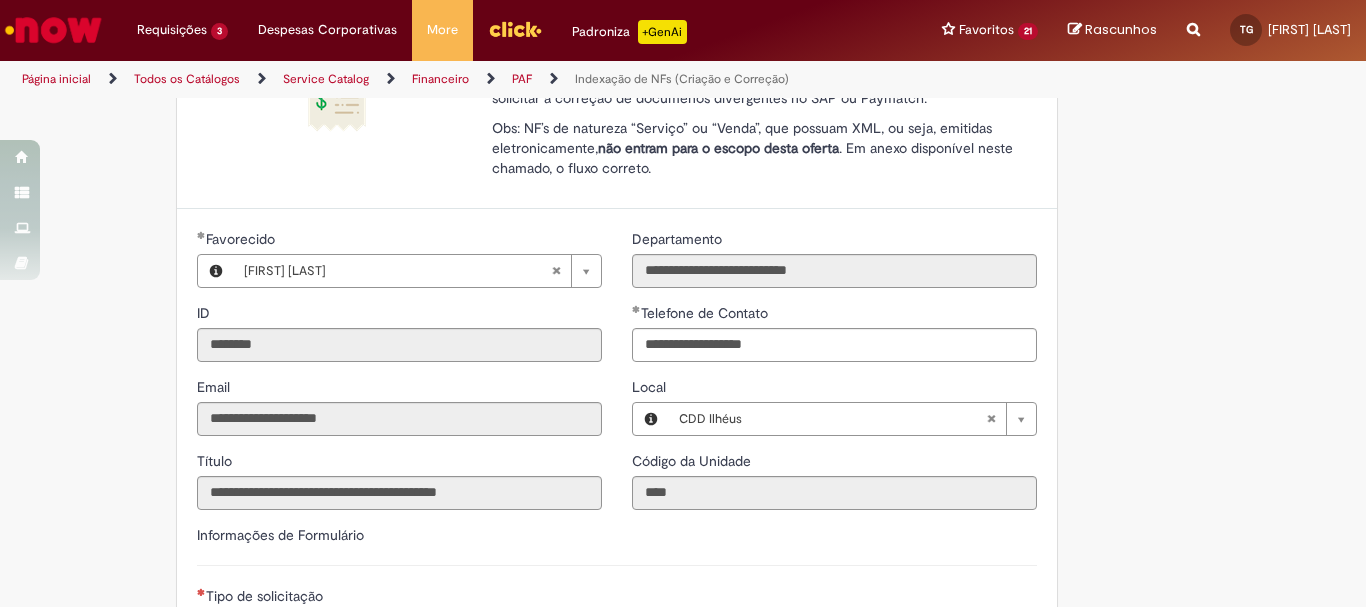 scroll, scrollTop: 400, scrollLeft: 0, axis: vertical 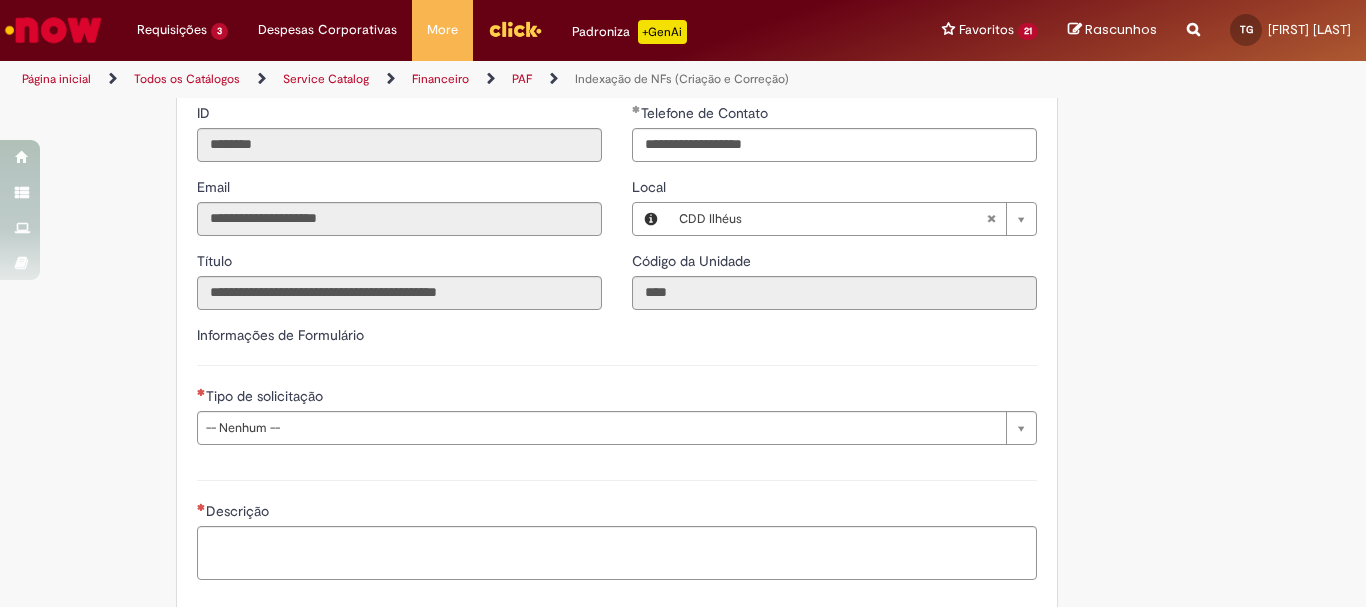click on "**********" at bounding box center [683, 306] 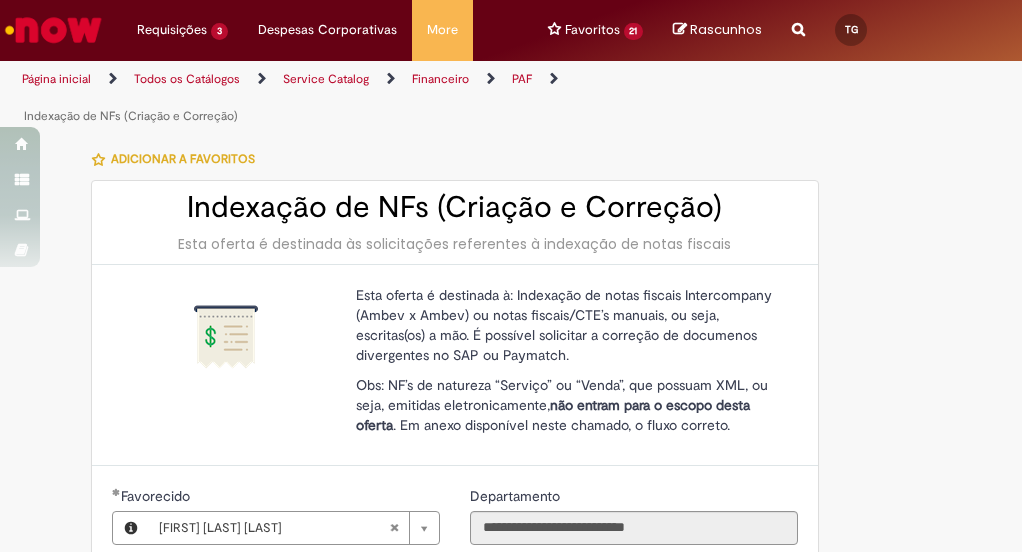 type on "**********" 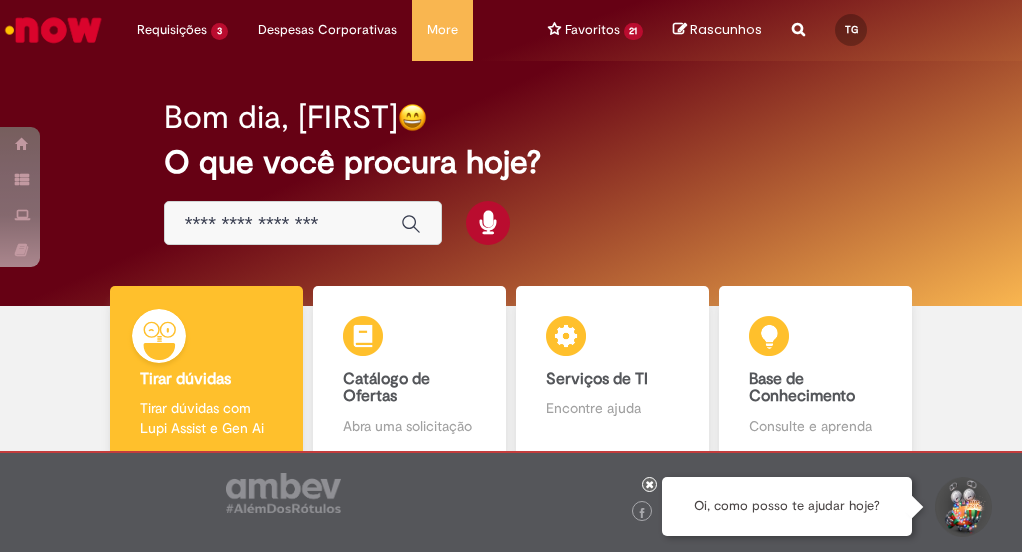 scroll, scrollTop: 0, scrollLeft: 0, axis: both 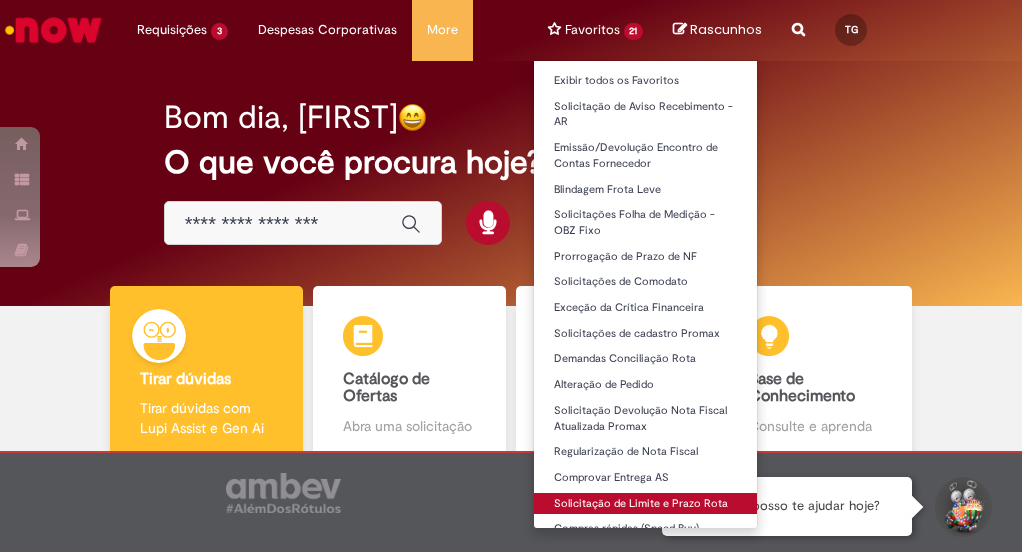 click on "Solicitação de Limite e Prazo Rota" at bounding box center [646, 504] 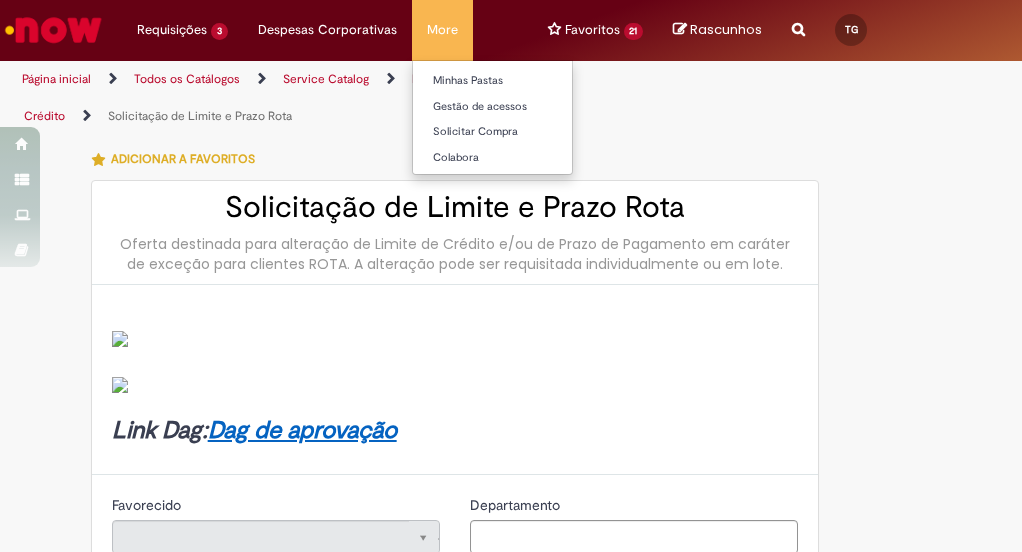 type on "********" 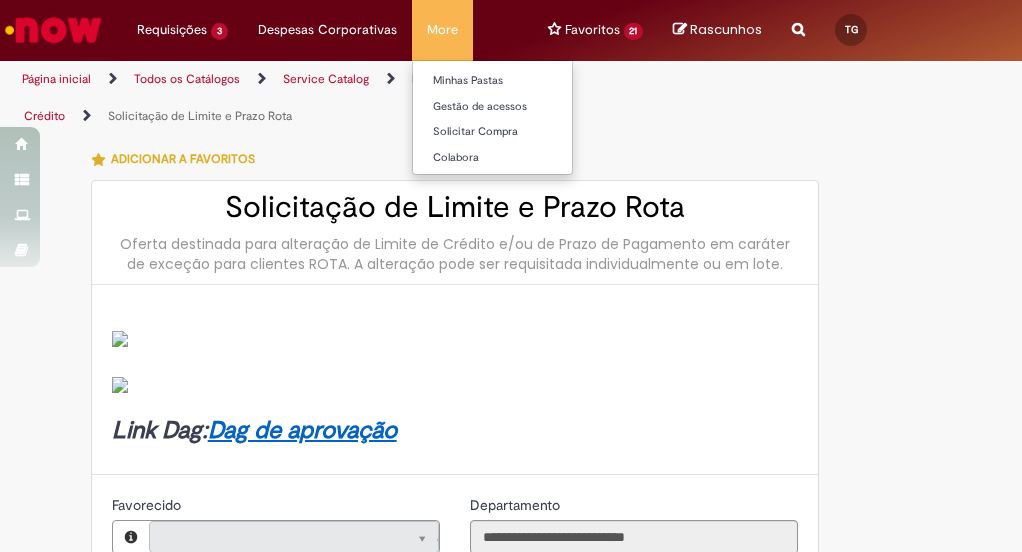type on "**********" 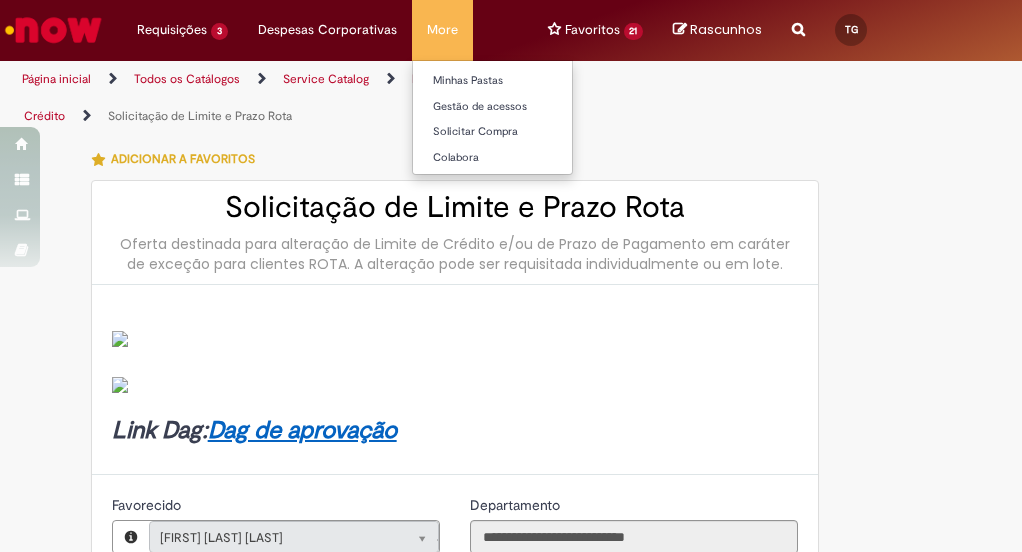 type on "**********" 